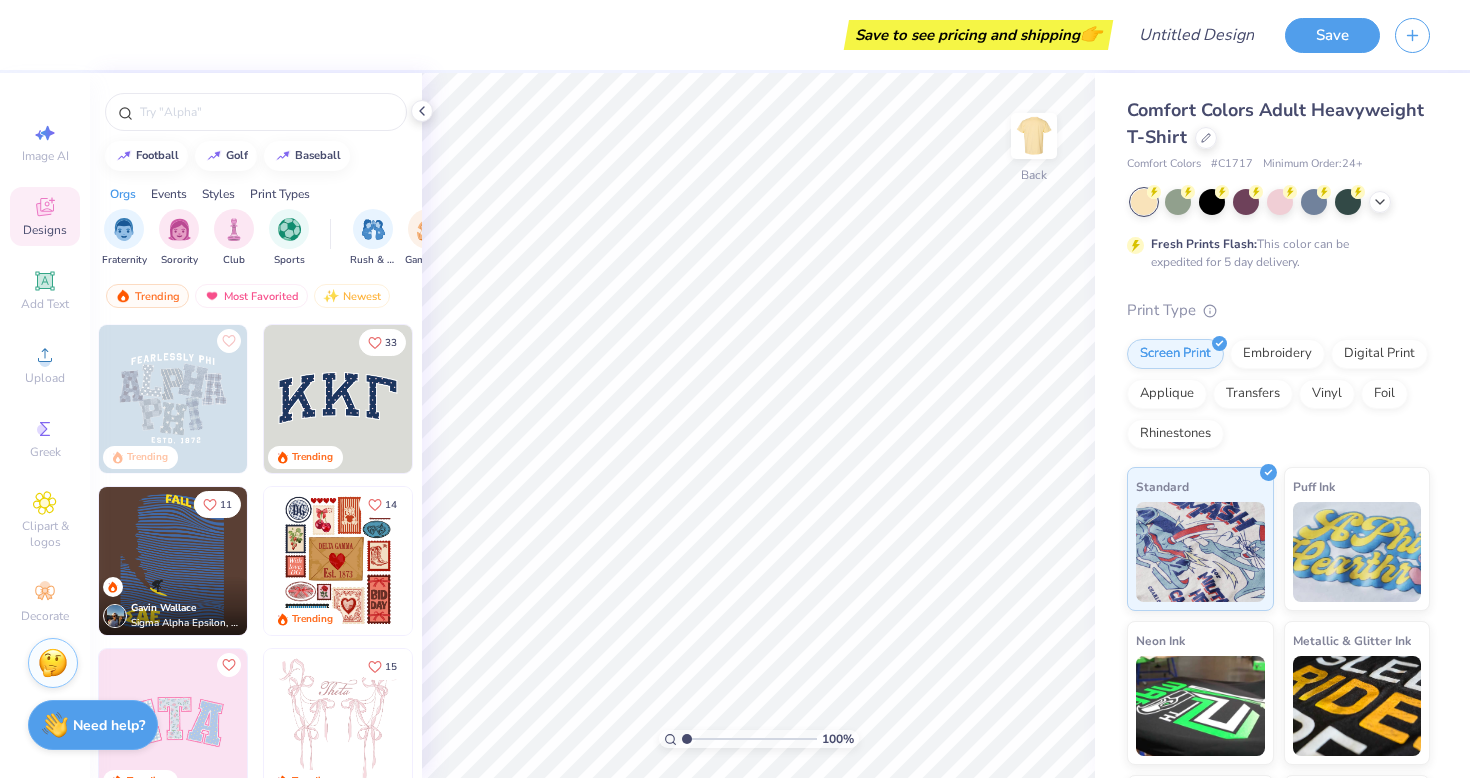 scroll, scrollTop: 0, scrollLeft: 0, axis: both 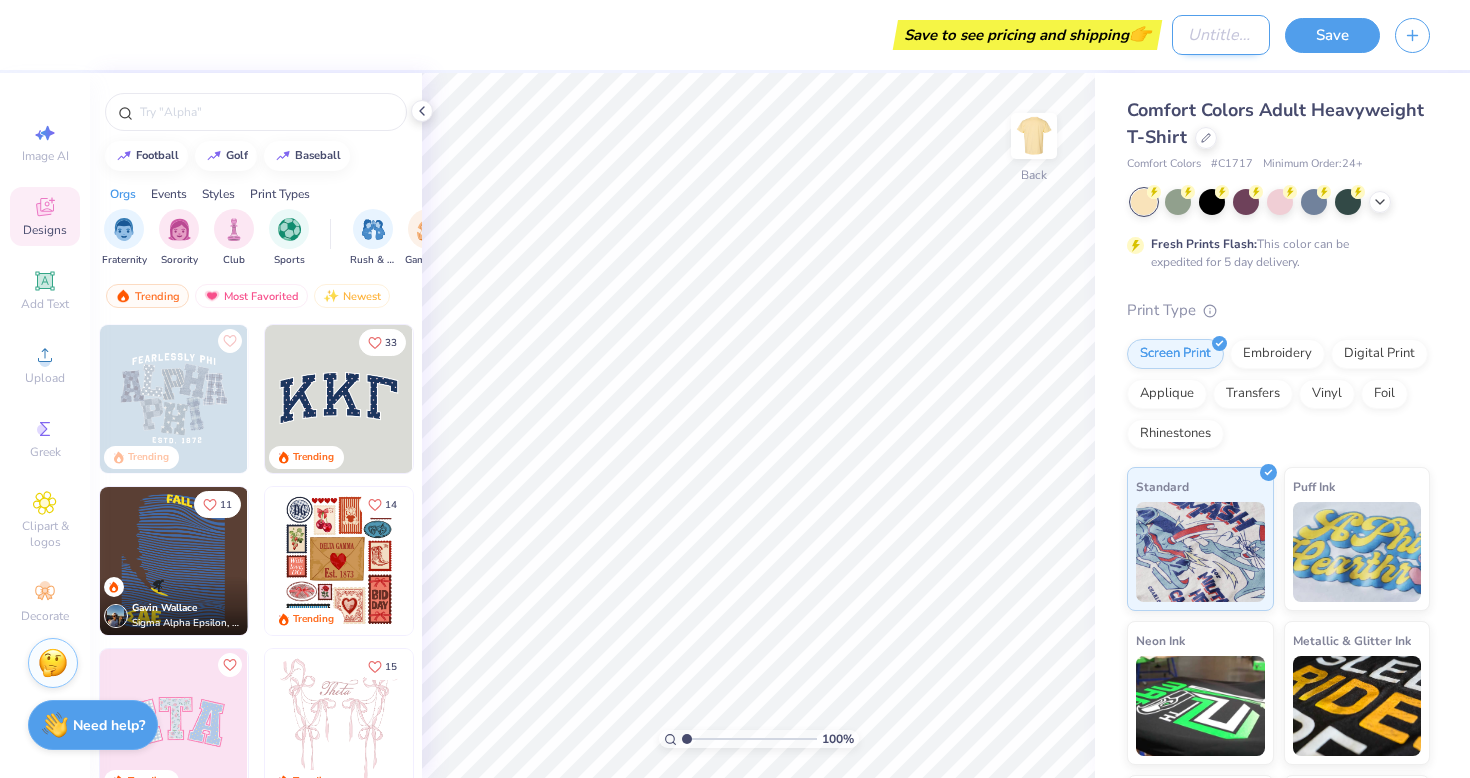 click on "Design Title" at bounding box center [1221, 35] 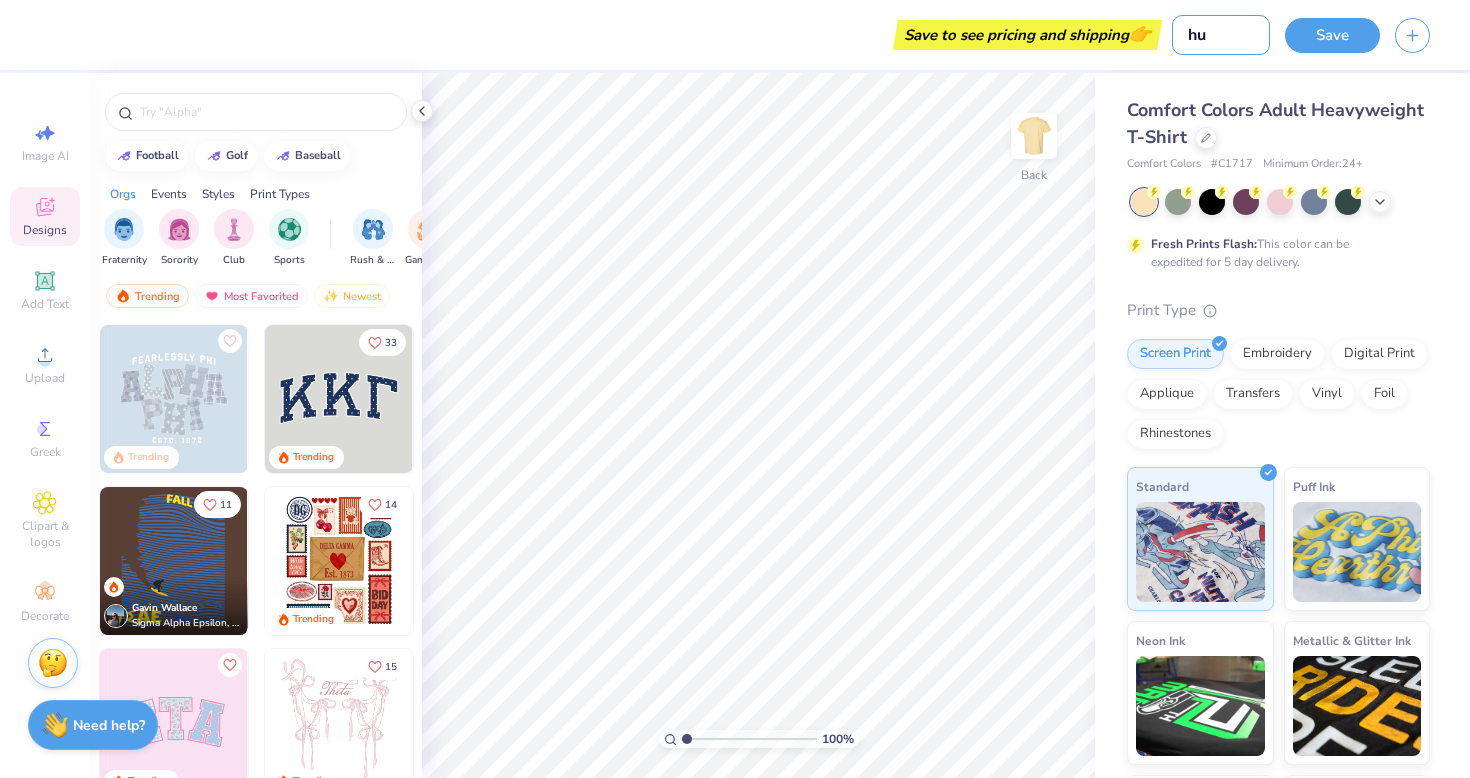 type on "h" 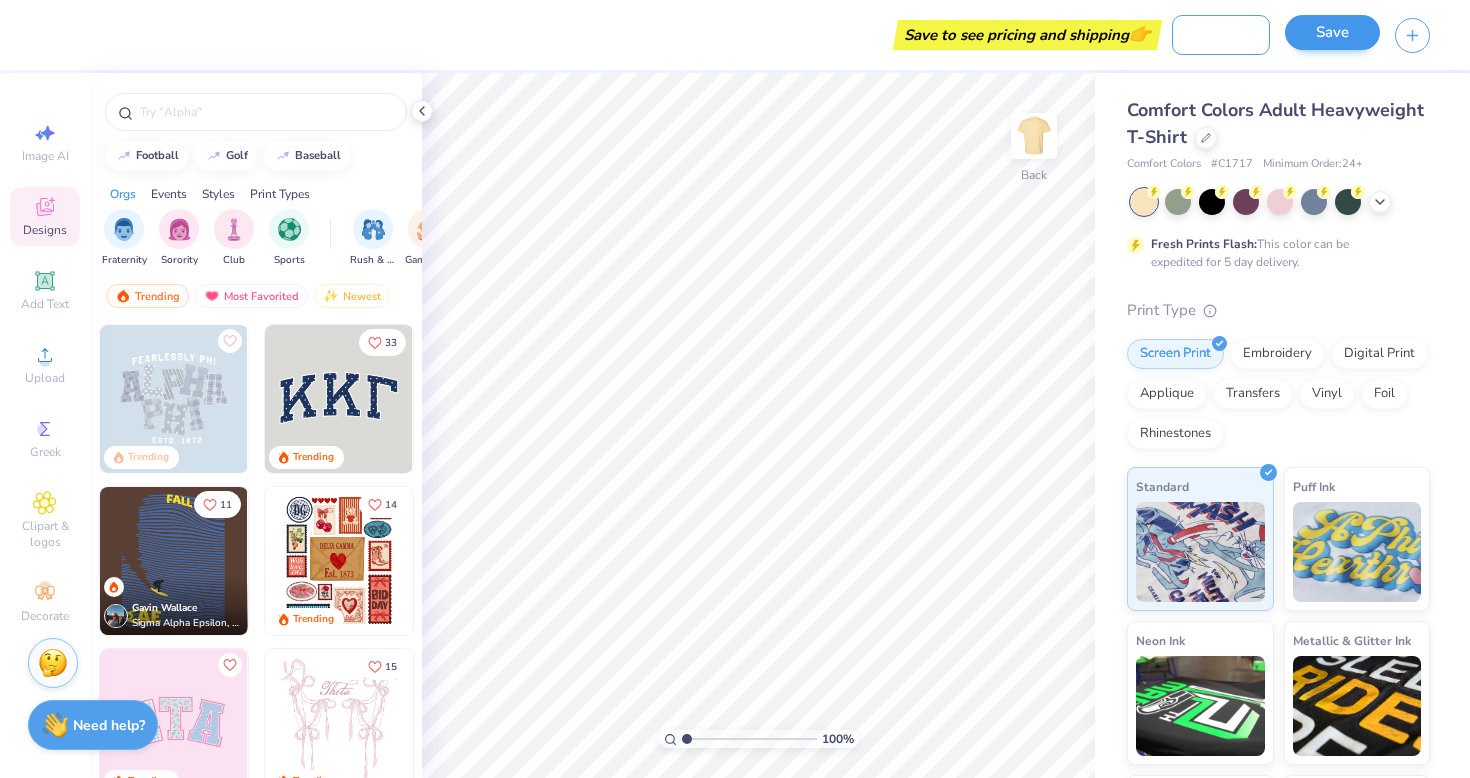 scroll, scrollTop: 0, scrollLeft: 103, axis: horizontal 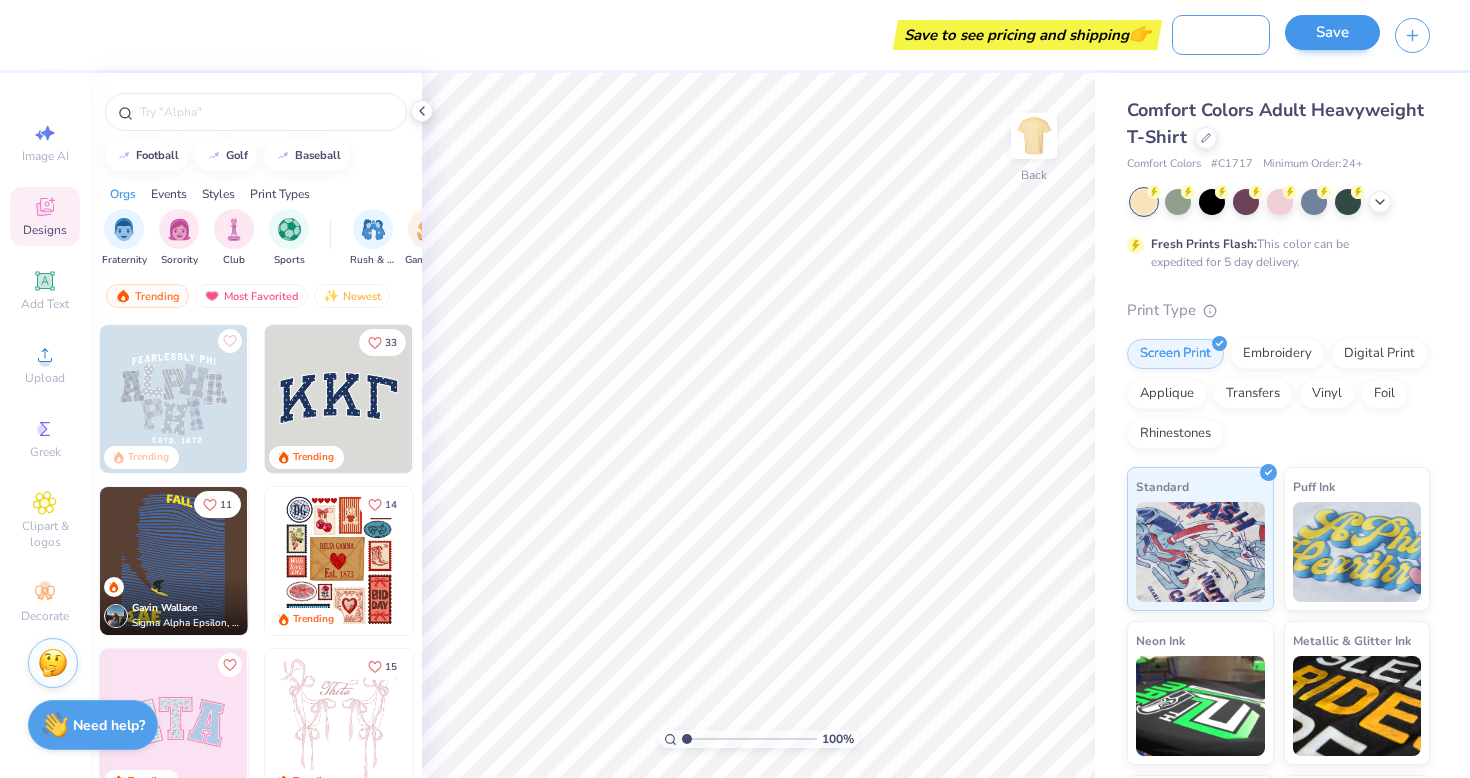 type on "this is a marketing test" 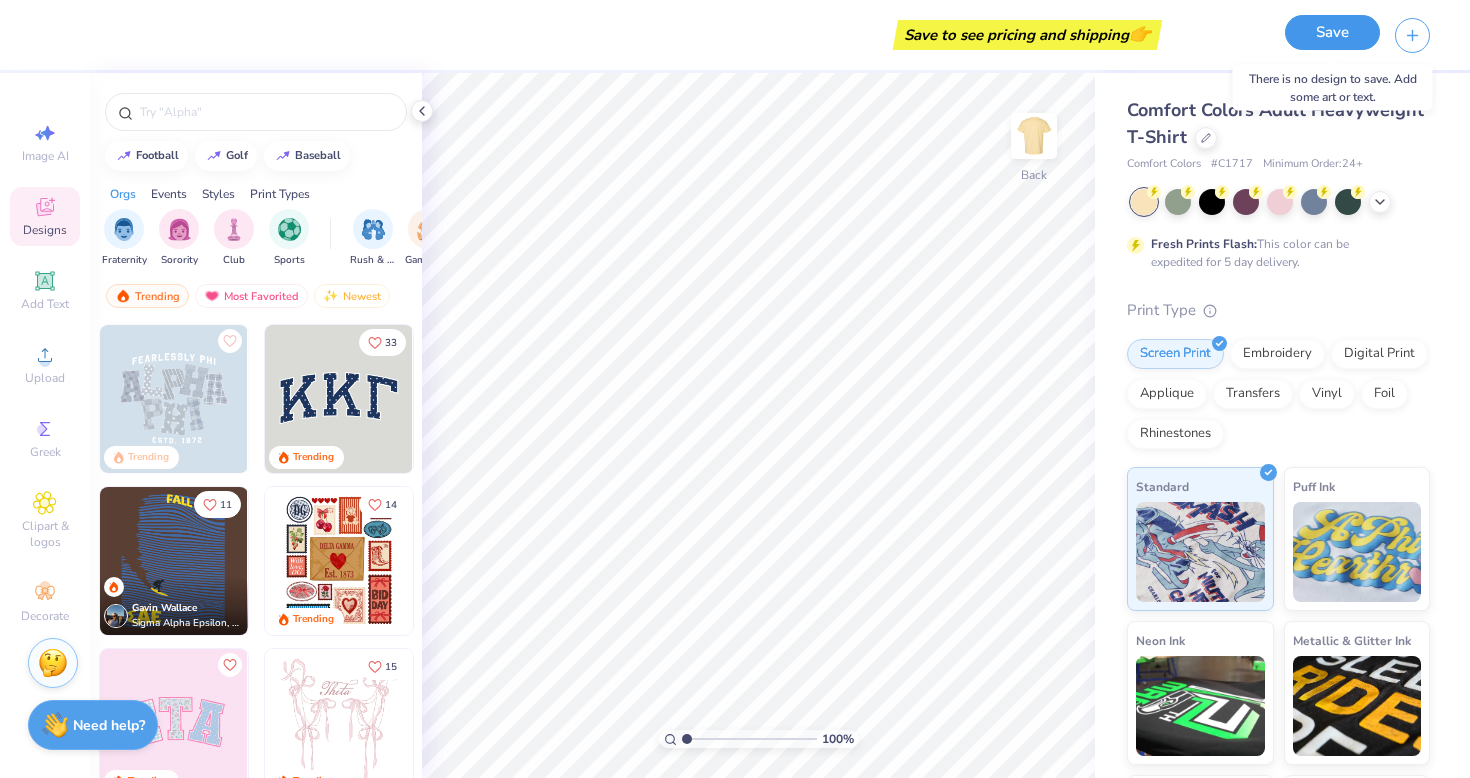 click on "Save" at bounding box center (1332, 32) 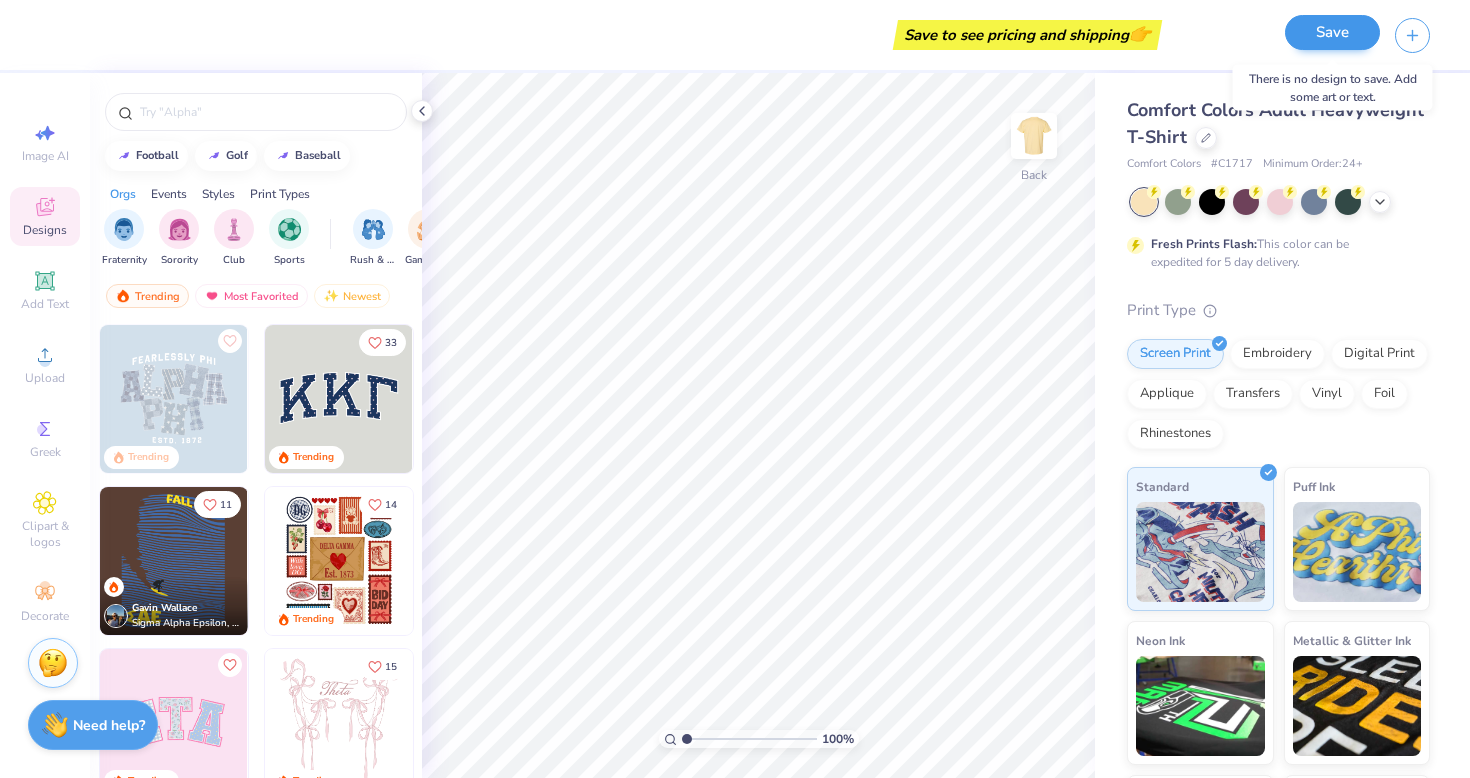 scroll, scrollTop: 0, scrollLeft: 0, axis: both 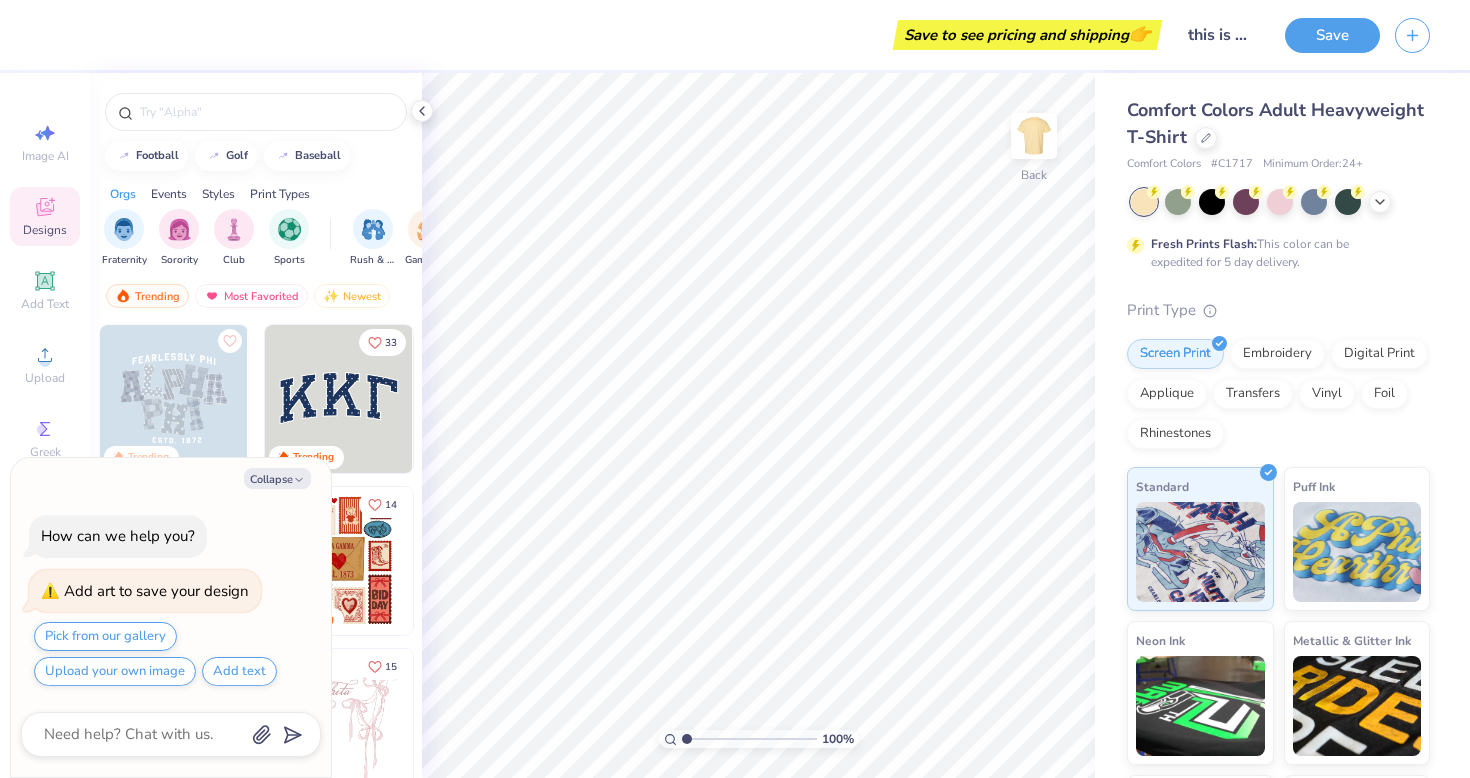 click at bounding box center (339, 399) 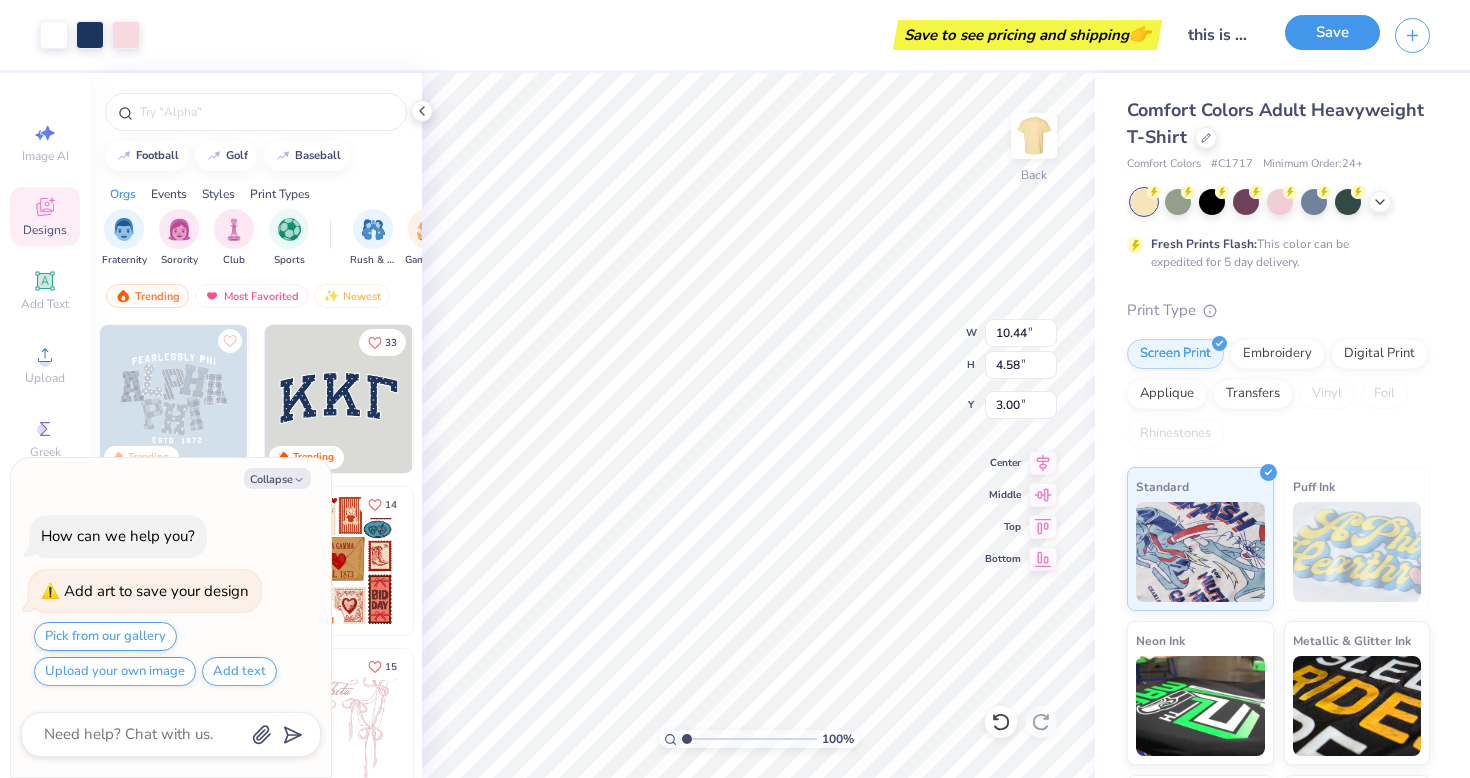 click on "Save" at bounding box center (1332, 32) 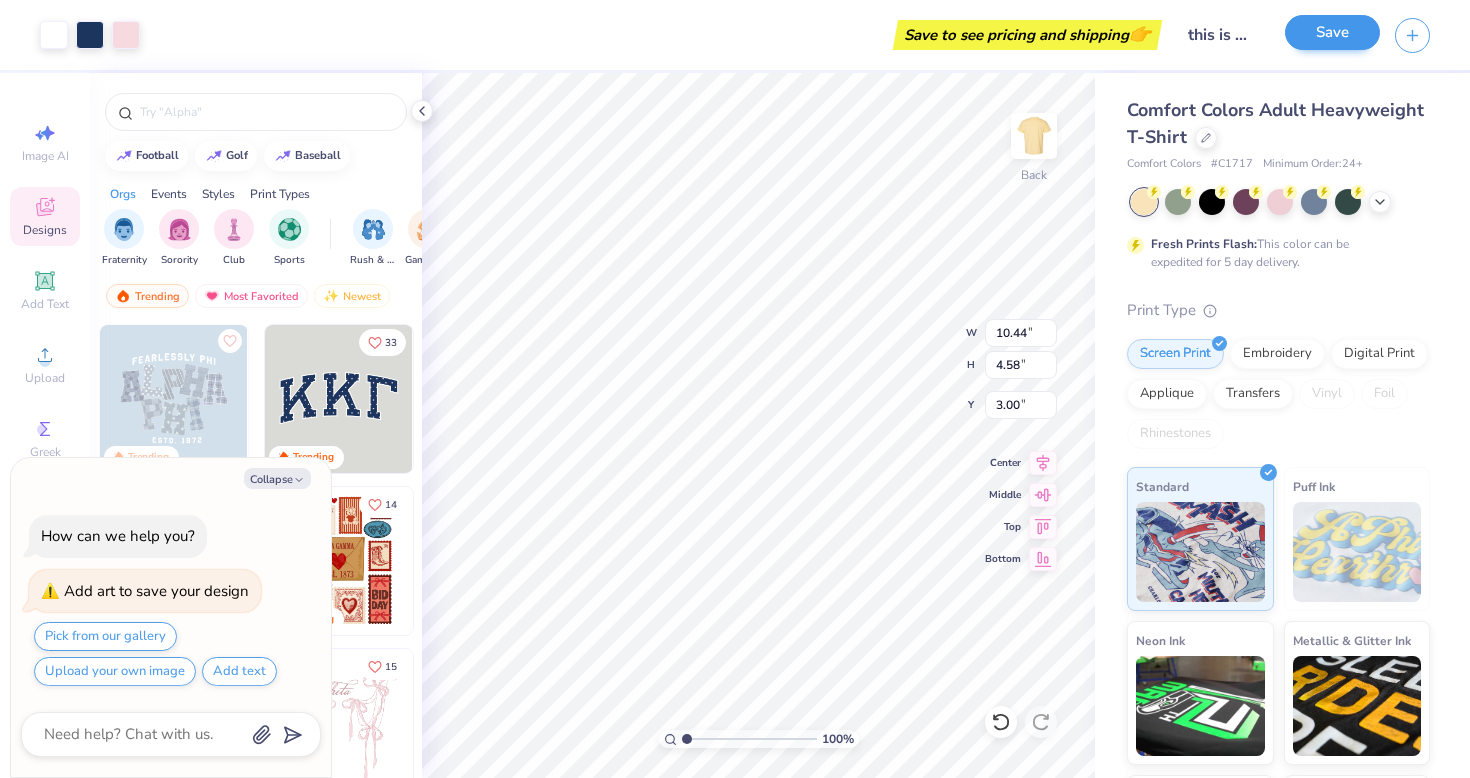 type on "x" 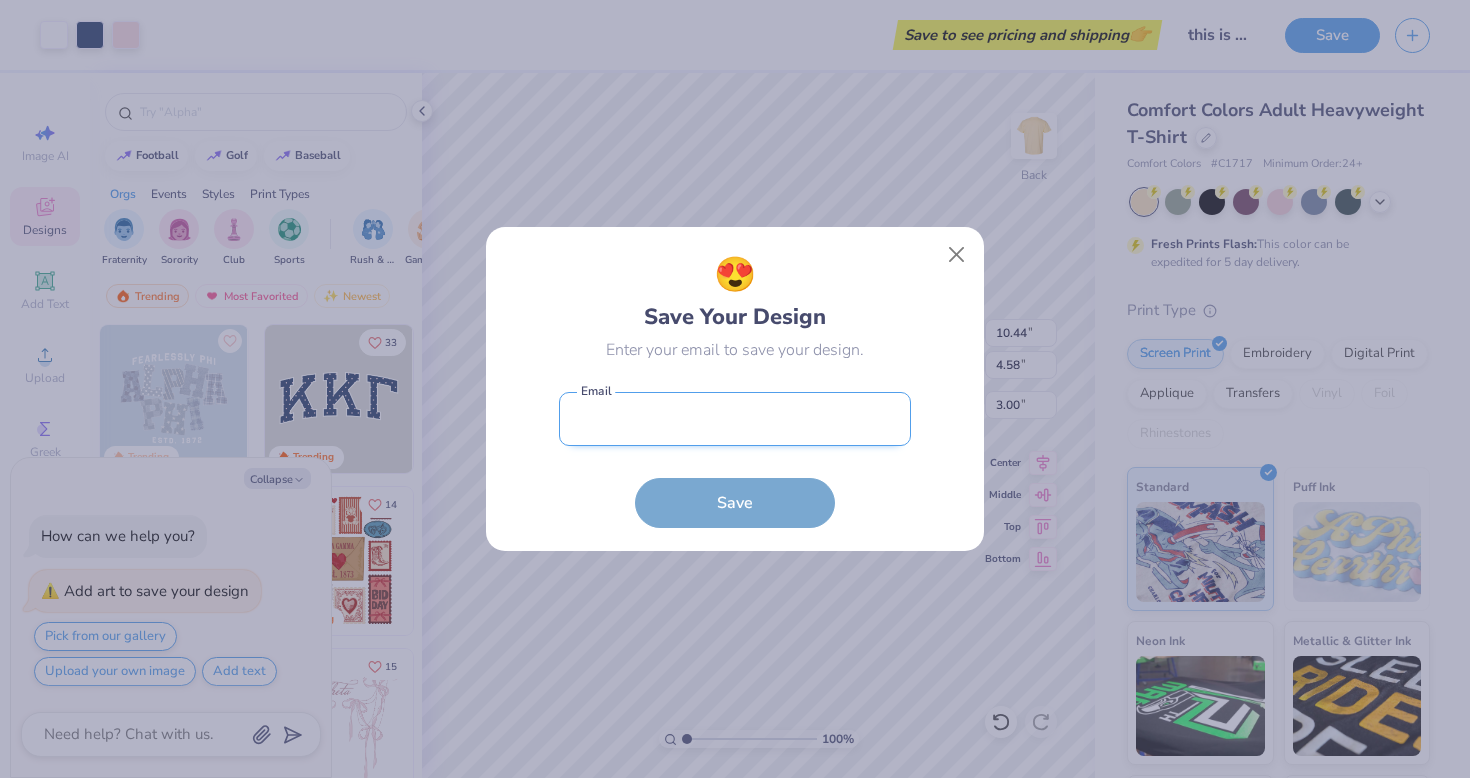 click at bounding box center [735, 419] 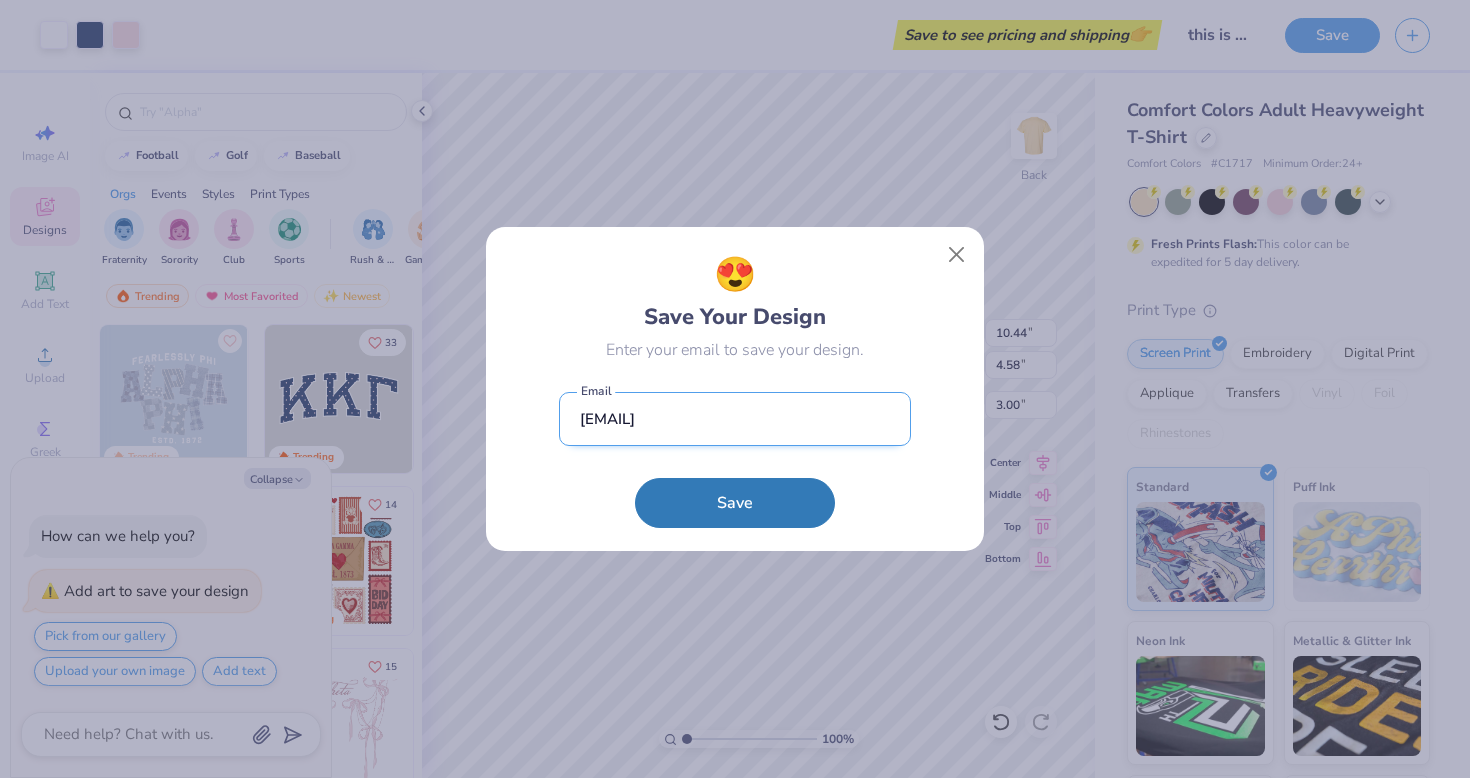 click on "[EMAIL]" at bounding box center [735, 419] 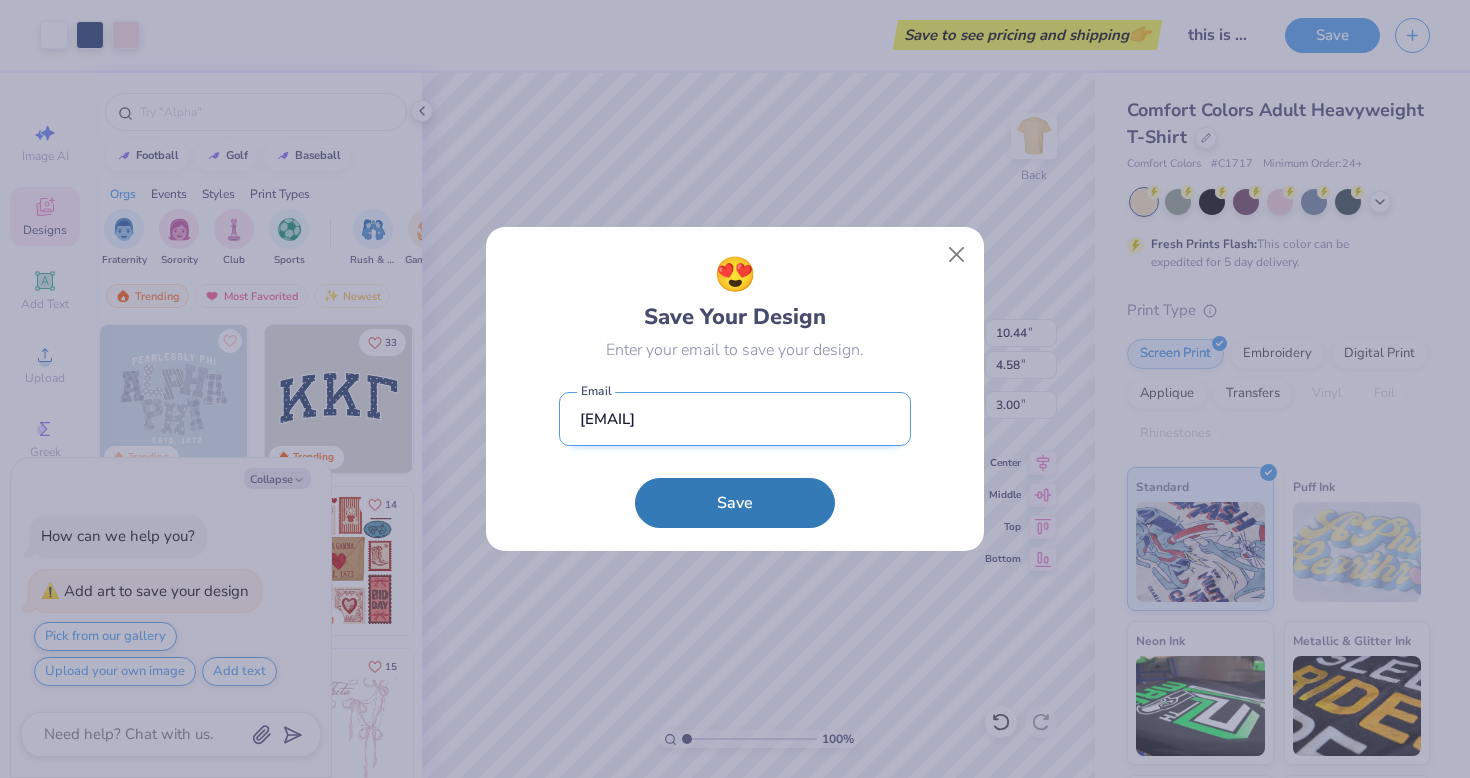 click on "[EMAIL]" at bounding box center (735, 419) 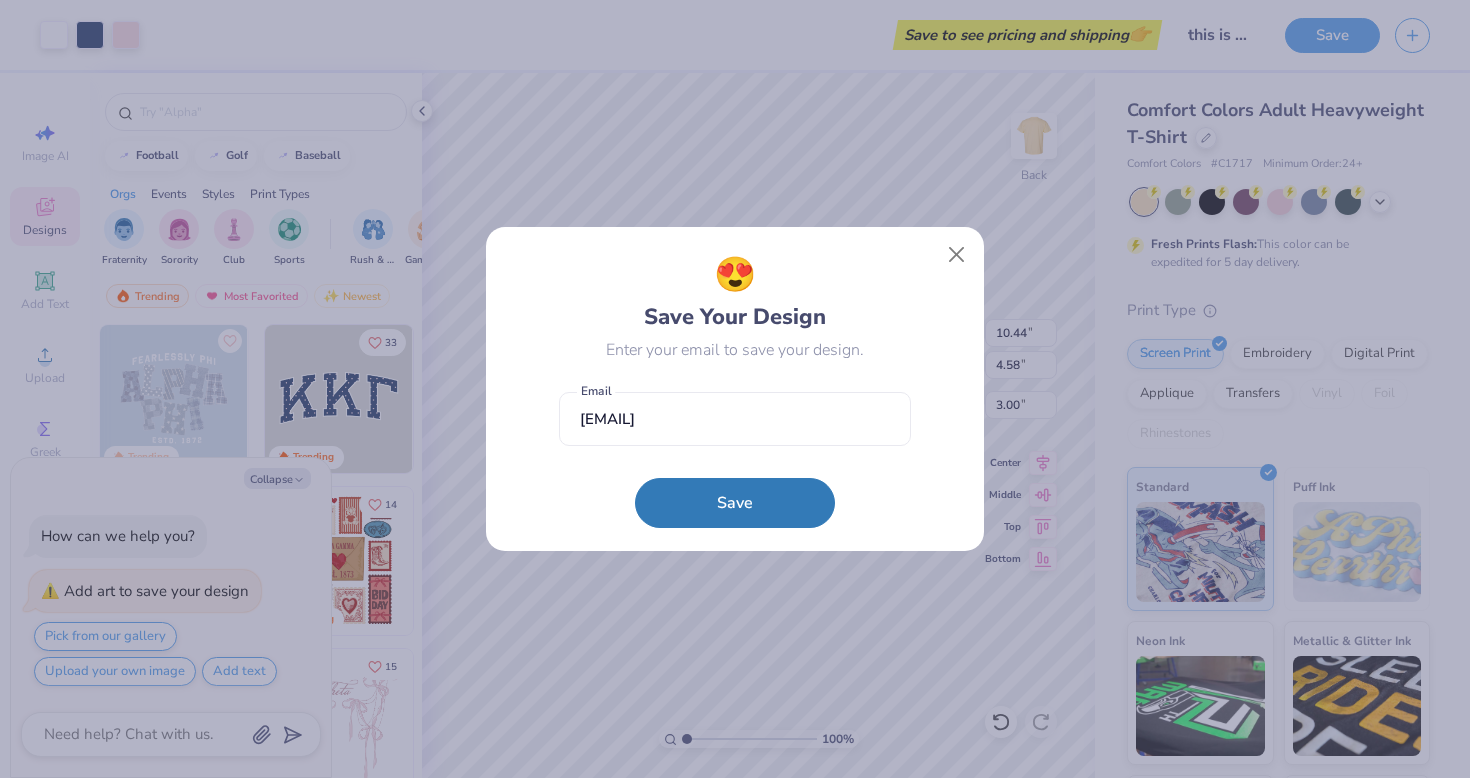 click on "😍 Save Your Design Enter your email to save your design. [EMAIL] Email Save" at bounding box center [735, 389] 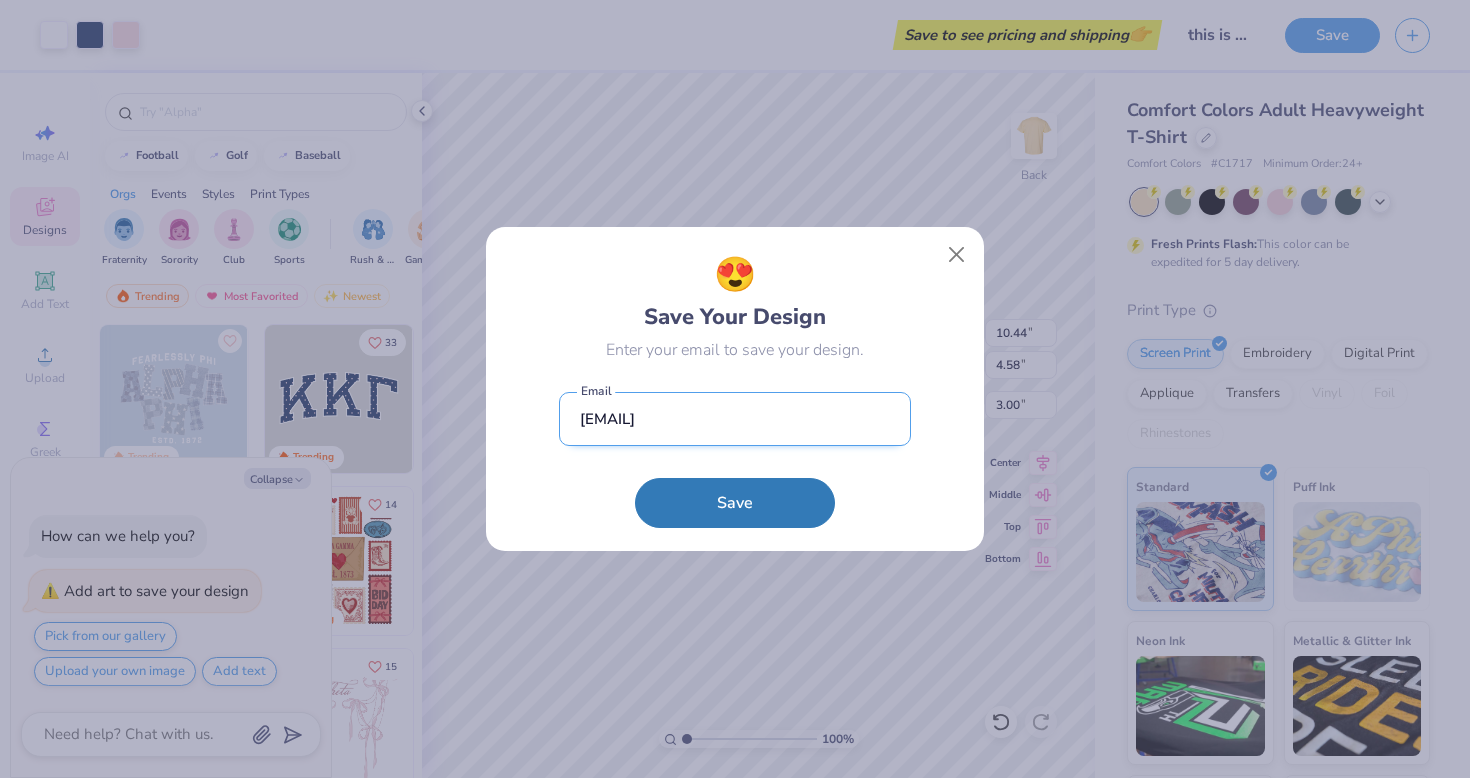 click on "[EMAIL]" at bounding box center [735, 419] 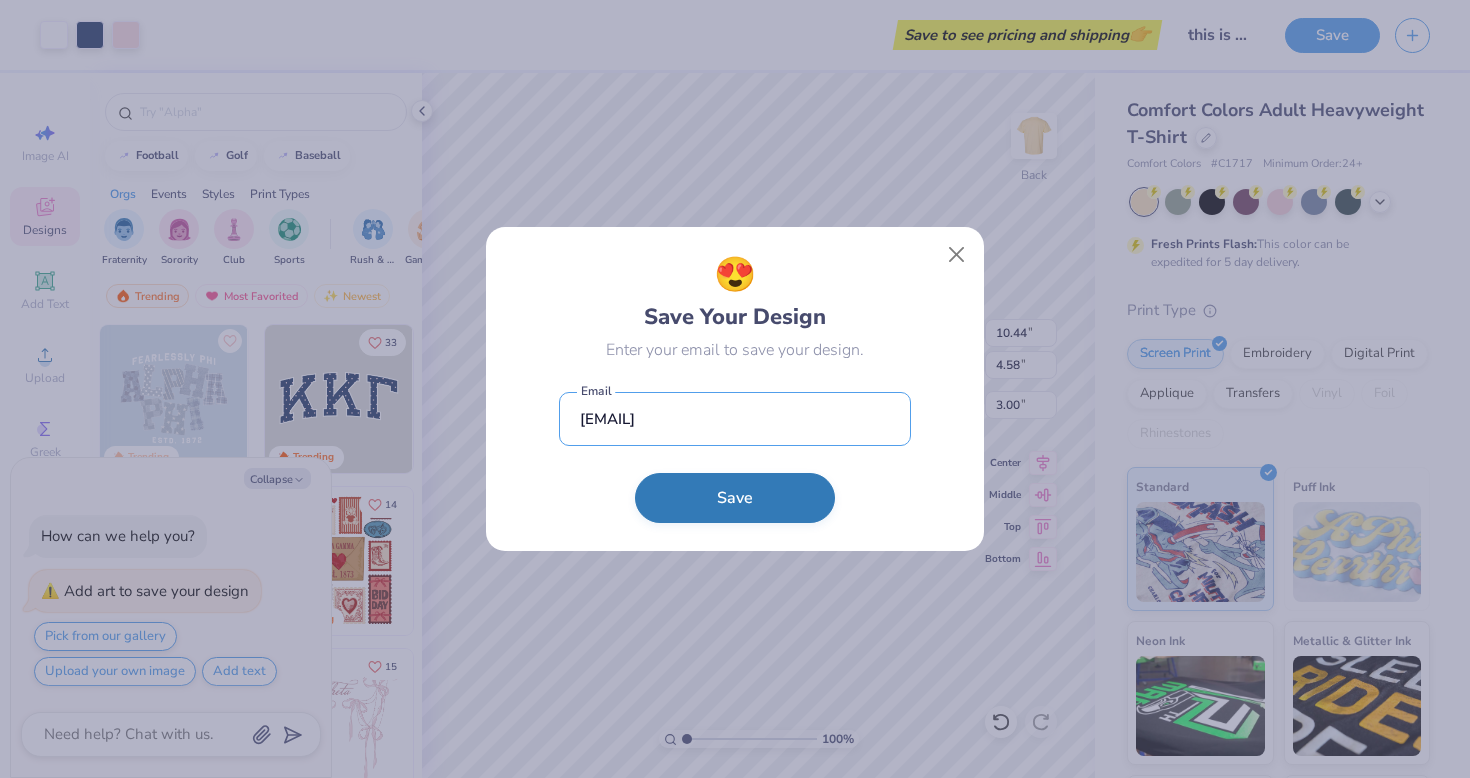 type on "[EMAIL]" 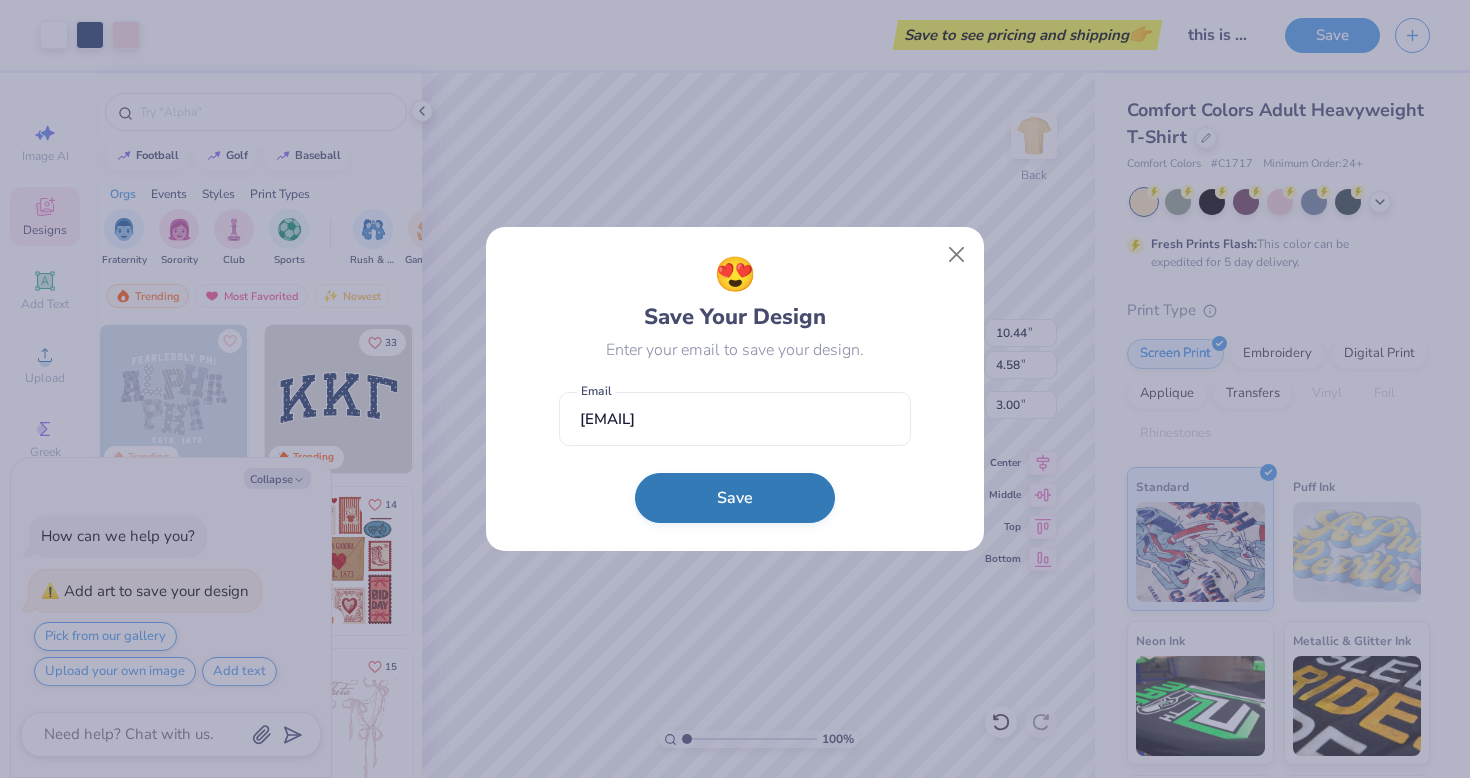 click on "Save" at bounding box center (735, 498) 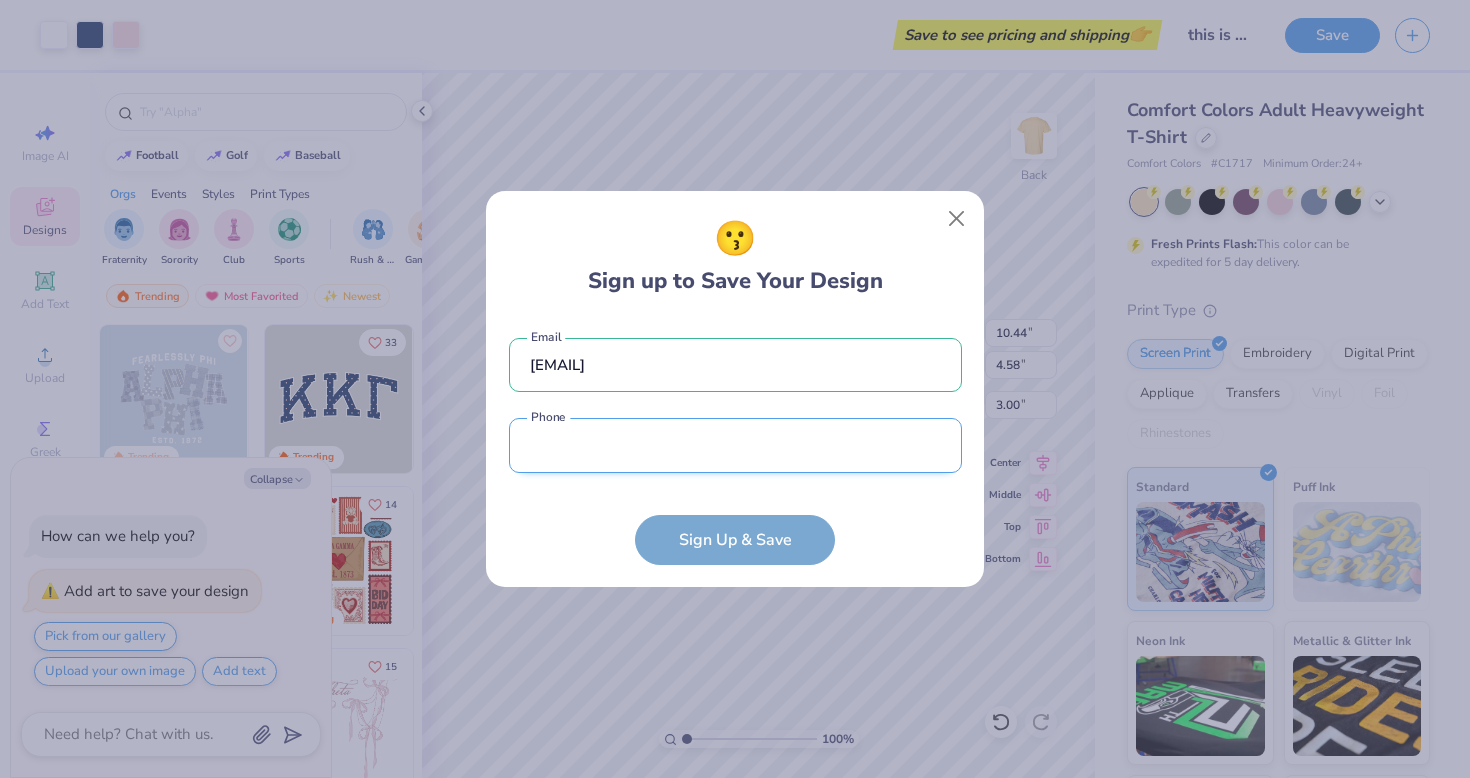 click at bounding box center (735, 445) 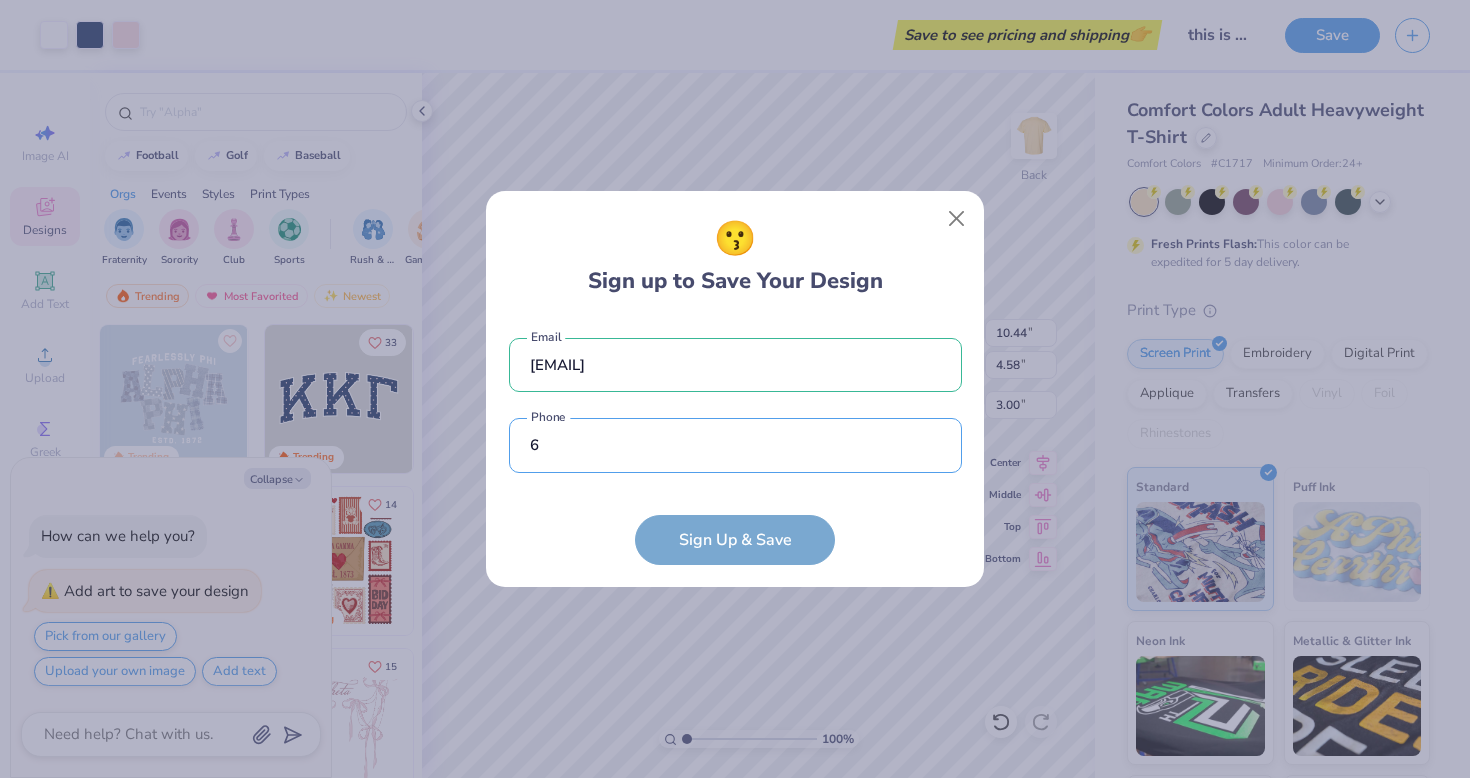 type on "6" 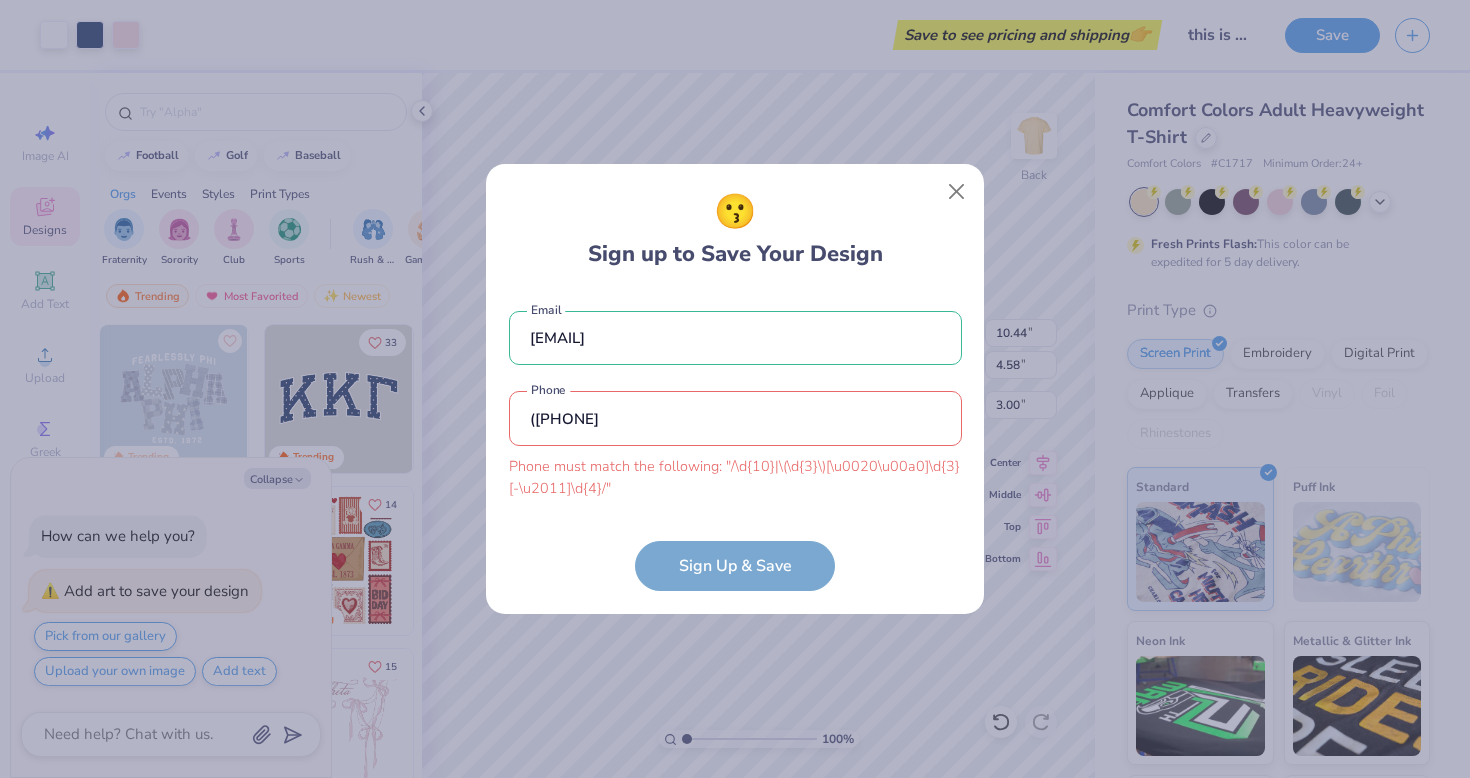 click on "([PHONE]" at bounding box center [735, 418] 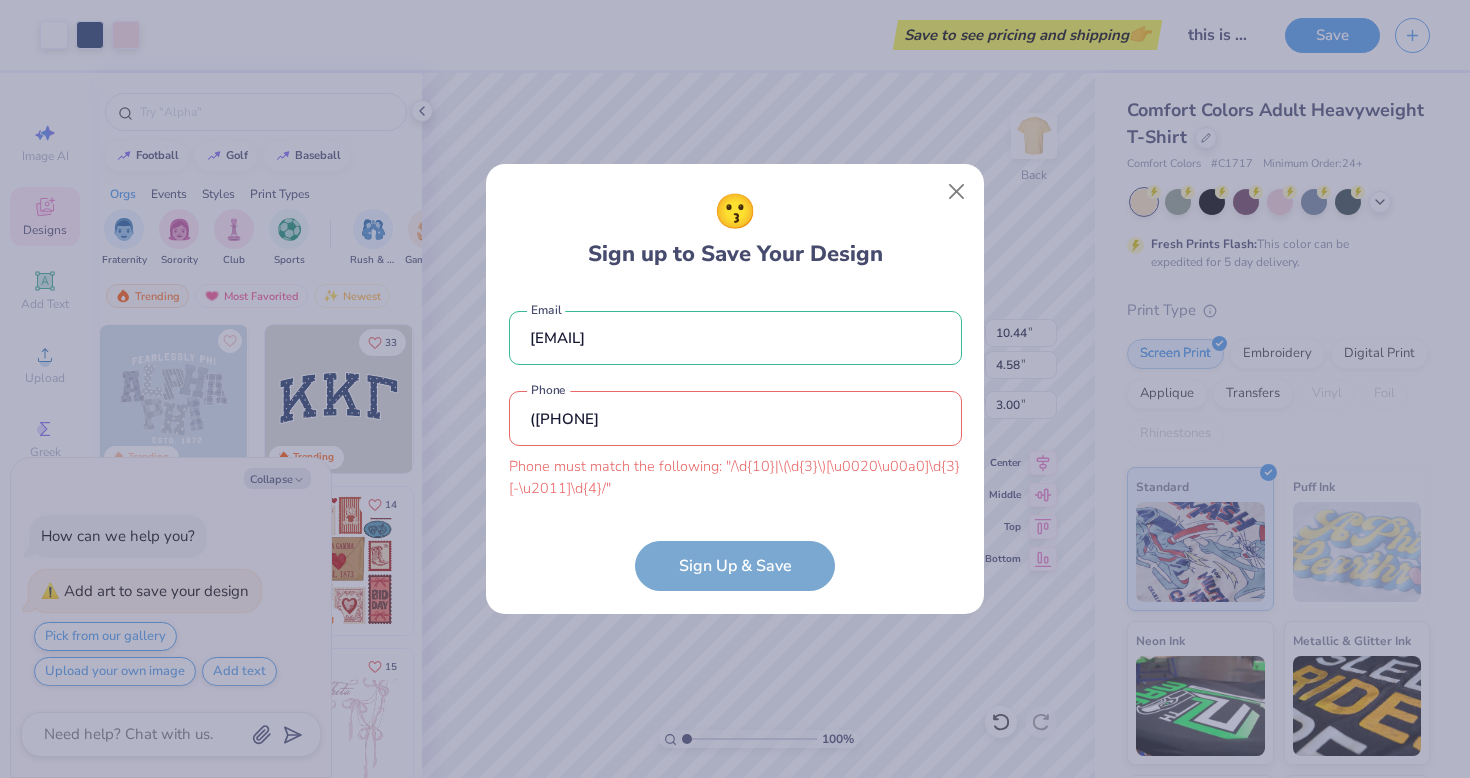click on "([PHONE]" at bounding box center (735, 418) 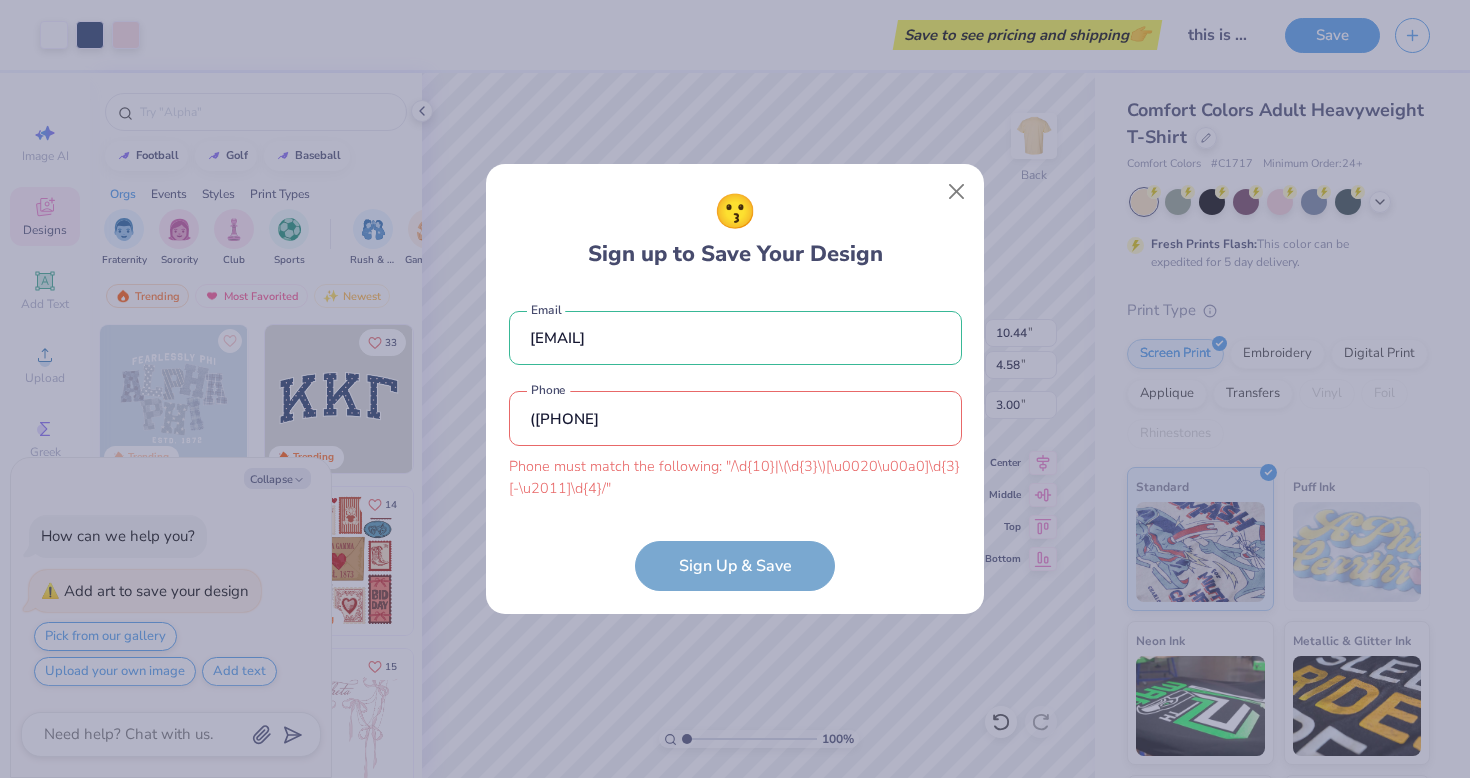 click on "([PHONE]" at bounding box center (735, 418) 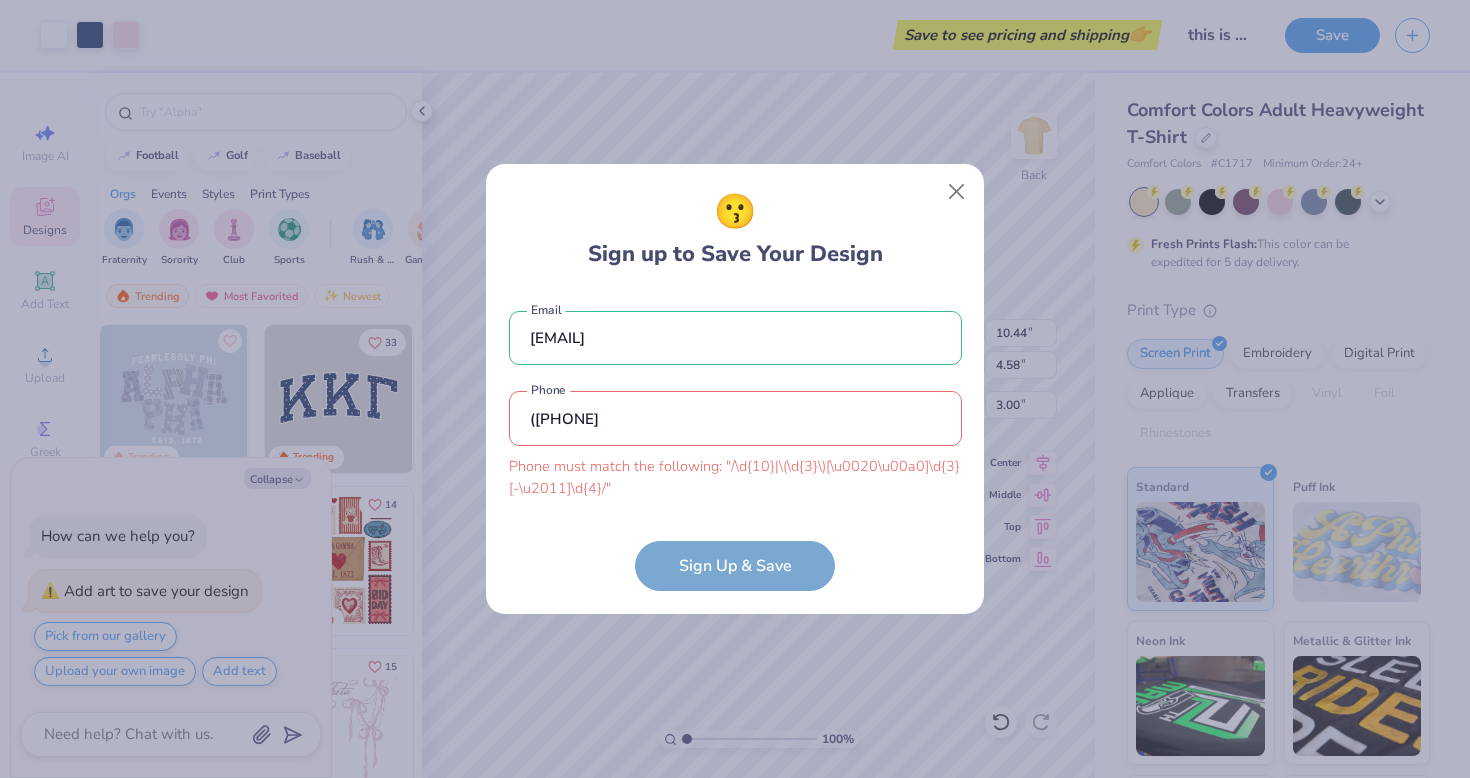 click on "([PHONE]" at bounding box center [735, 418] 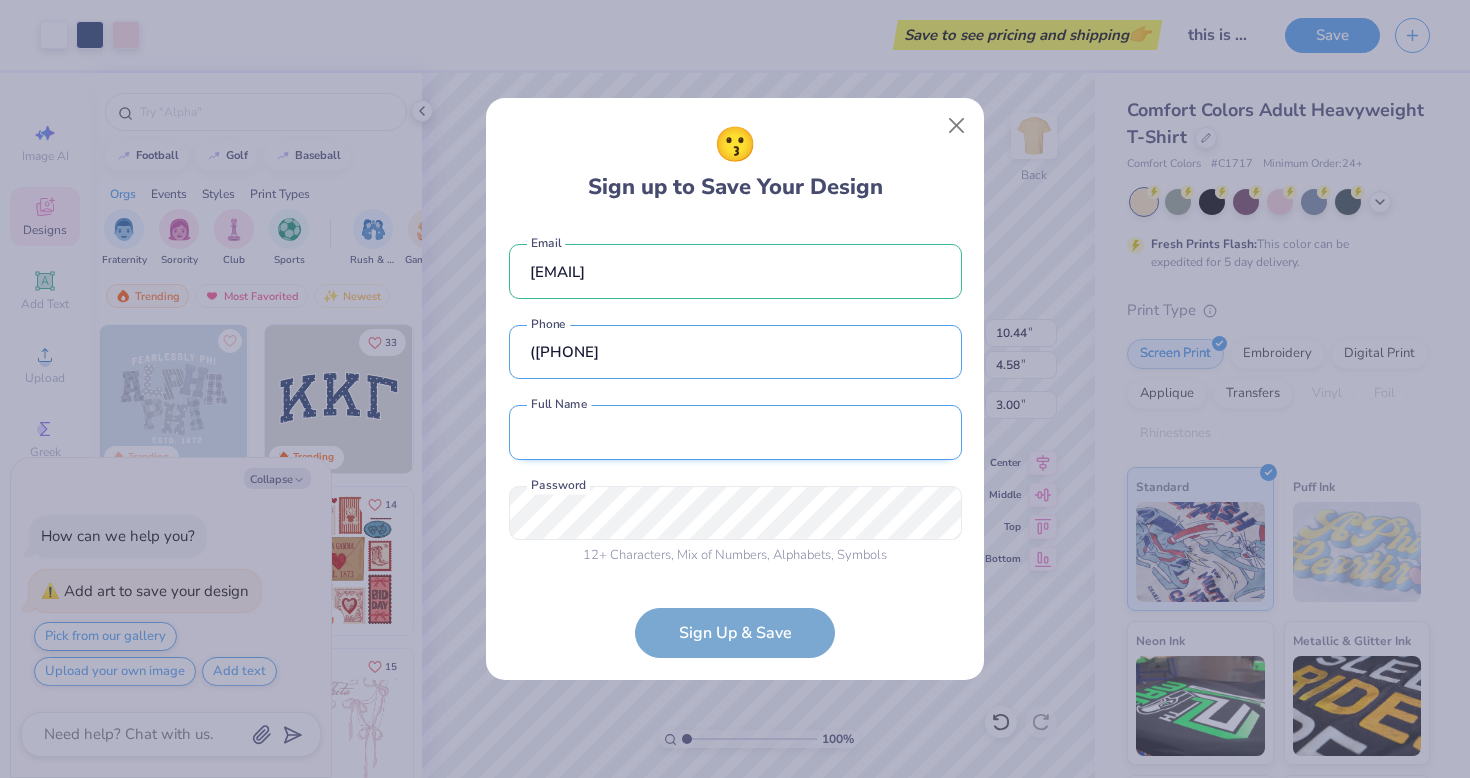 type on "([PHONE]" 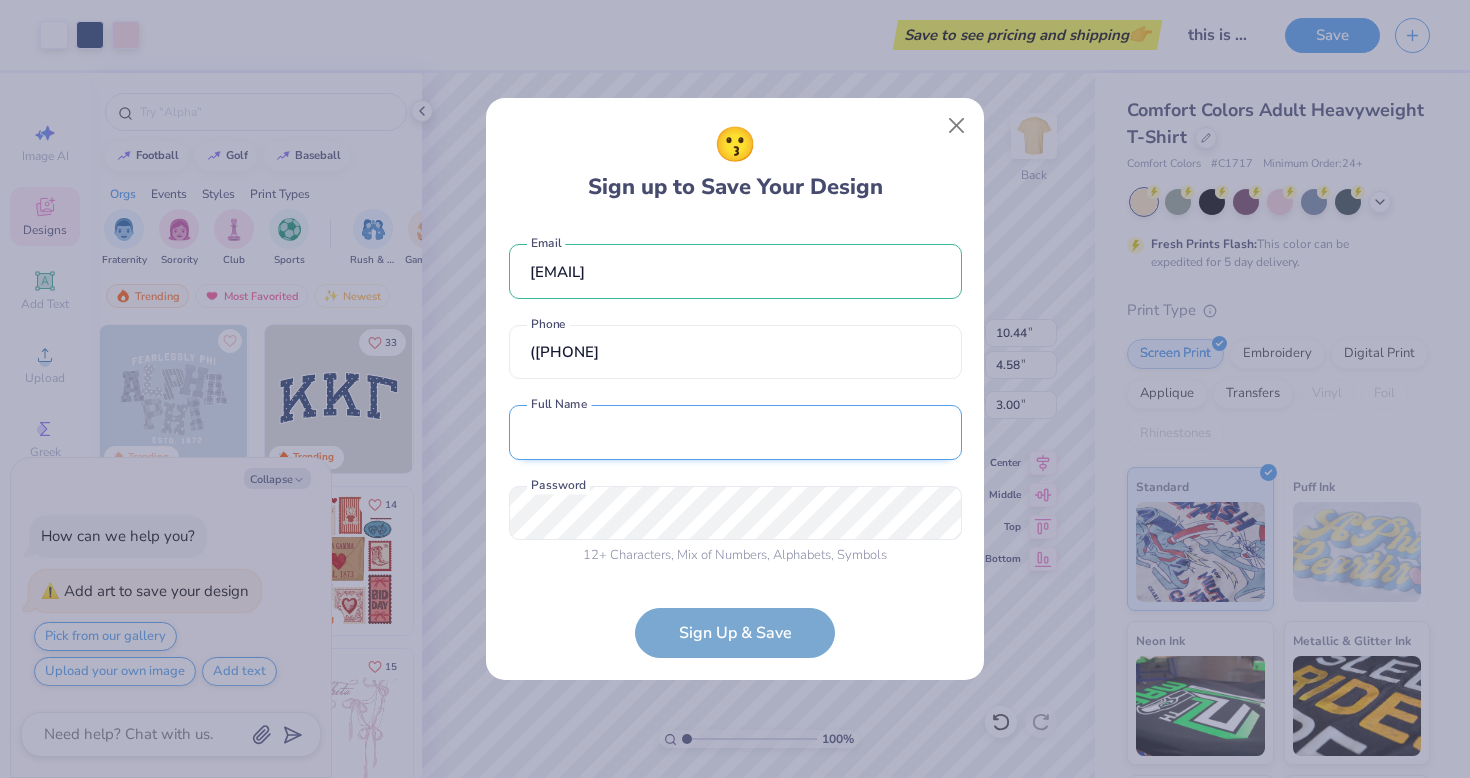 click at bounding box center (735, 432) 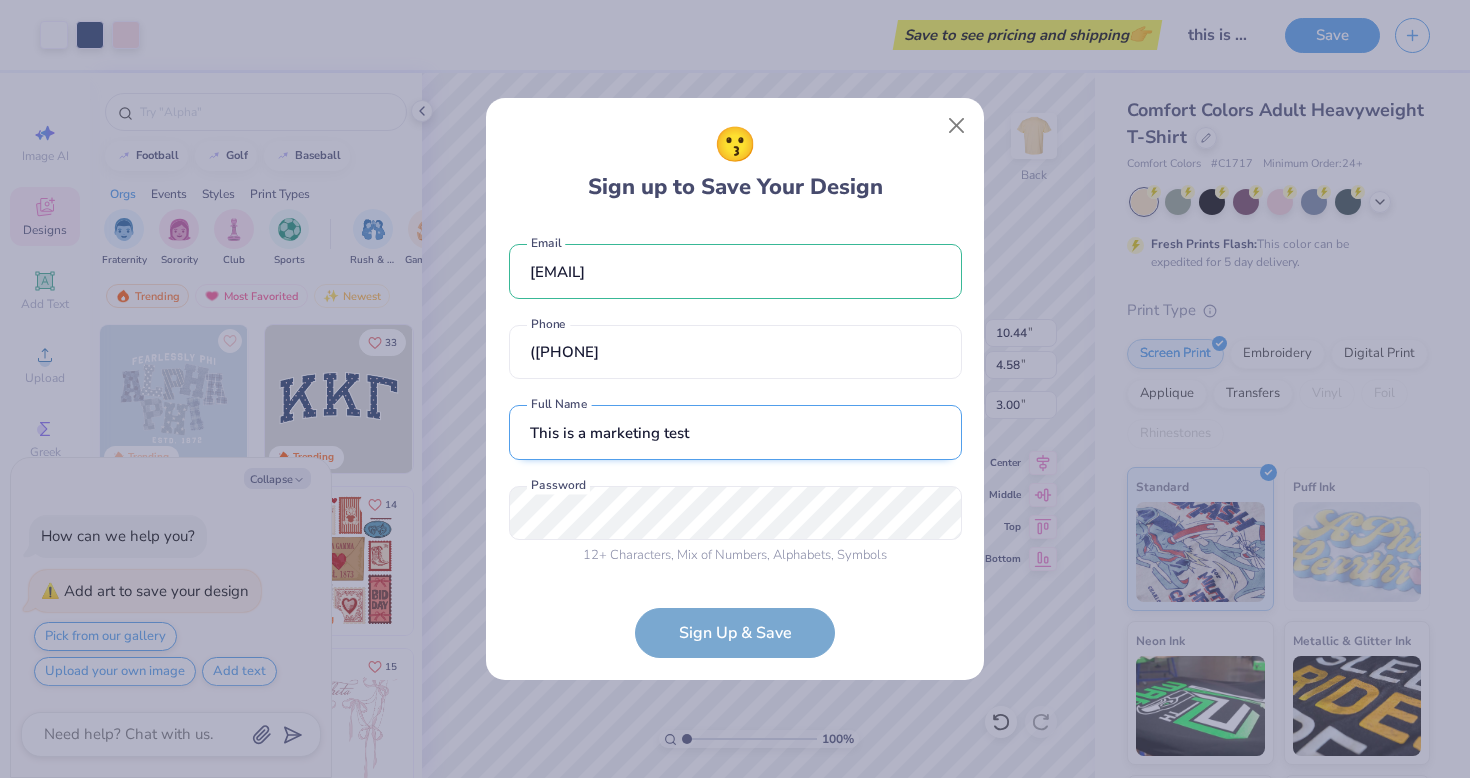 type on "This is a marketing test" 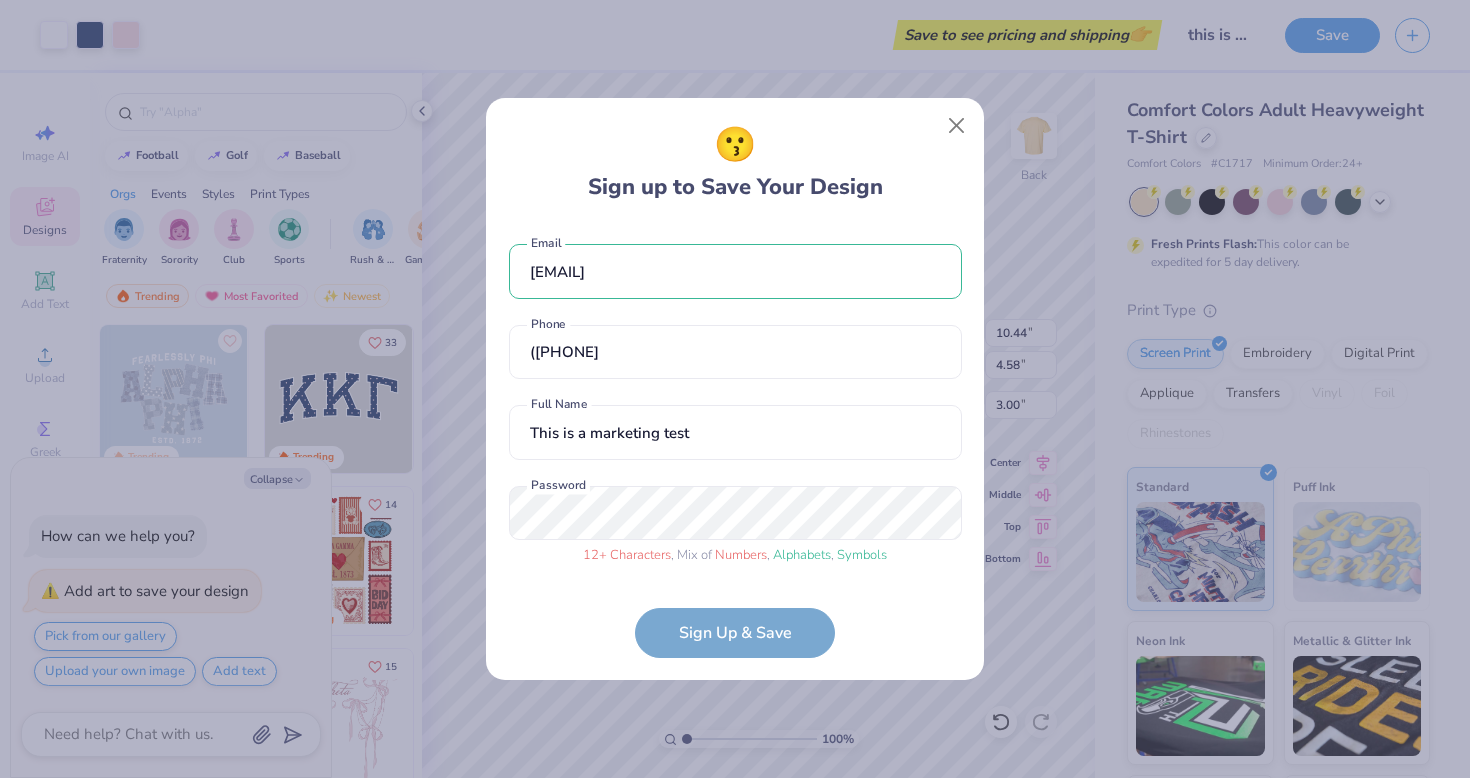 click on "😗 Sign up to Save Your Design" at bounding box center [735, 162] 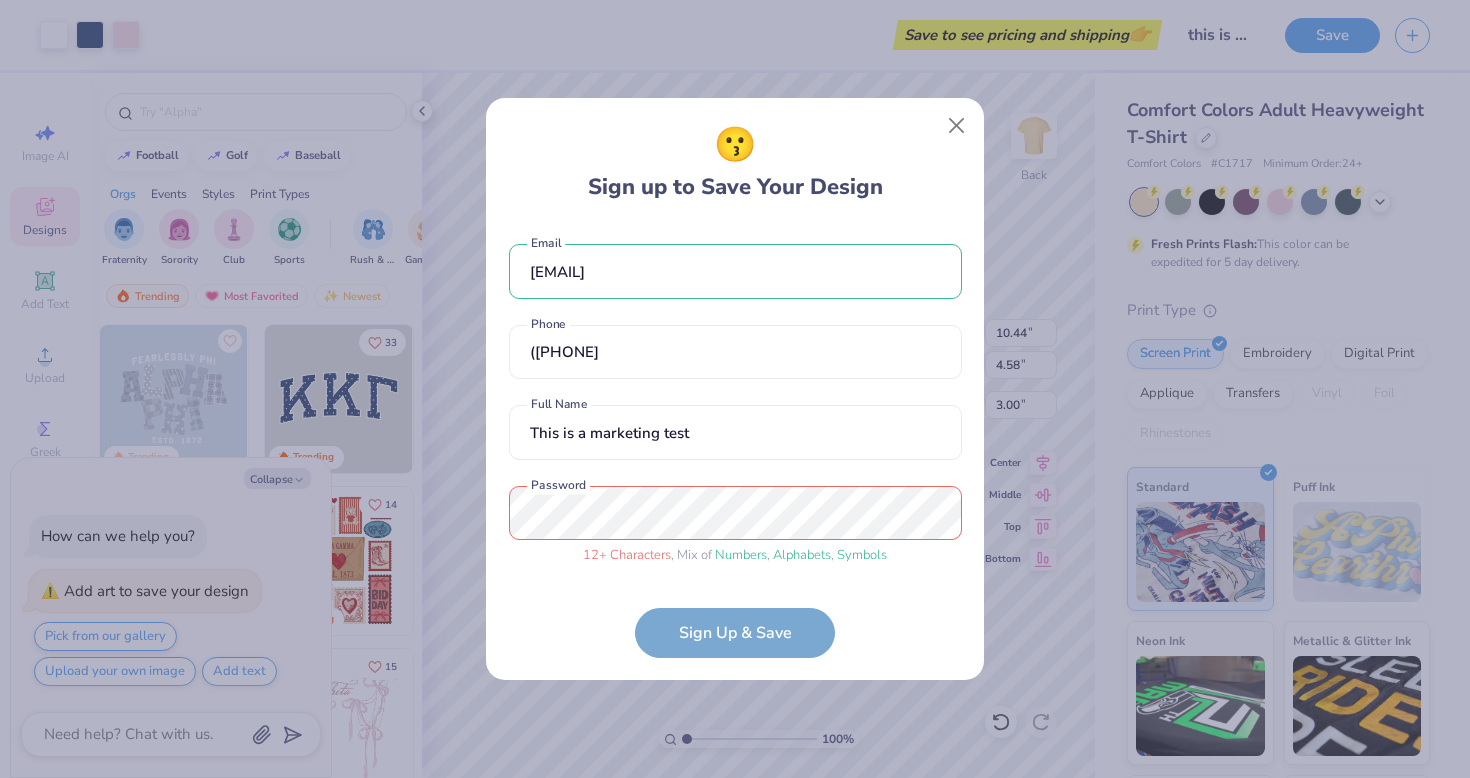 click on "😗 Sign up to Save Your Design [EMAIL] Email ([PHONE]) Phone This is a marketing test Full Name 12 + Characters , Mix of   Numbers ,   Alphabets ,   Symbols Password Sign Up & Save" at bounding box center (735, 389) 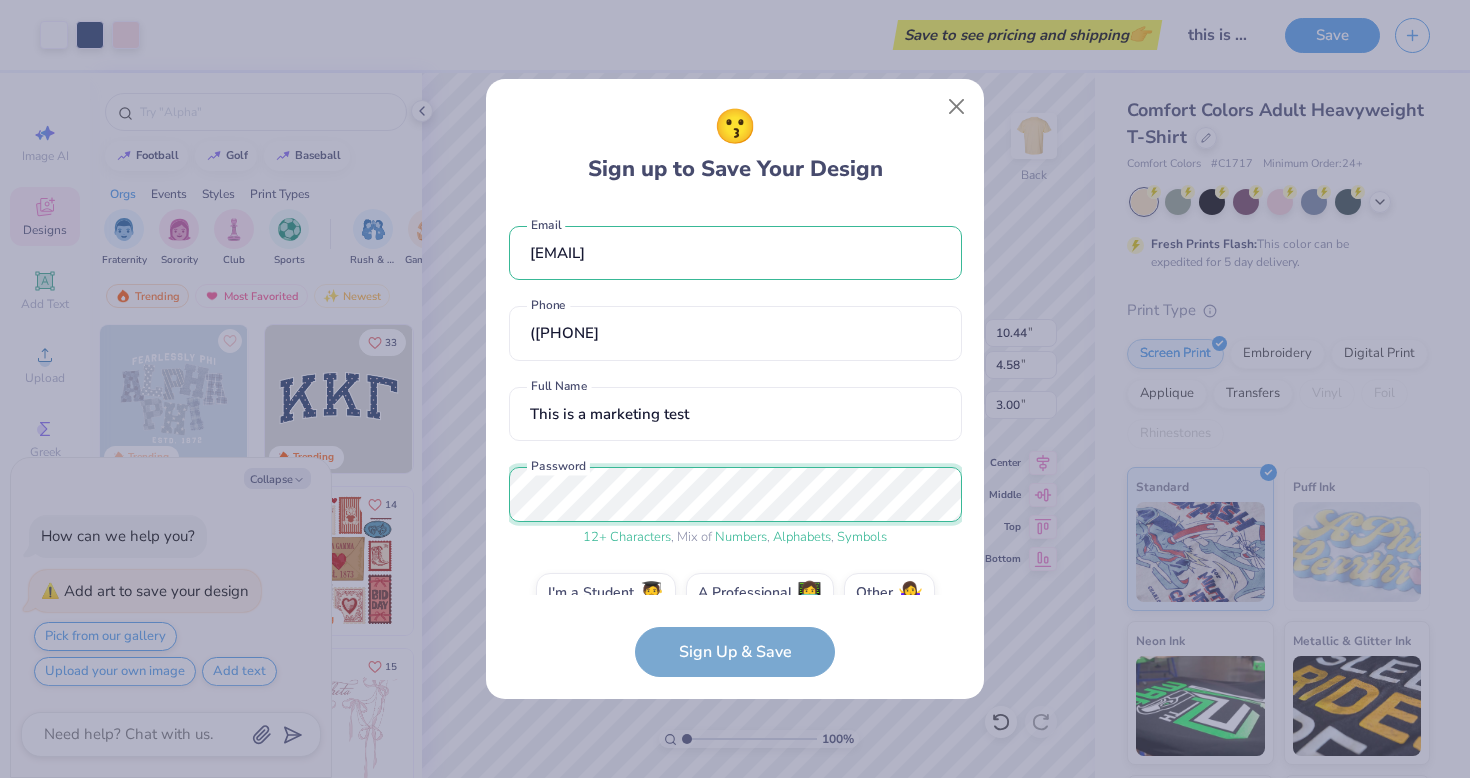 scroll, scrollTop: 38, scrollLeft: 0, axis: vertical 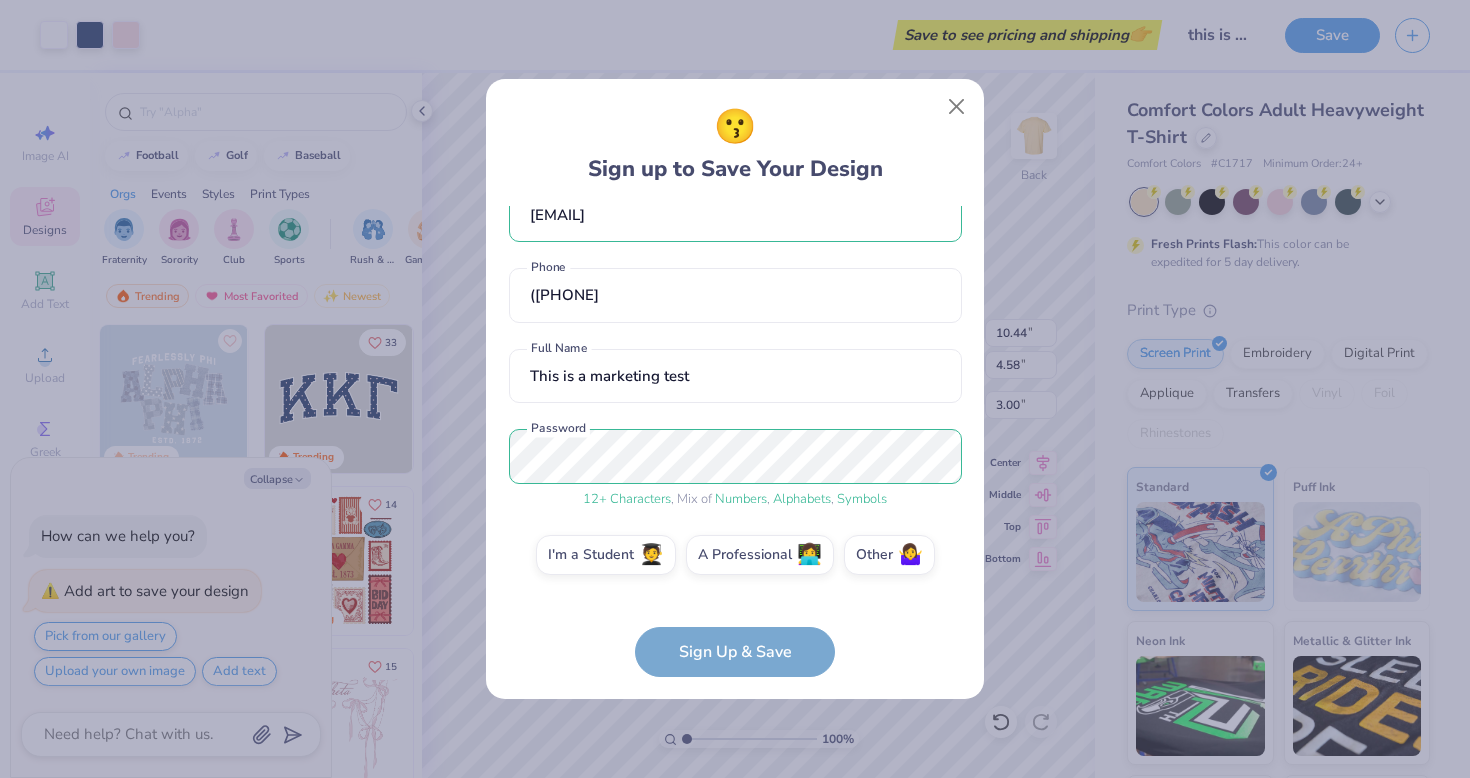 click on "😗 Sign up to Save Your Design" at bounding box center [735, 144] 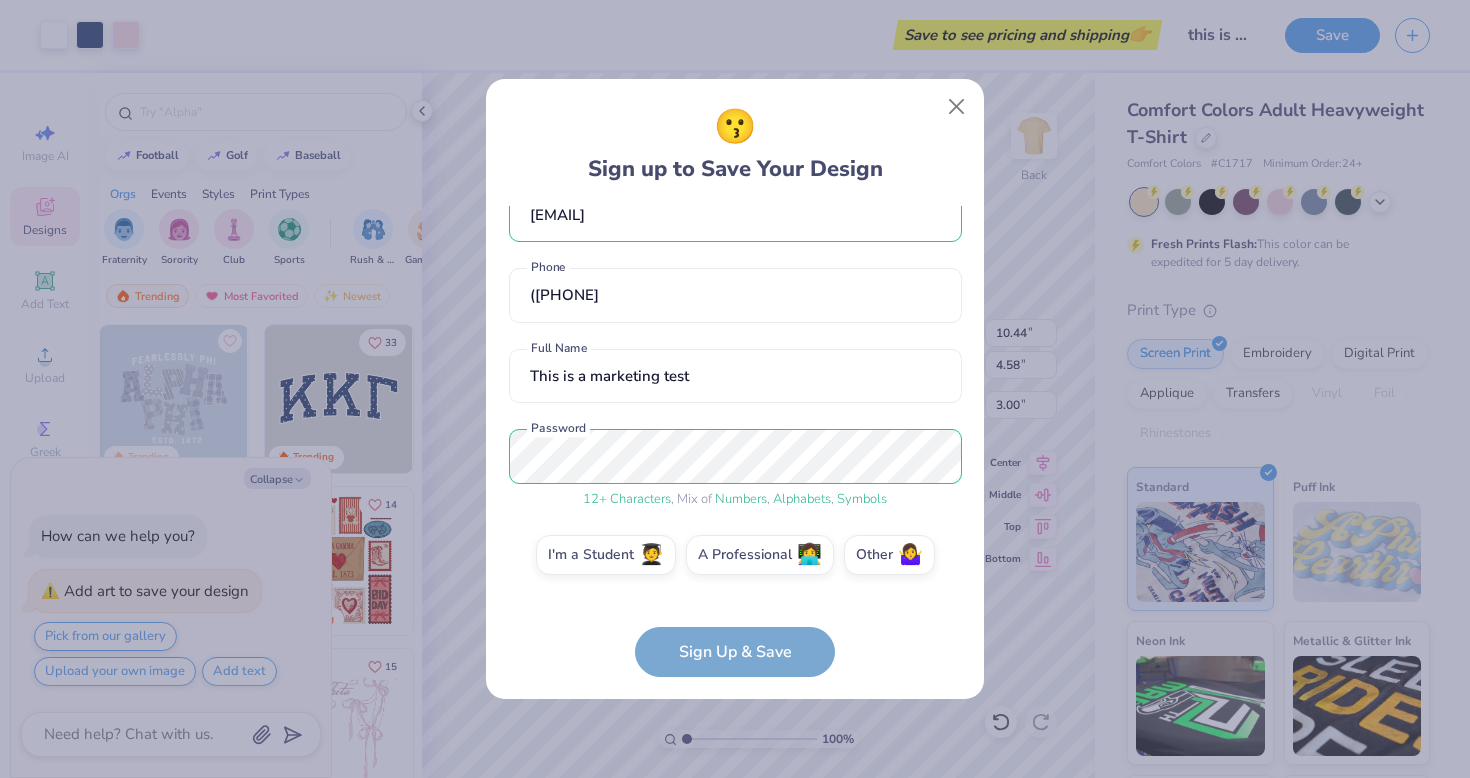 click on "[EMAIL] Email ([PHONE]) Phone This is a marketing test Full Name 12 + Characters , Mix of   Numbers ,   Alphabets ,   Symbols Password I'm a Student 🧑‍🎓 A Professional 👩‍💻 Other 🤷‍♀️ Sign Up & Save" at bounding box center (735, 441) 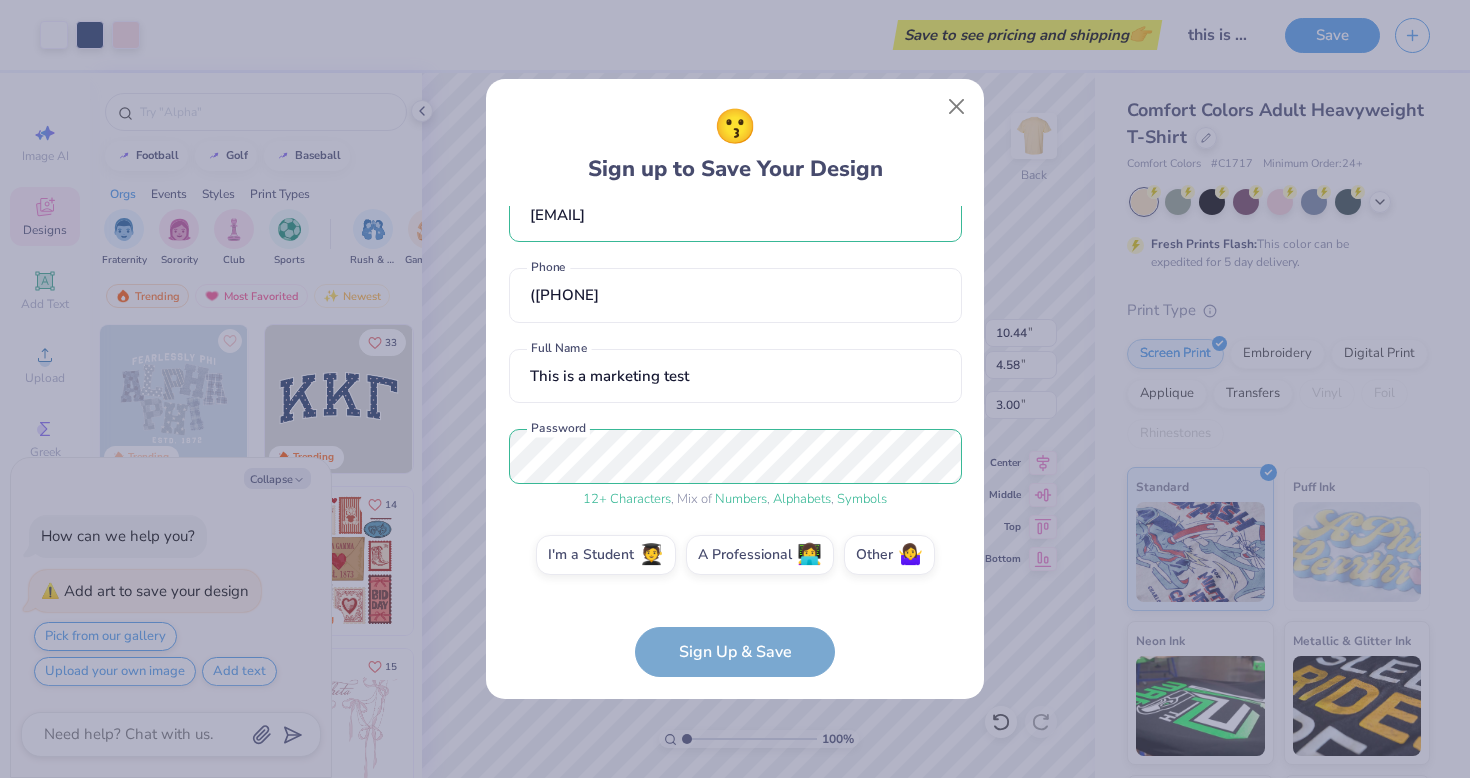 click on "[EMAIL] Email ([PHONE]) Phone This is a marketing test Full Name 12 + Characters , Mix of   Numbers ,   Alphabets ,   Symbols Password I'm a Student 🧑‍🎓 A Professional 👩‍💻 Other 🤷‍♀️ Sign Up & Save" at bounding box center [735, 441] 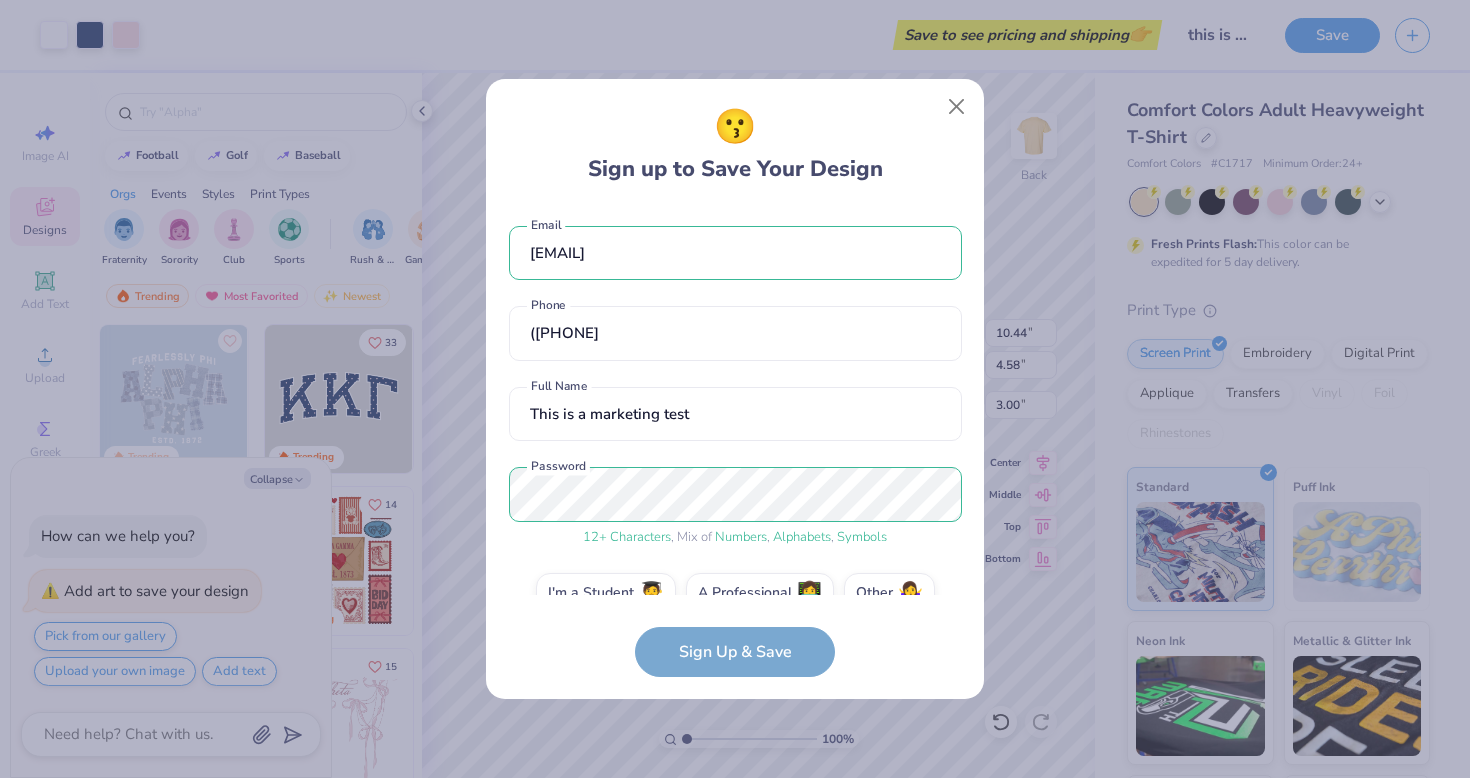 scroll, scrollTop: 38, scrollLeft: 0, axis: vertical 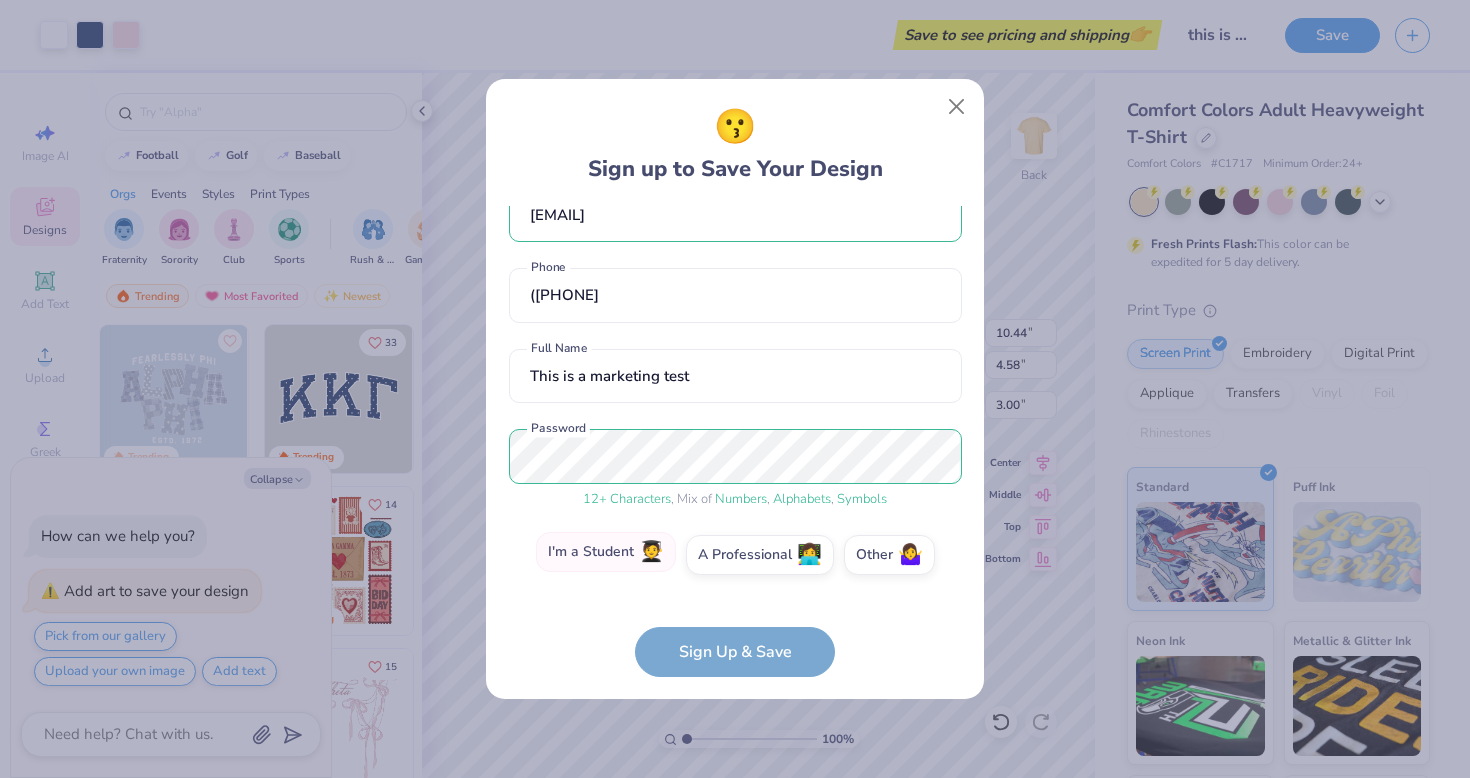 click on "I'm a Student 🧑‍🎓" at bounding box center (606, 552) 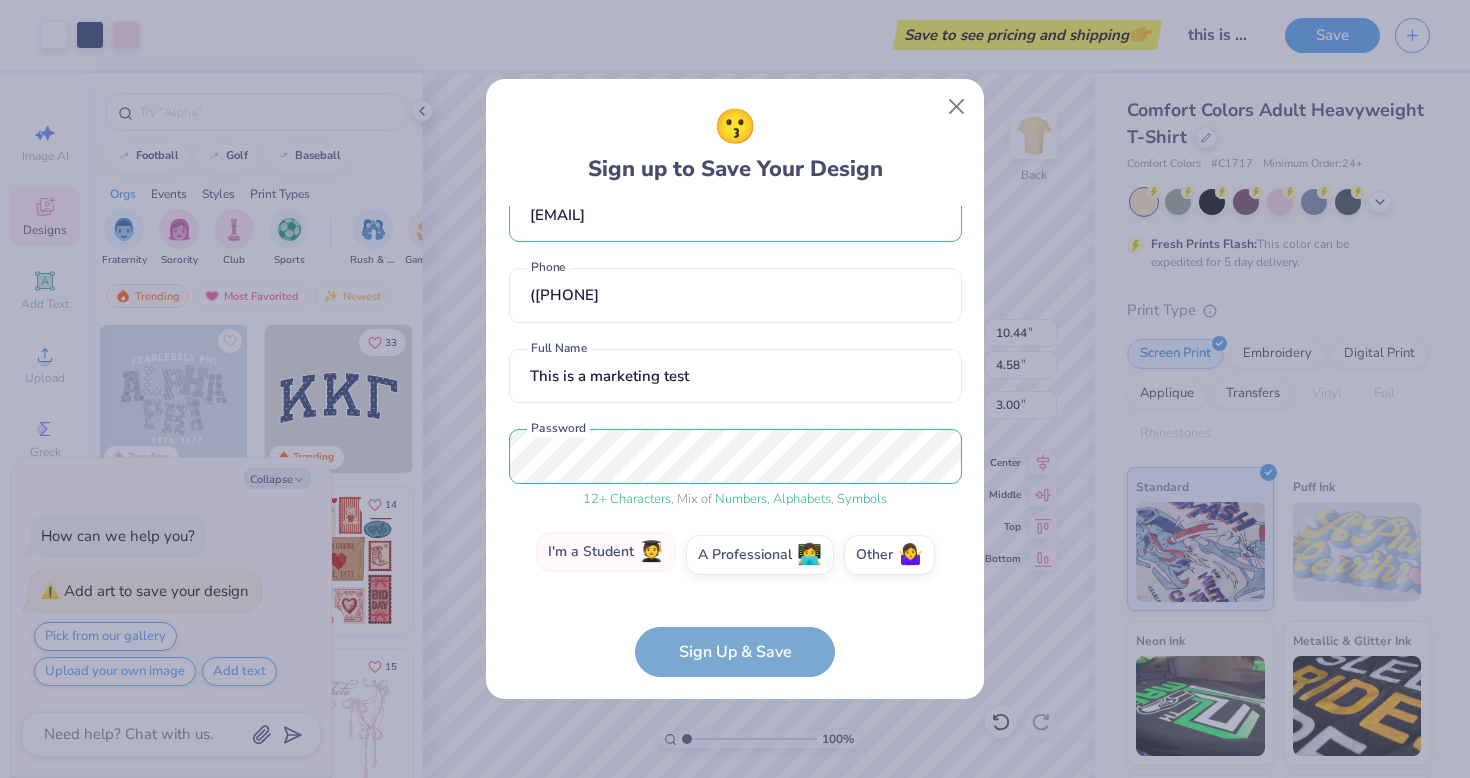 click on "I'm a Student 🧑‍🎓" at bounding box center (735, 598) 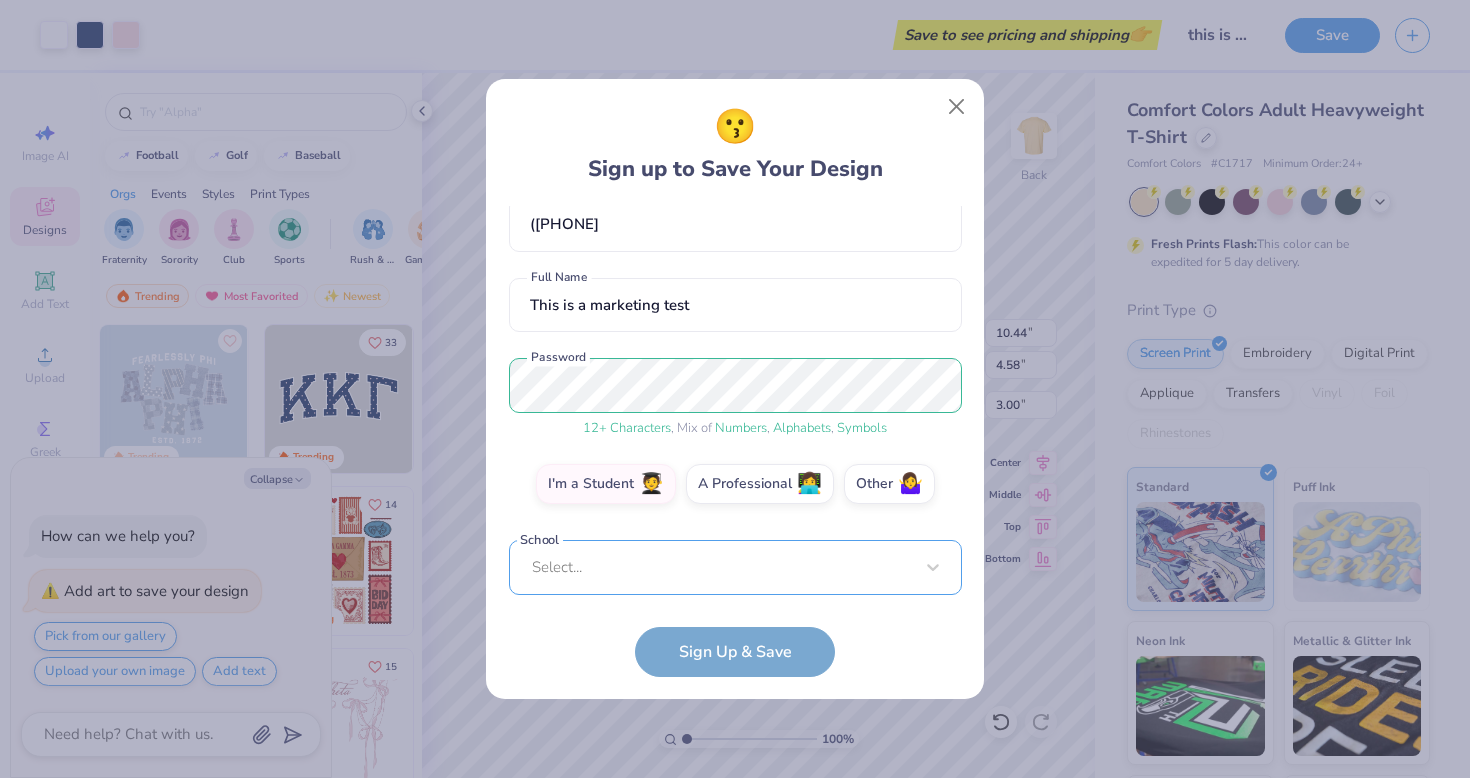 click on "Select..." at bounding box center [735, 567] 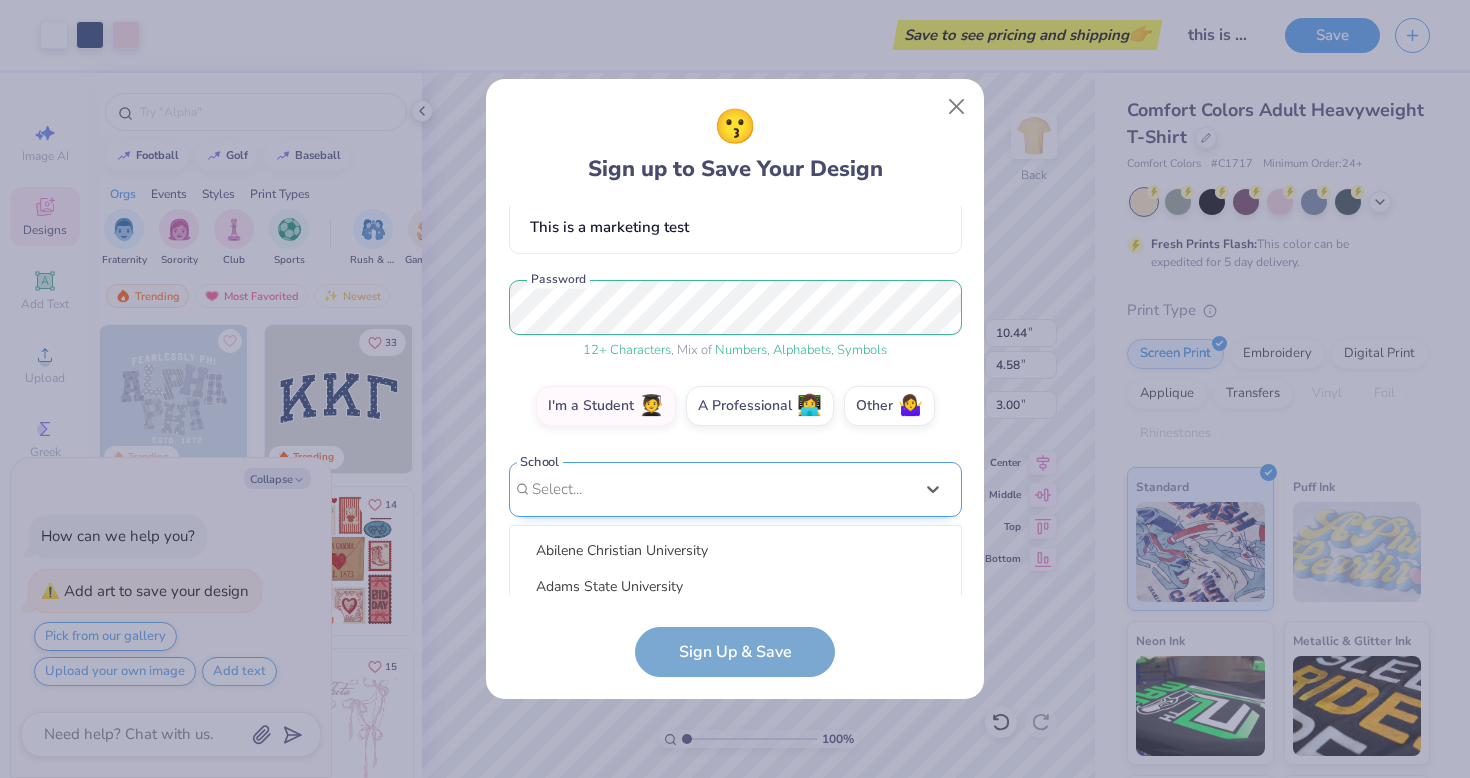 scroll, scrollTop: 419, scrollLeft: 0, axis: vertical 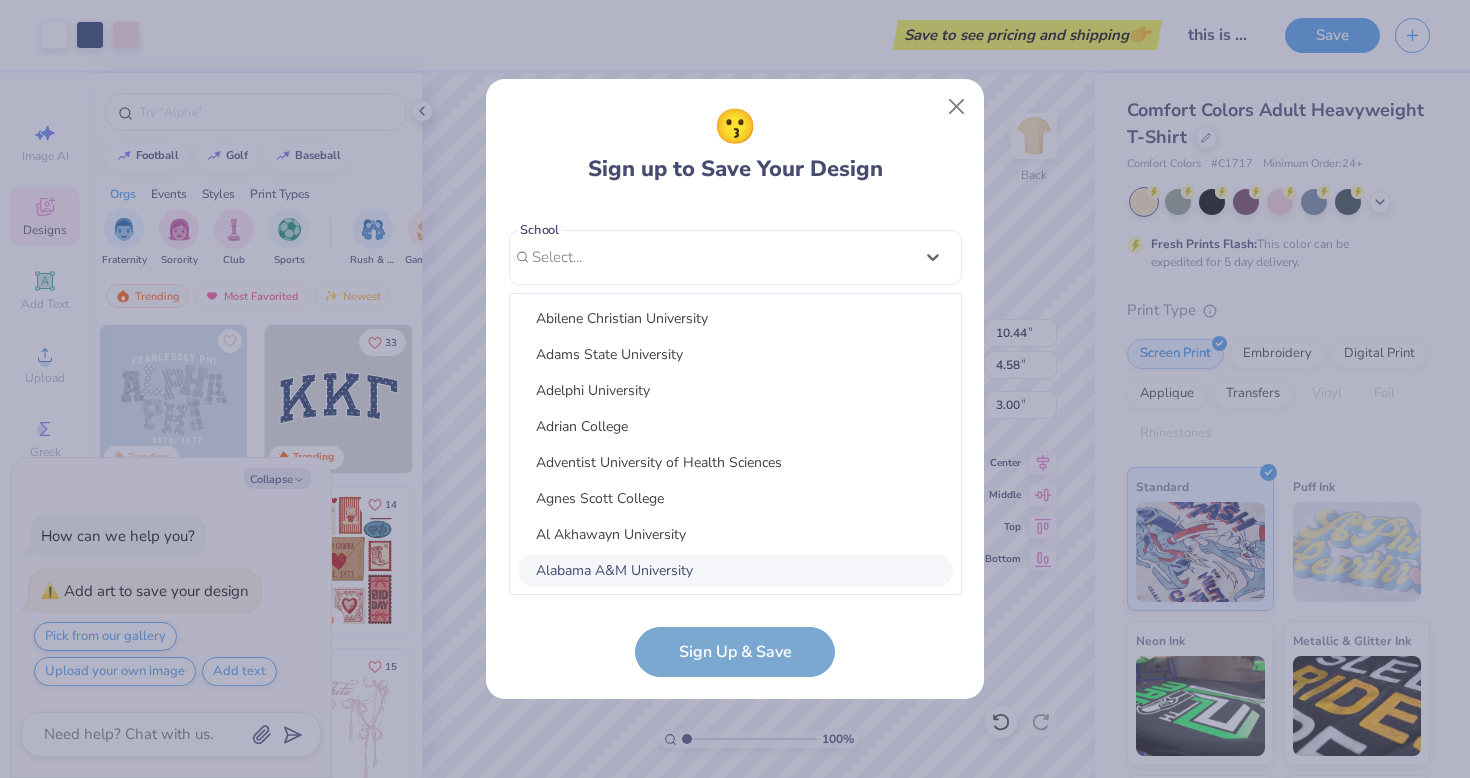 click on "Alabama A&M University" at bounding box center (735, 570) 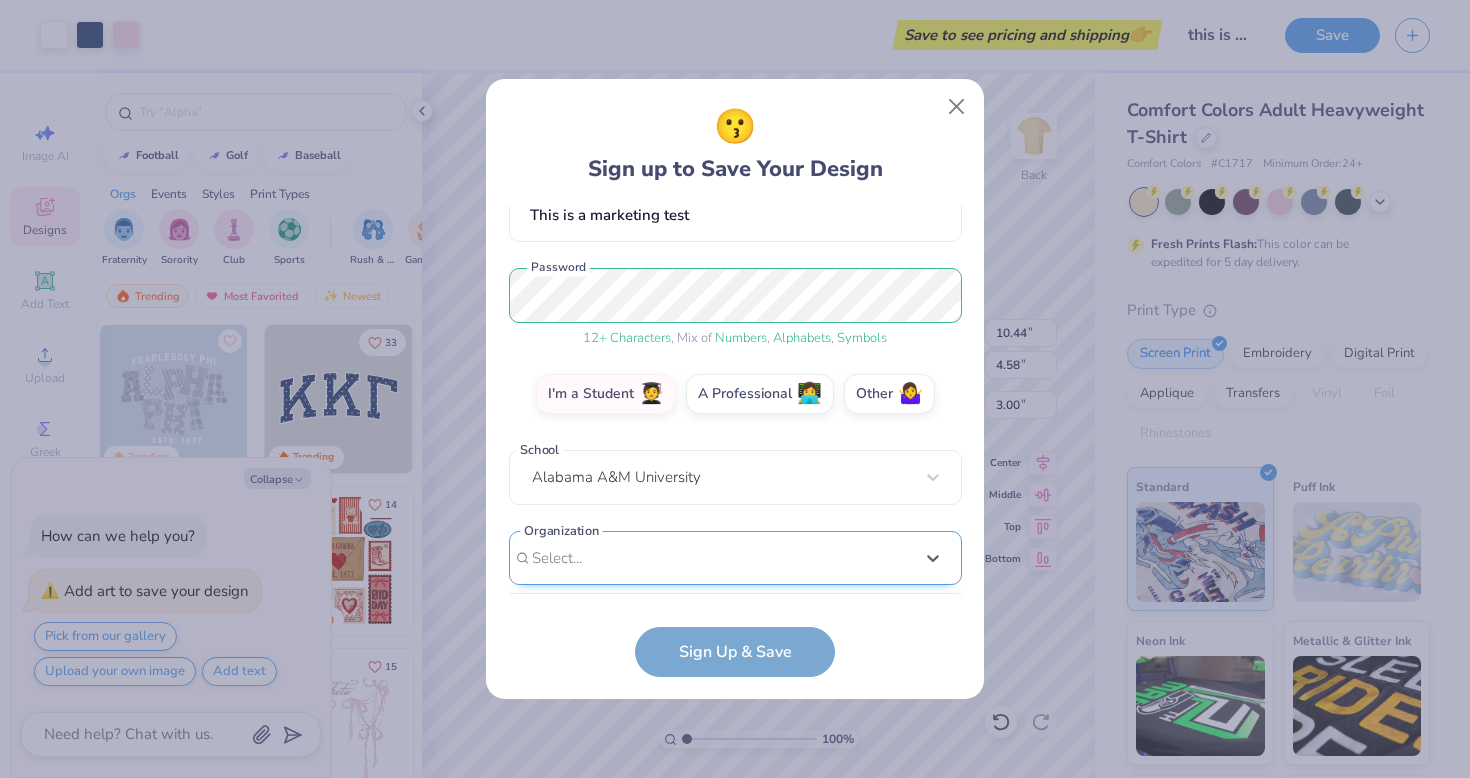 click on "option  focused, 8 of 15. 15 results available. Use Up and Down to choose options, press Enter to select the currently focused option, press Escape to exit the menu, press Tab to select the option and exit the menu. Select... 100 Collegiate Women 14 East Magazine 180 Degrees Consulting 202 Society 2025 class council 2025 Class Office 2026 Class Council 22 West Media 27 Heartbeats 314 Action 3D4E 4 Paws for Ability 4-H 45 Kings 49er Racing Club" at bounding box center (735, 713) 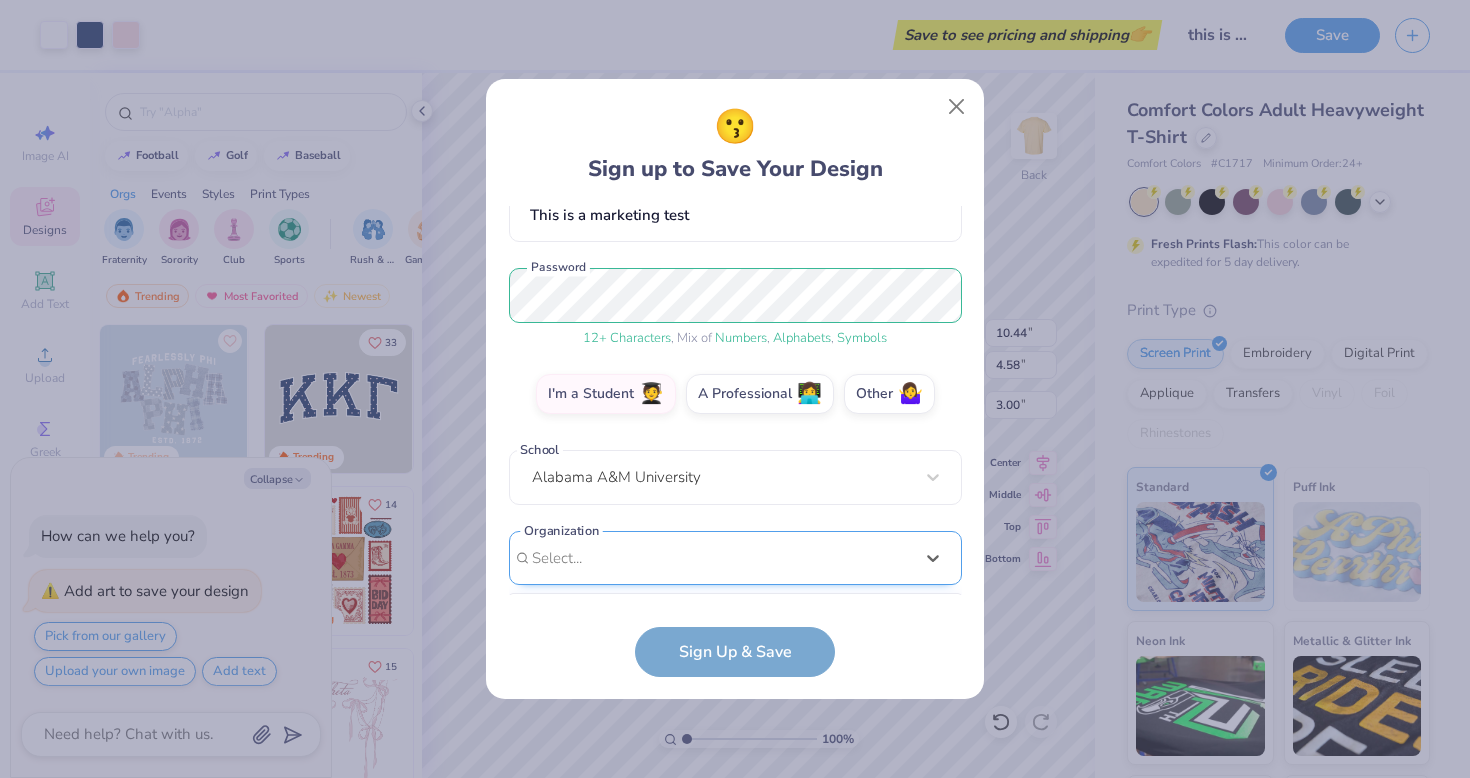 scroll, scrollTop: 499, scrollLeft: 0, axis: vertical 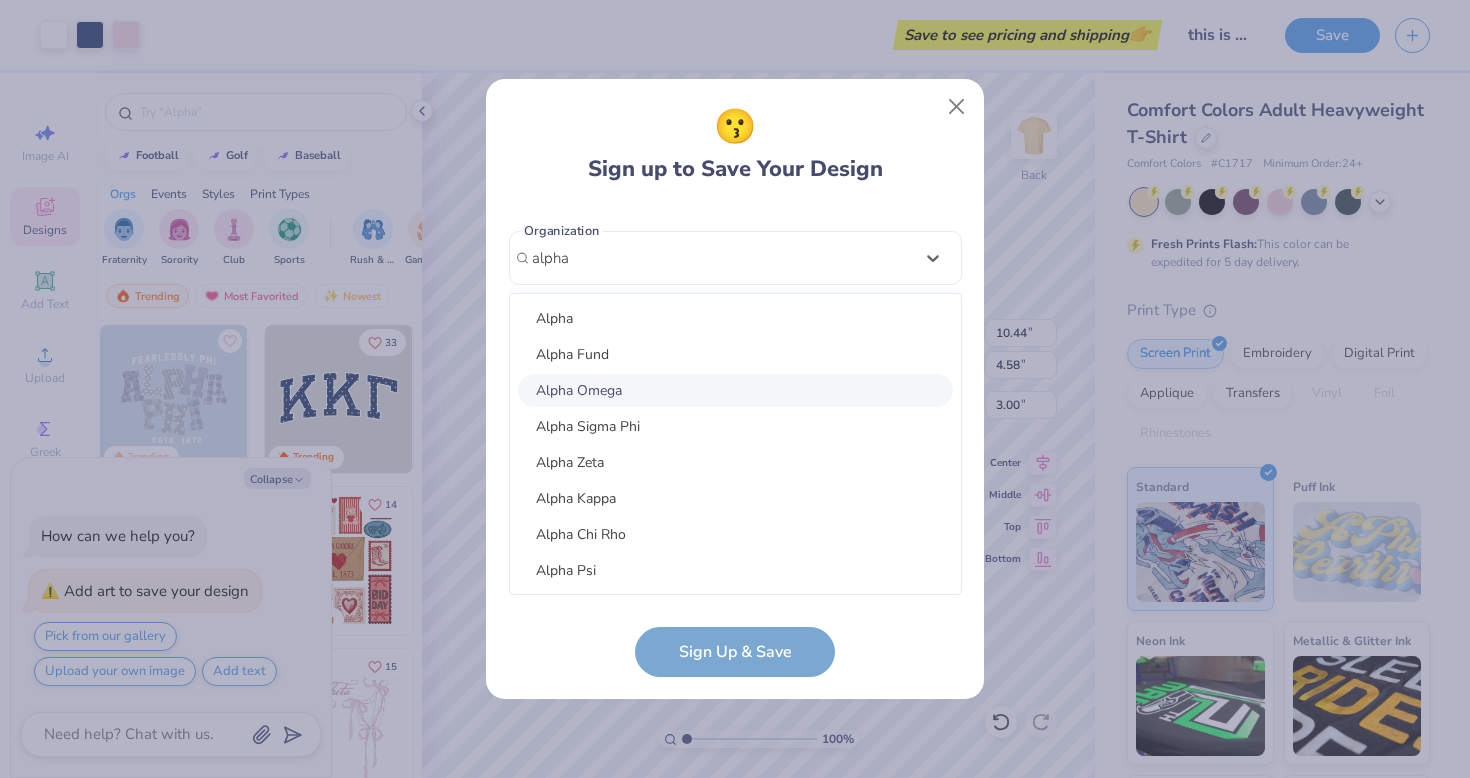 click on "Alpha Omega" at bounding box center (735, 390) 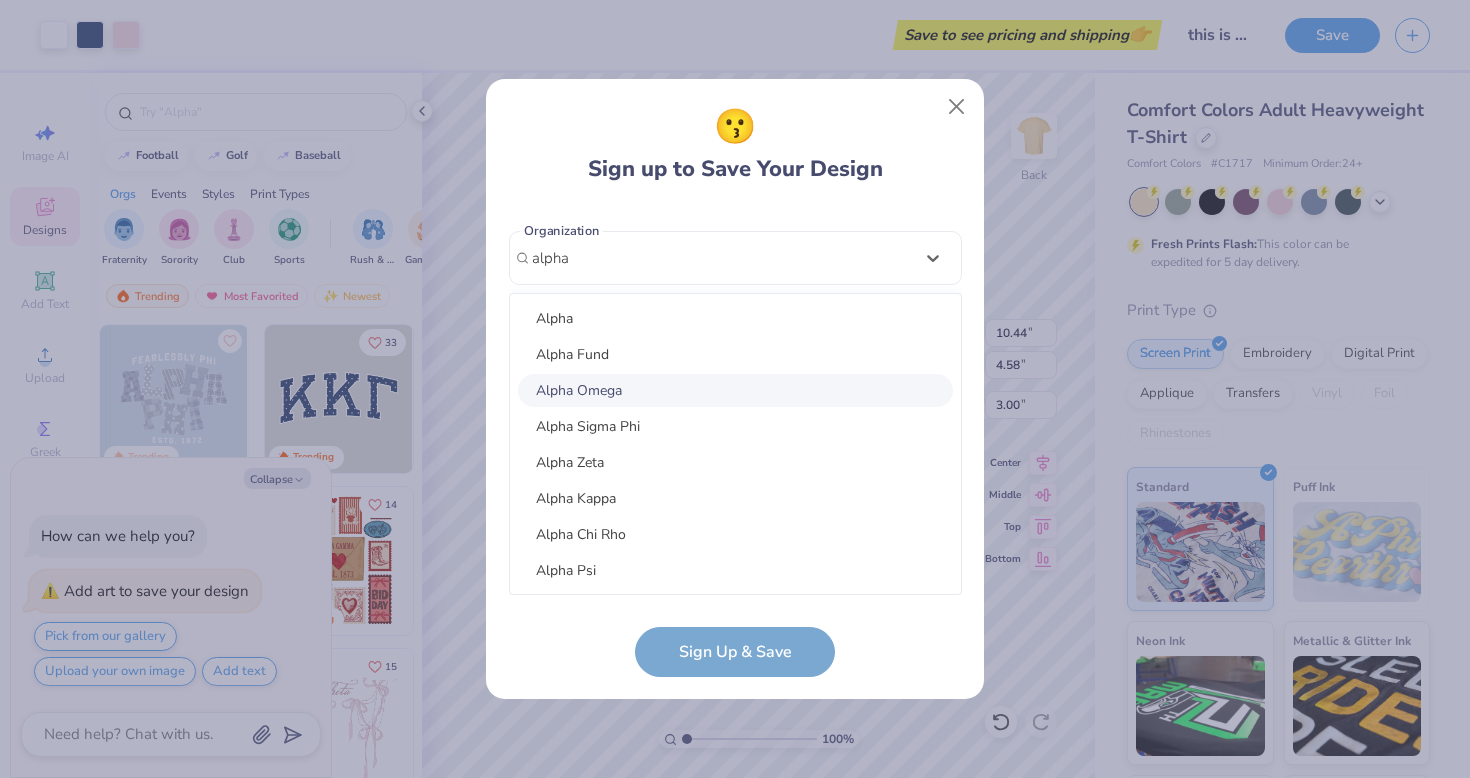 type on "alpha" 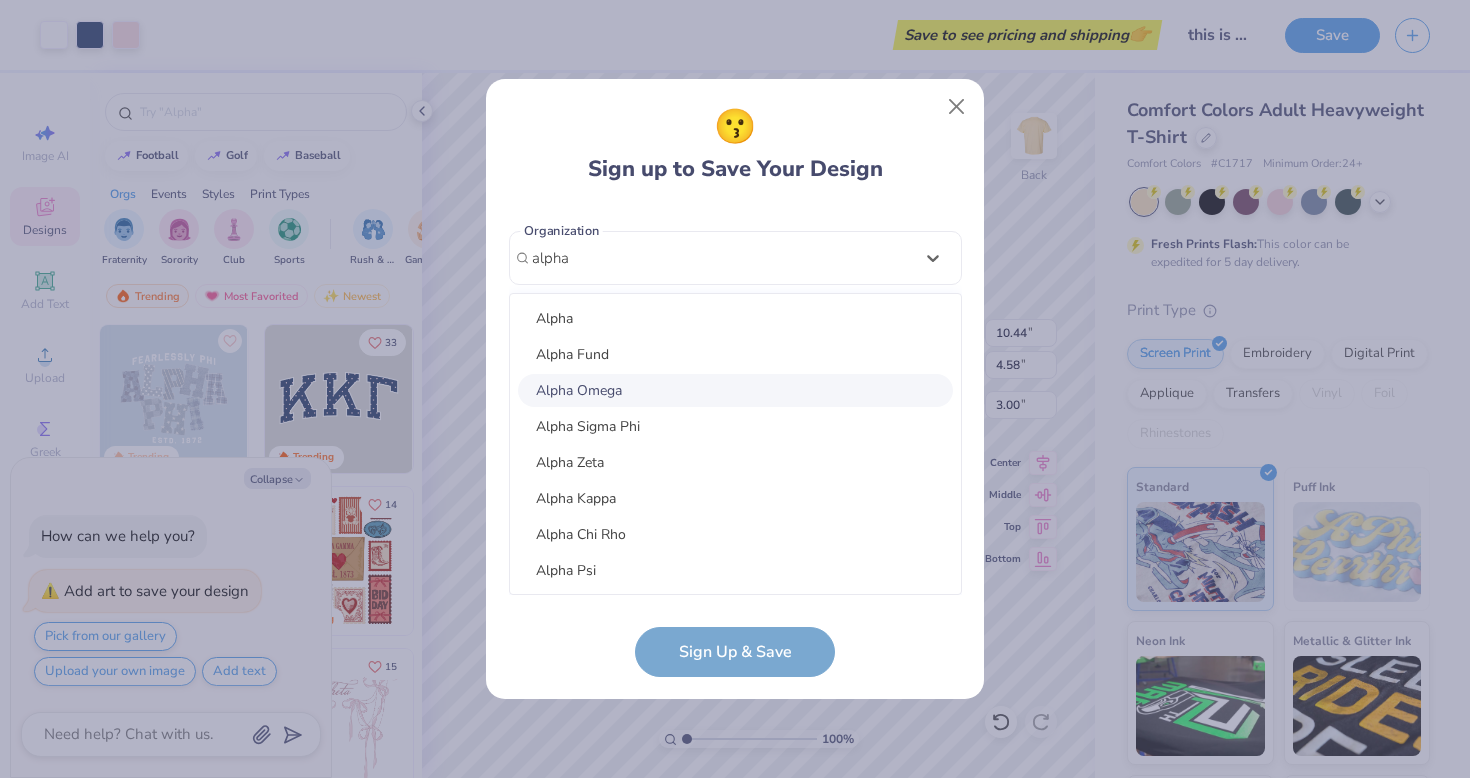 type 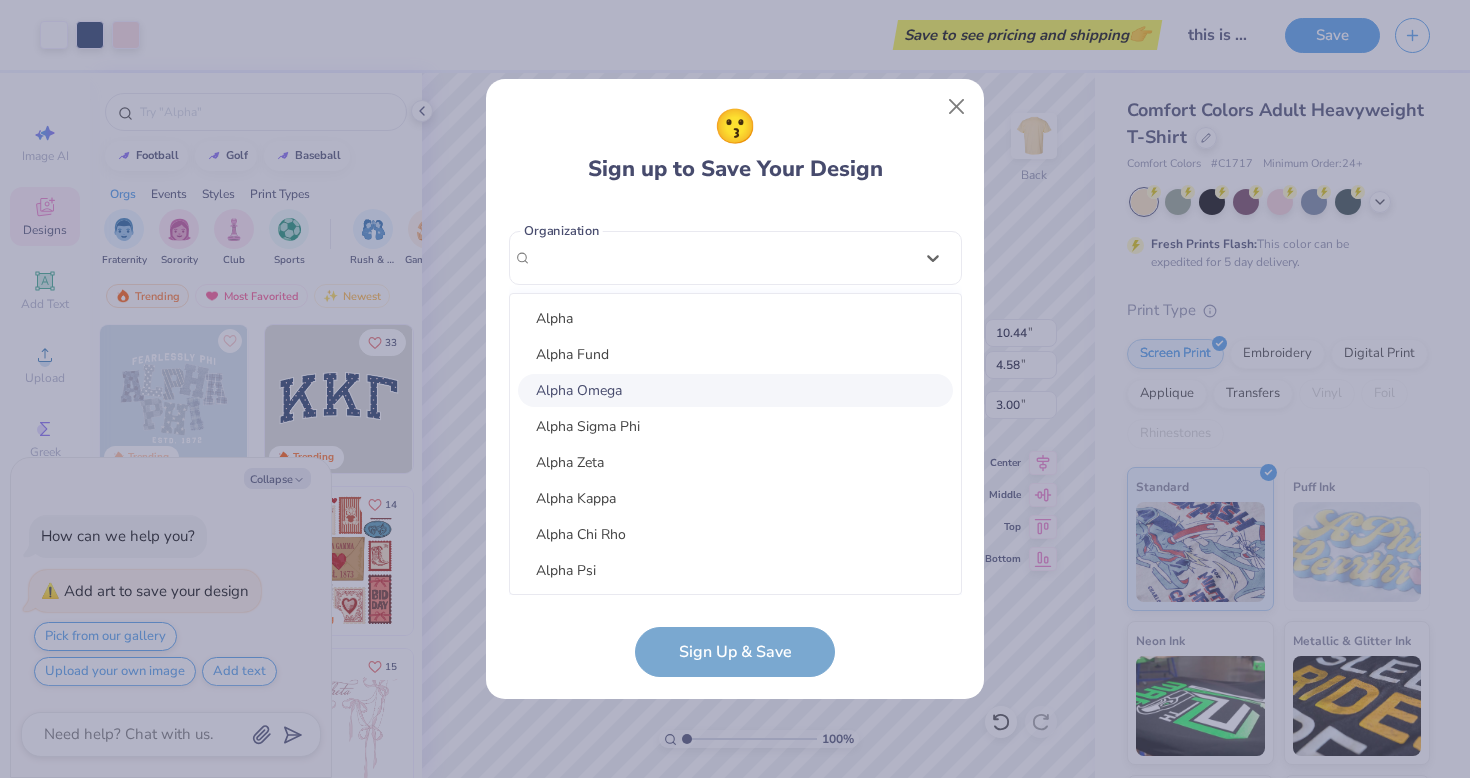scroll, scrollTop: 281, scrollLeft: 0, axis: vertical 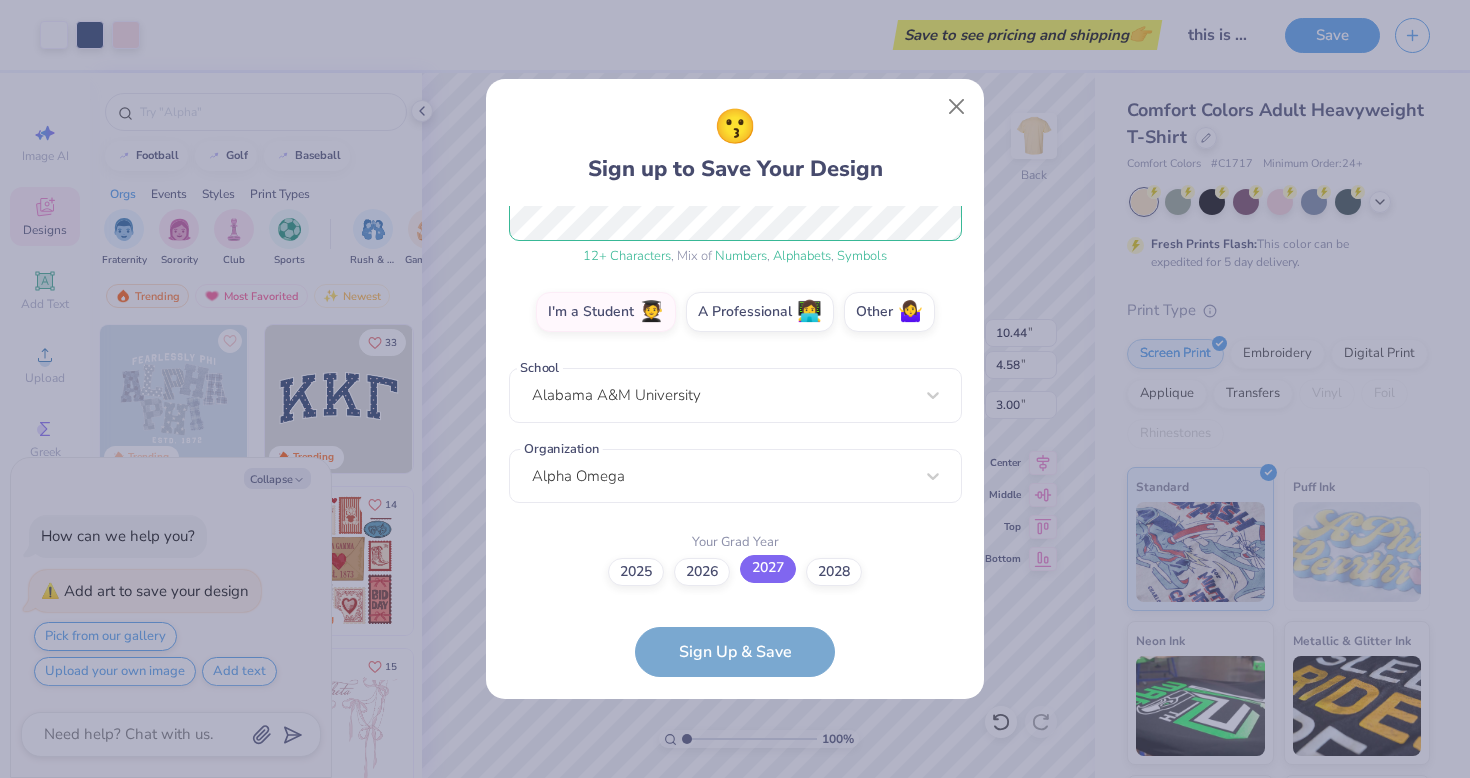 click on "2027" at bounding box center [768, 569] 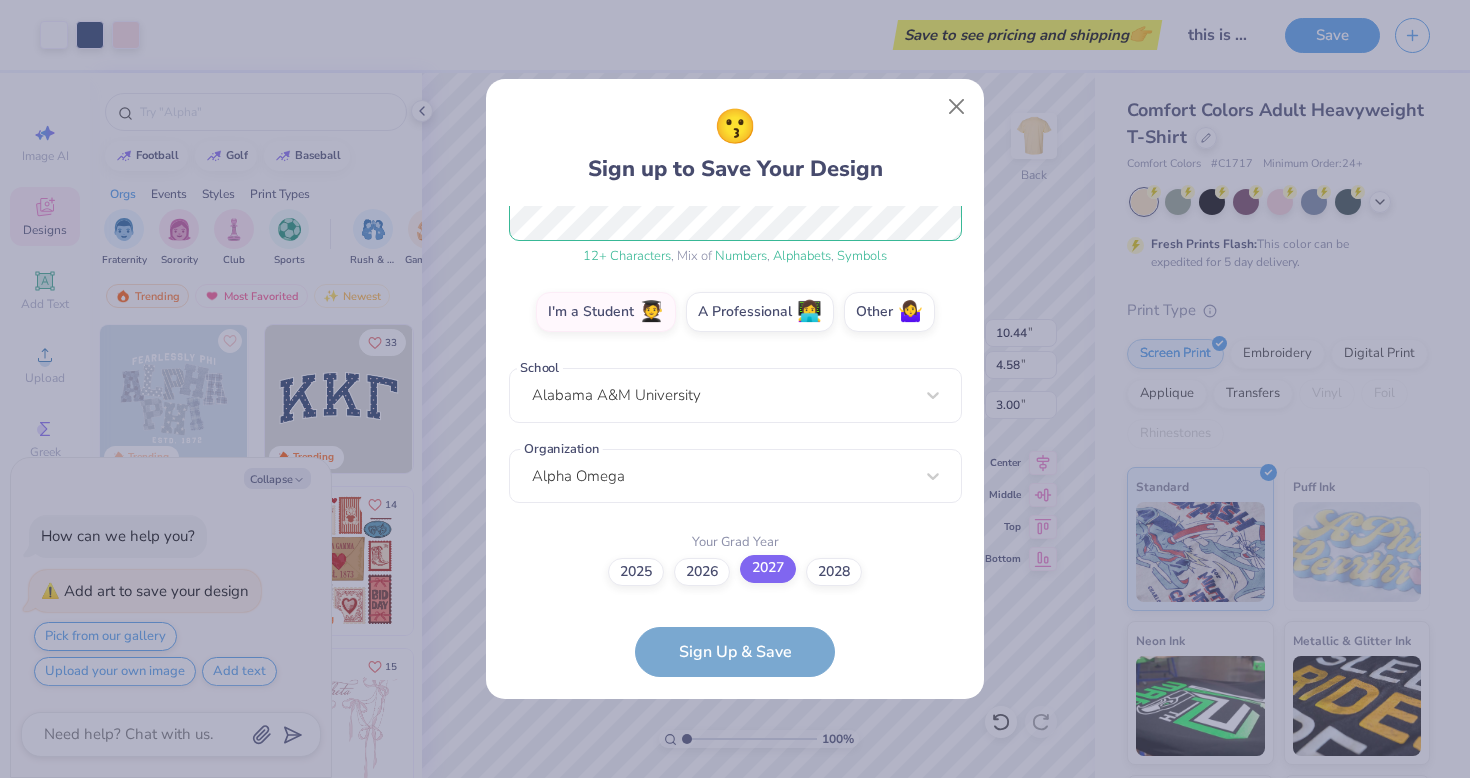 click on "2027" at bounding box center [735, 852] 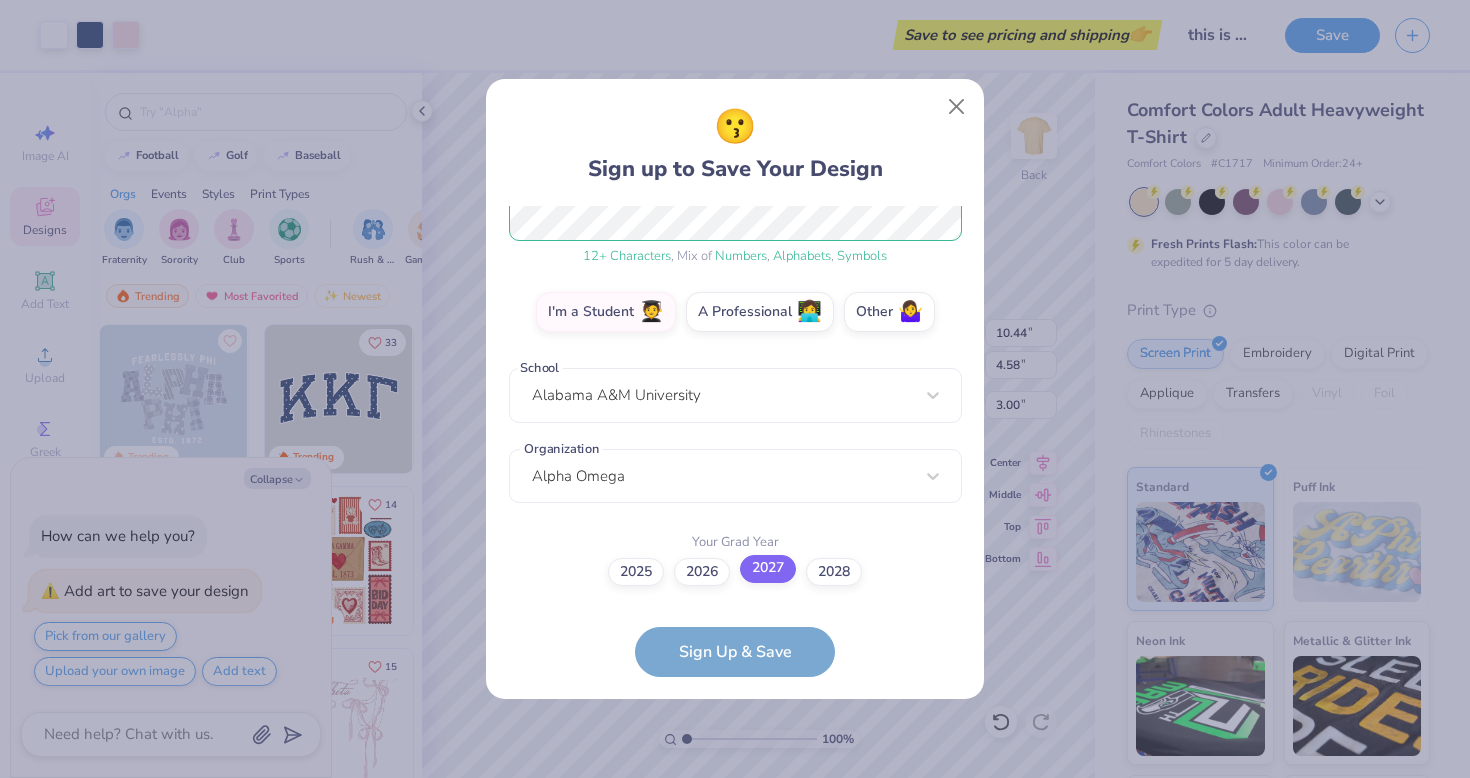 scroll, scrollTop: 0, scrollLeft: 0, axis: both 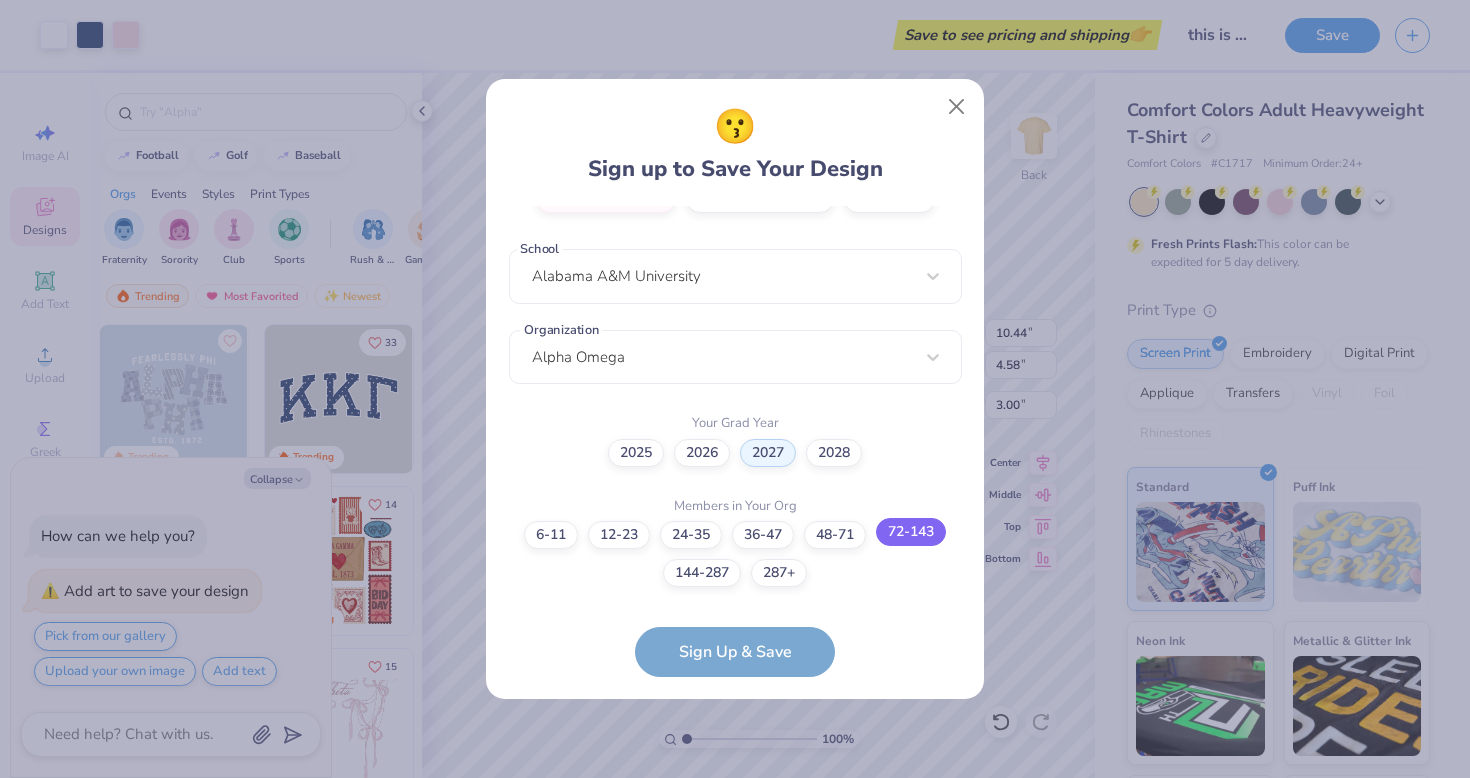 click on "72-143" at bounding box center [911, 532] 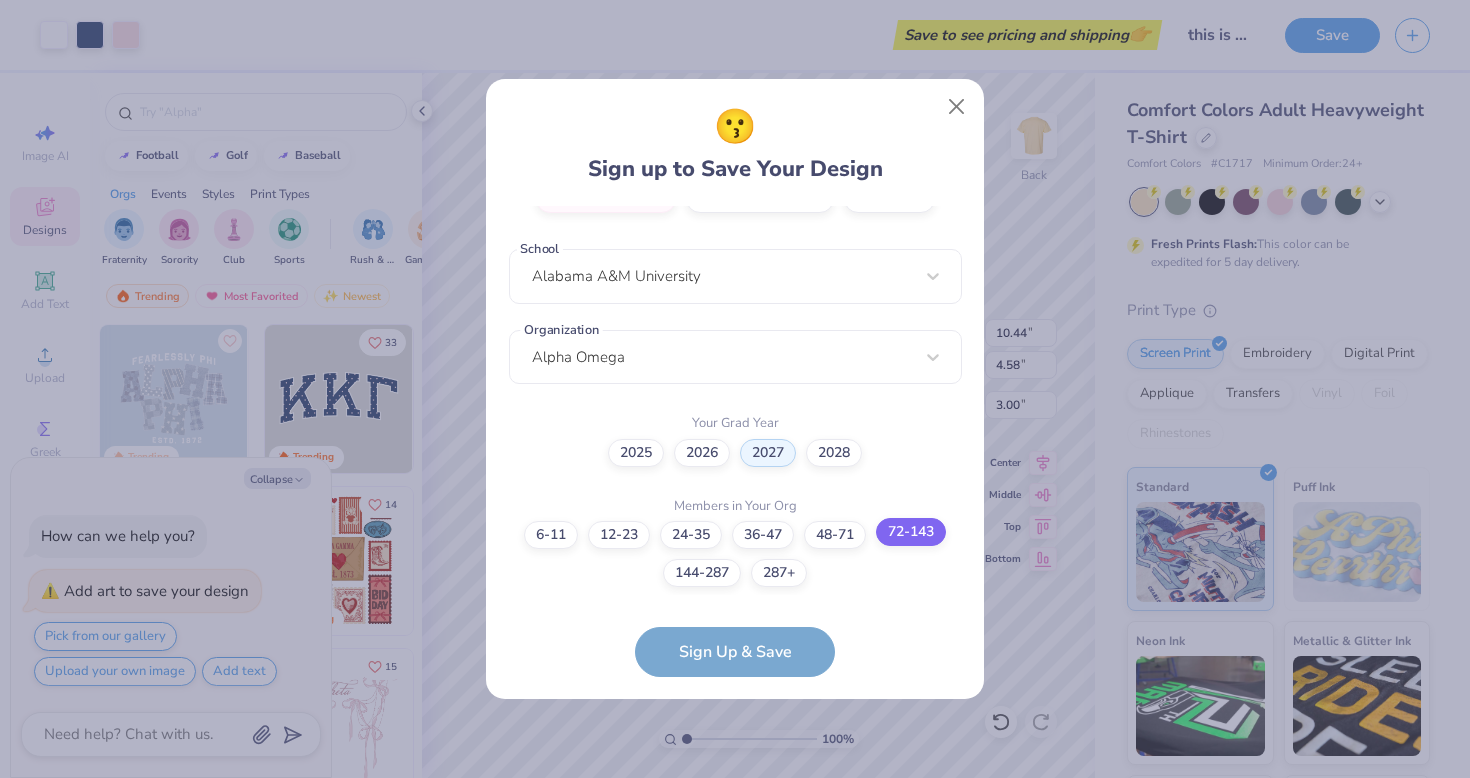 click on "72-143" at bounding box center [735, 954] 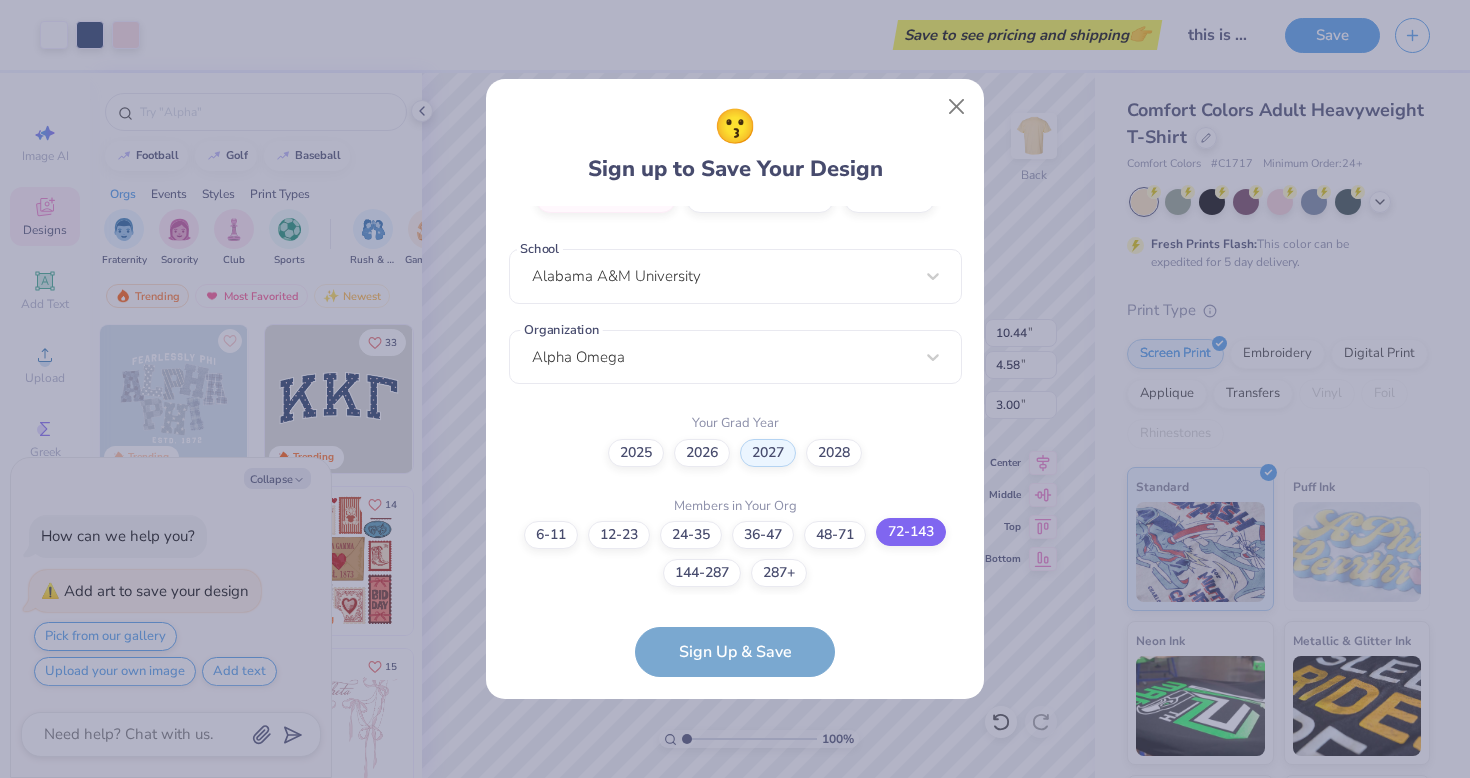 scroll, scrollTop: 259, scrollLeft: 0, axis: vertical 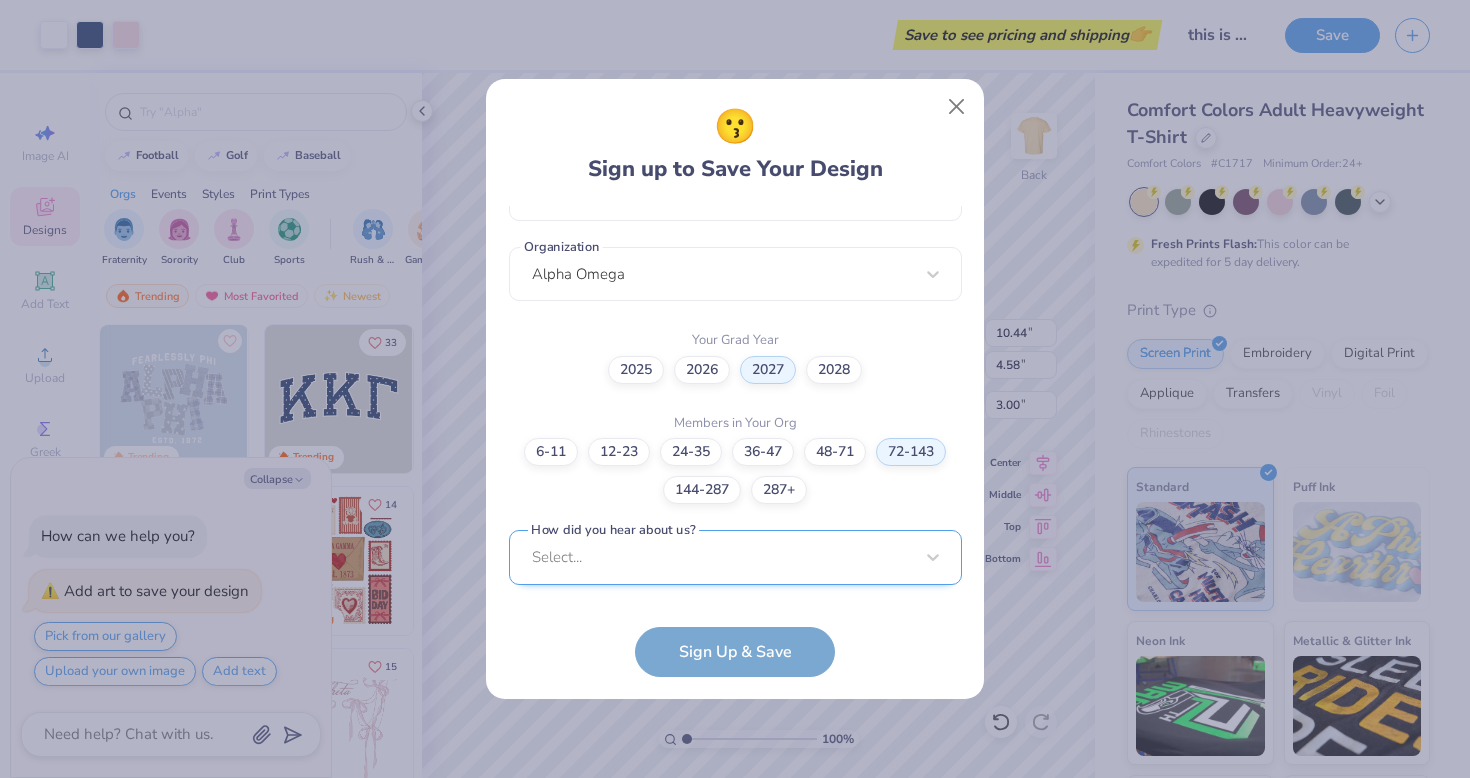 click on "Select..." at bounding box center [735, 557] 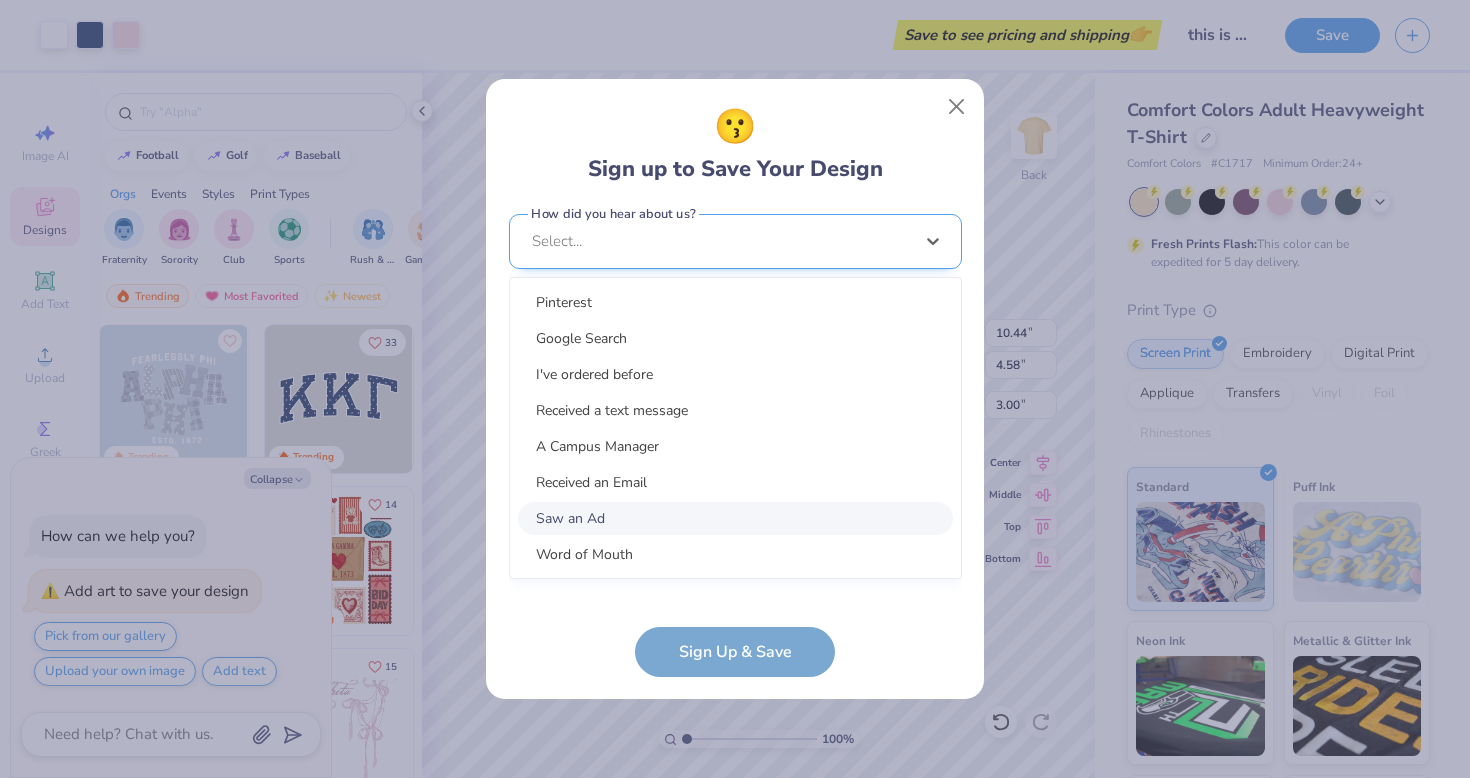 scroll, scrollTop: 781, scrollLeft: 0, axis: vertical 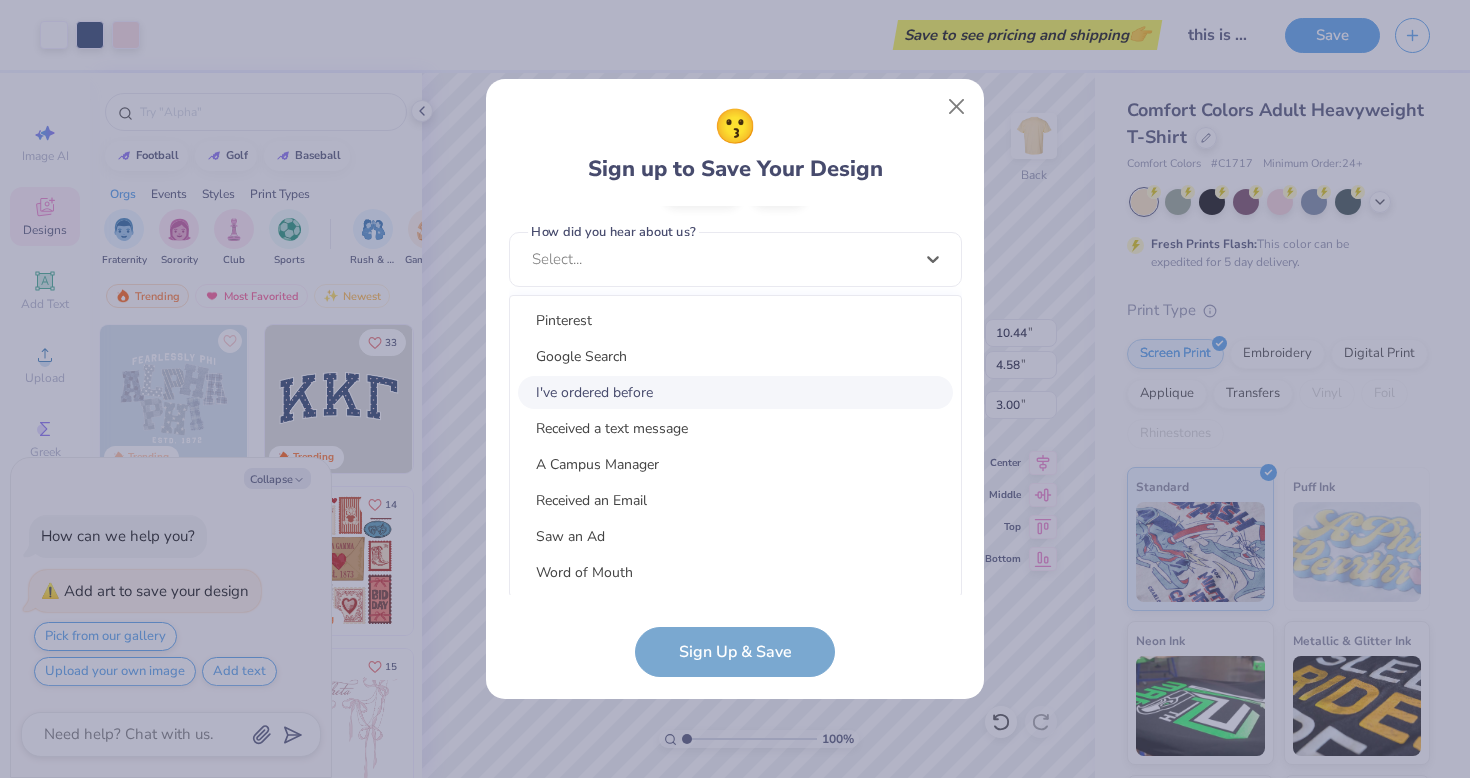 click on "I've ordered before" at bounding box center [735, 392] 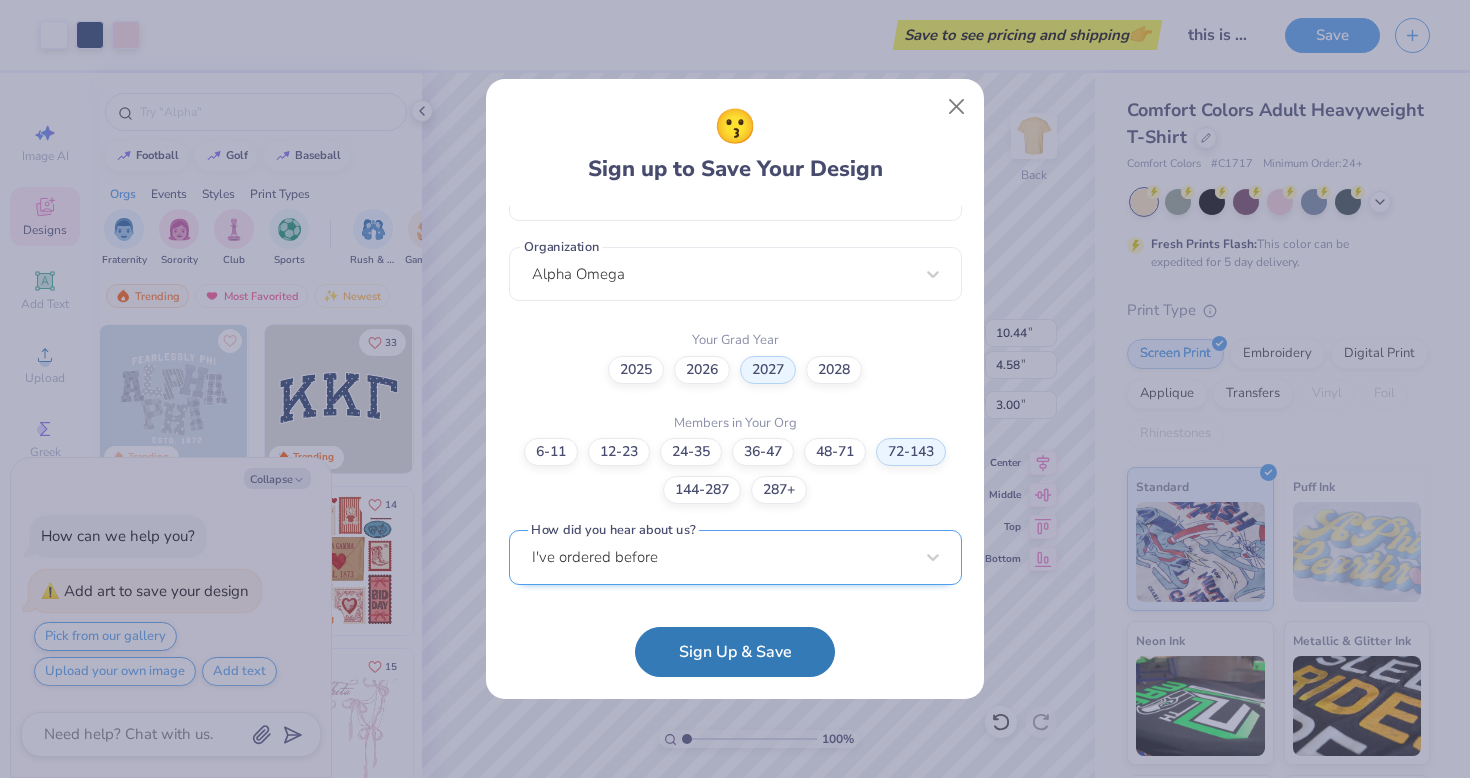 click on "I've ordered before" at bounding box center (735, 557) 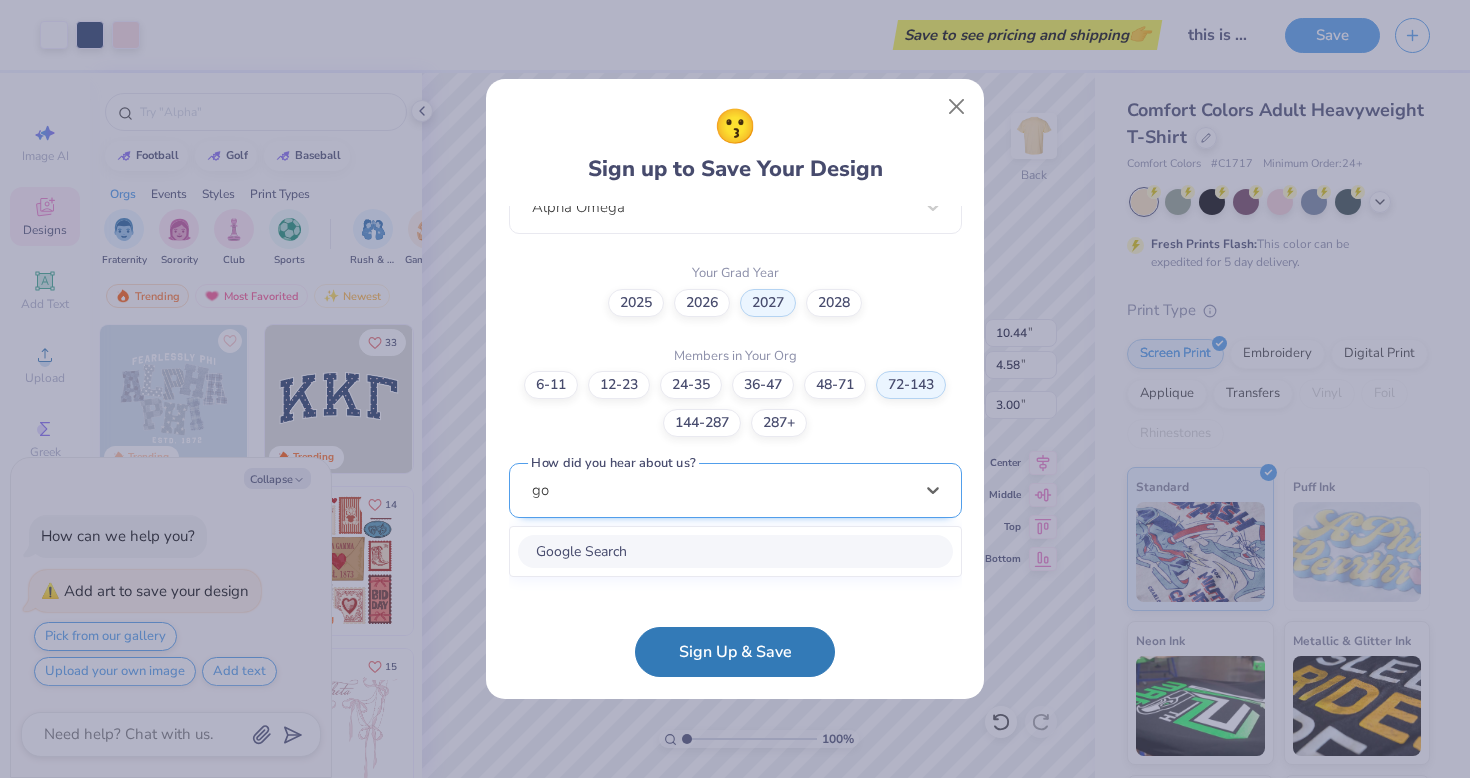 scroll, scrollTop: 548, scrollLeft: 0, axis: vertical 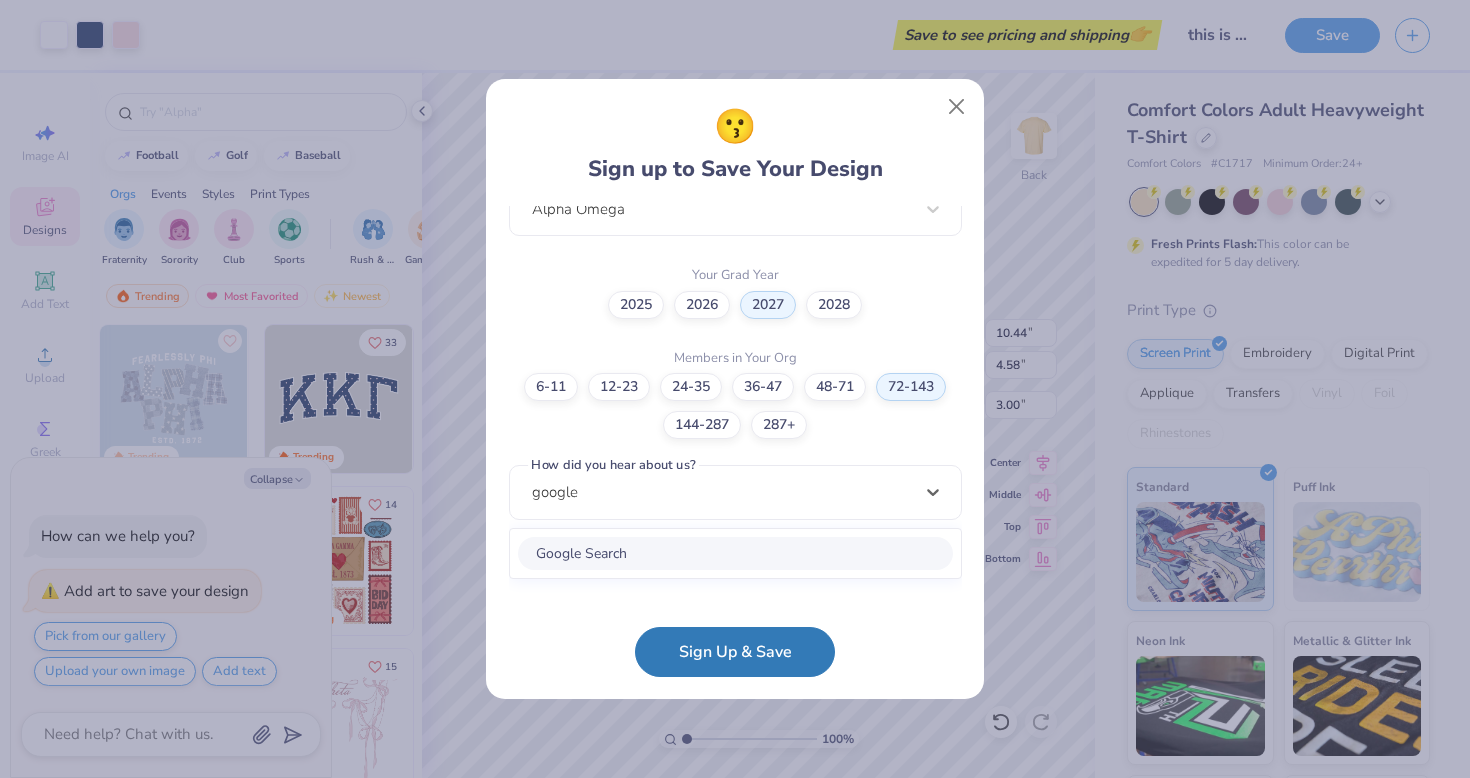click on "Google Search" at bounding box center [735, 553] 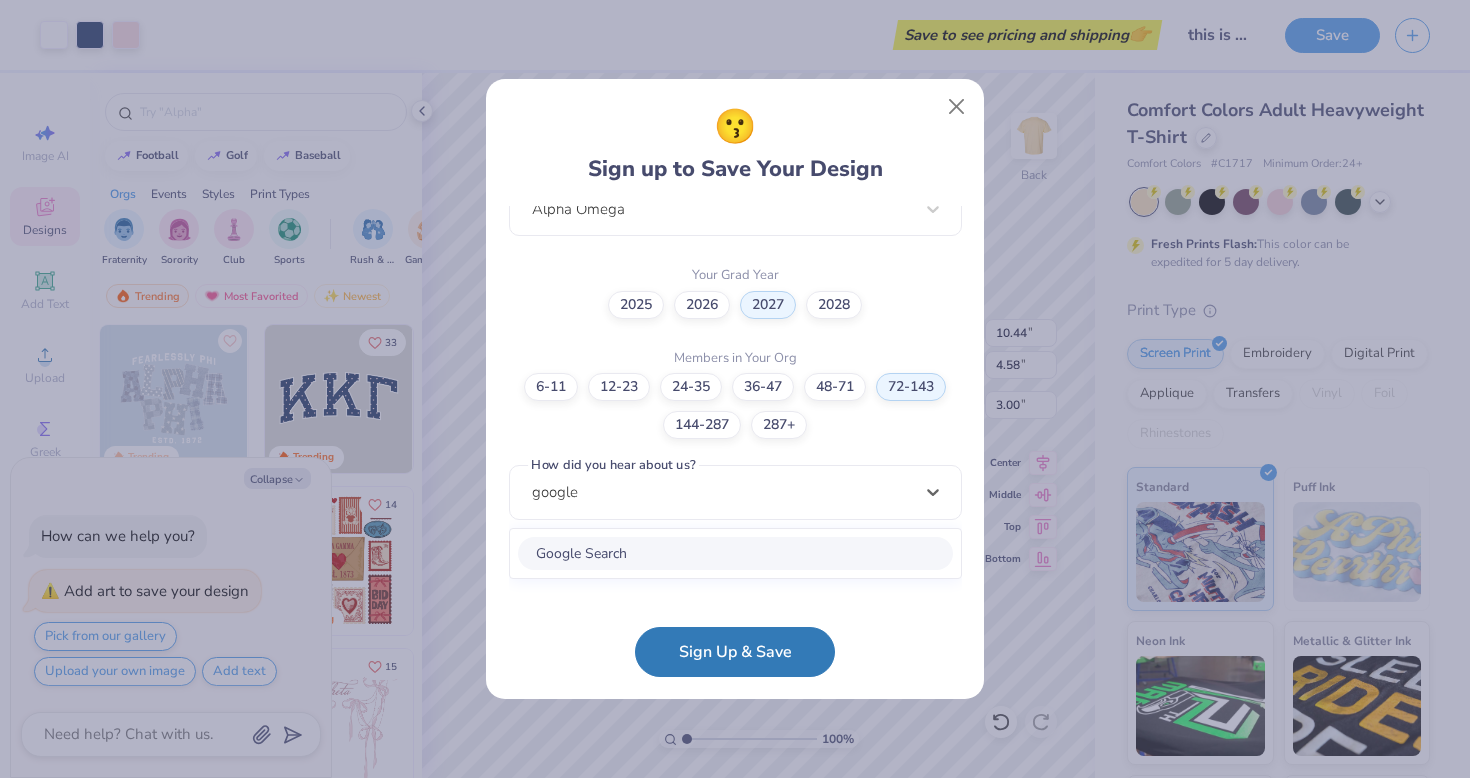 type on "google" 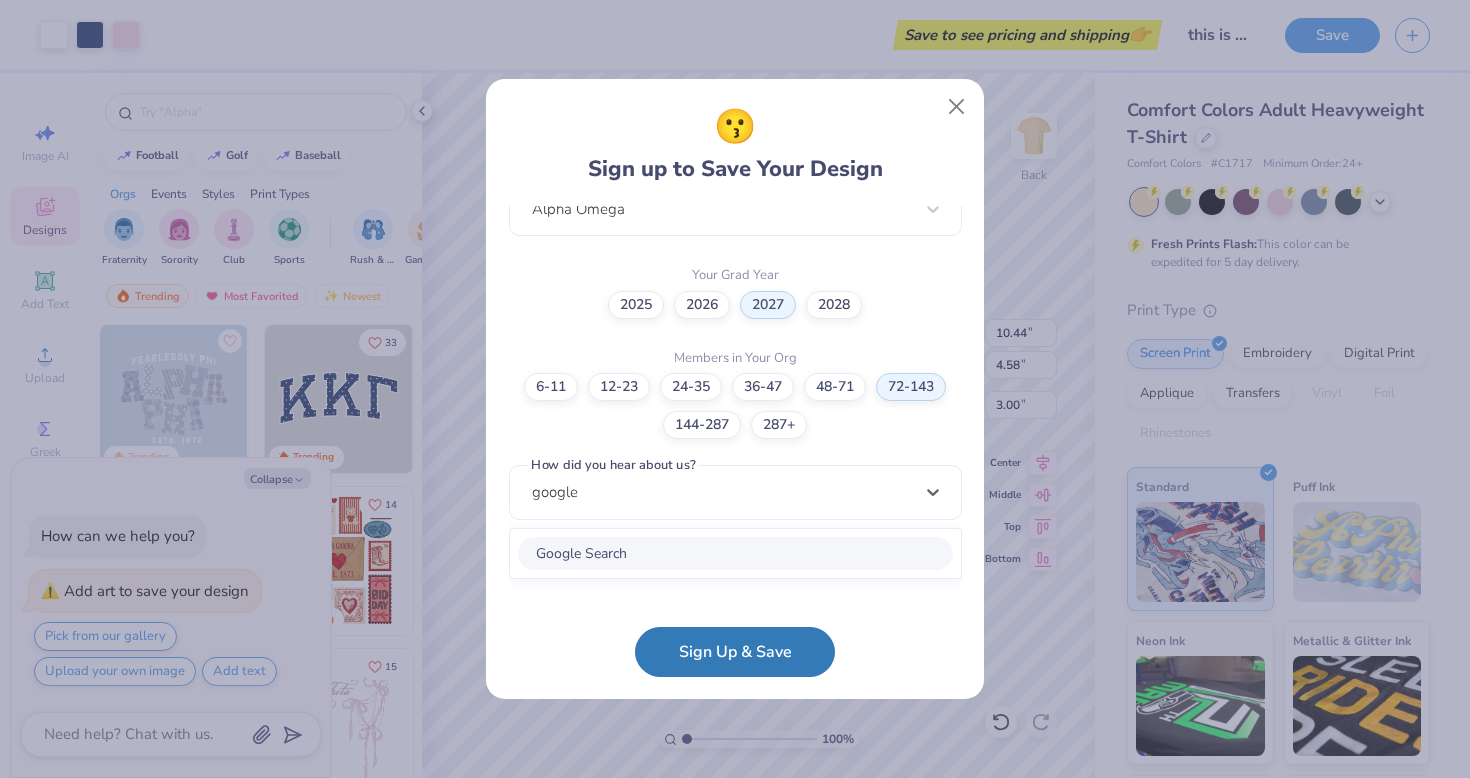 type 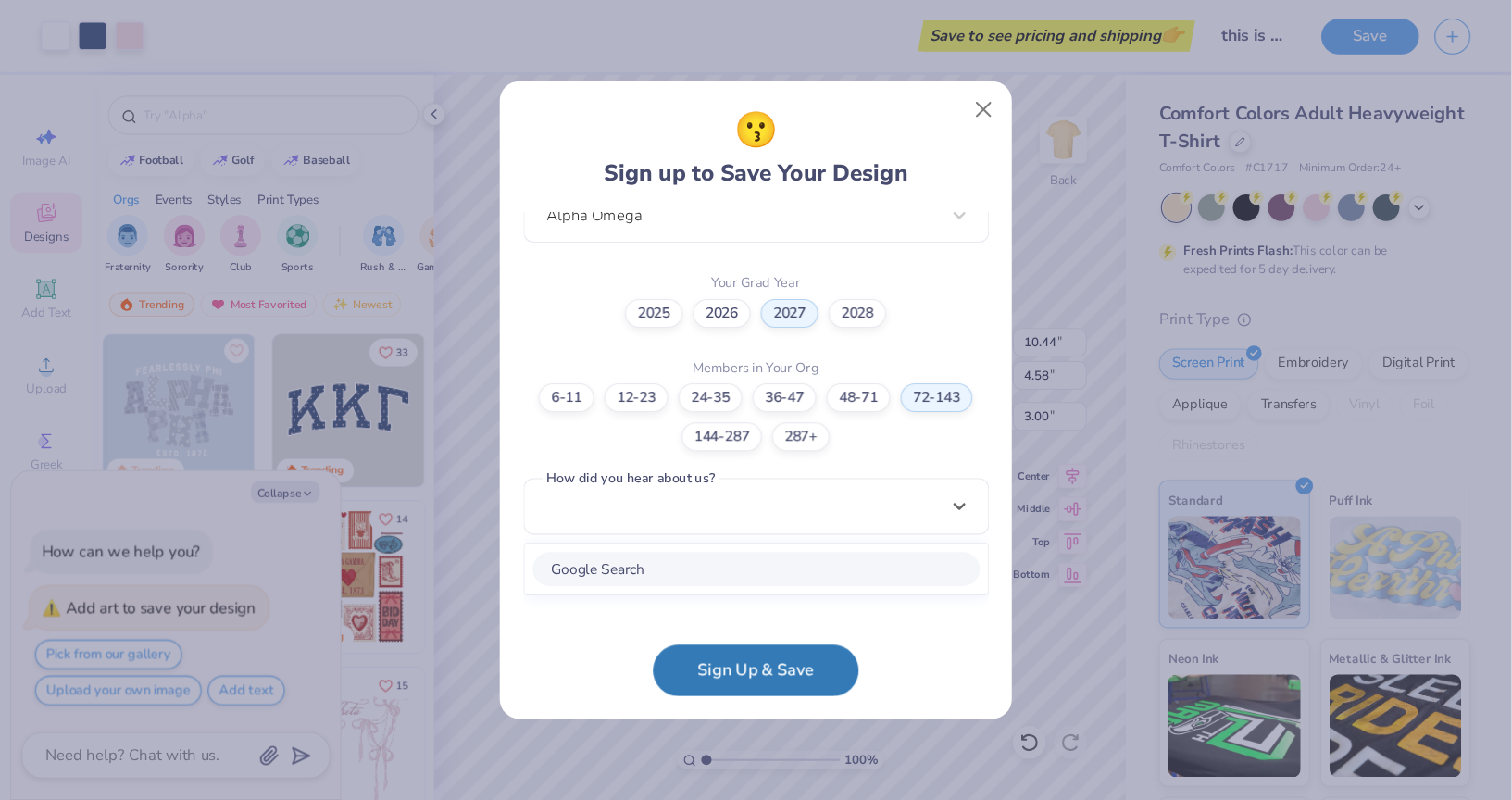scroll, scrollTop: 445, scrollLeft: 0, axis: vertical 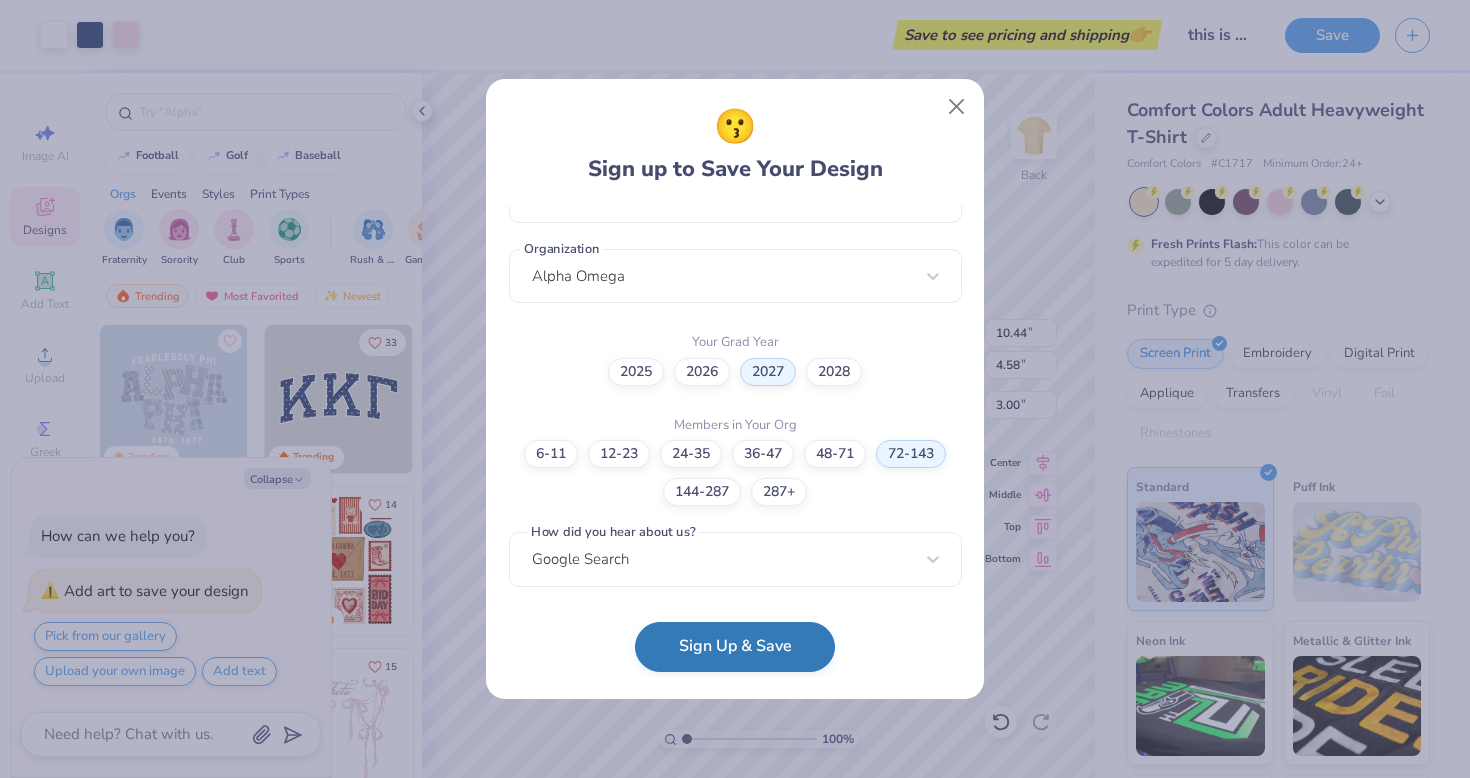 click on "Sign Up & Save" at bounding box center (735, 647) 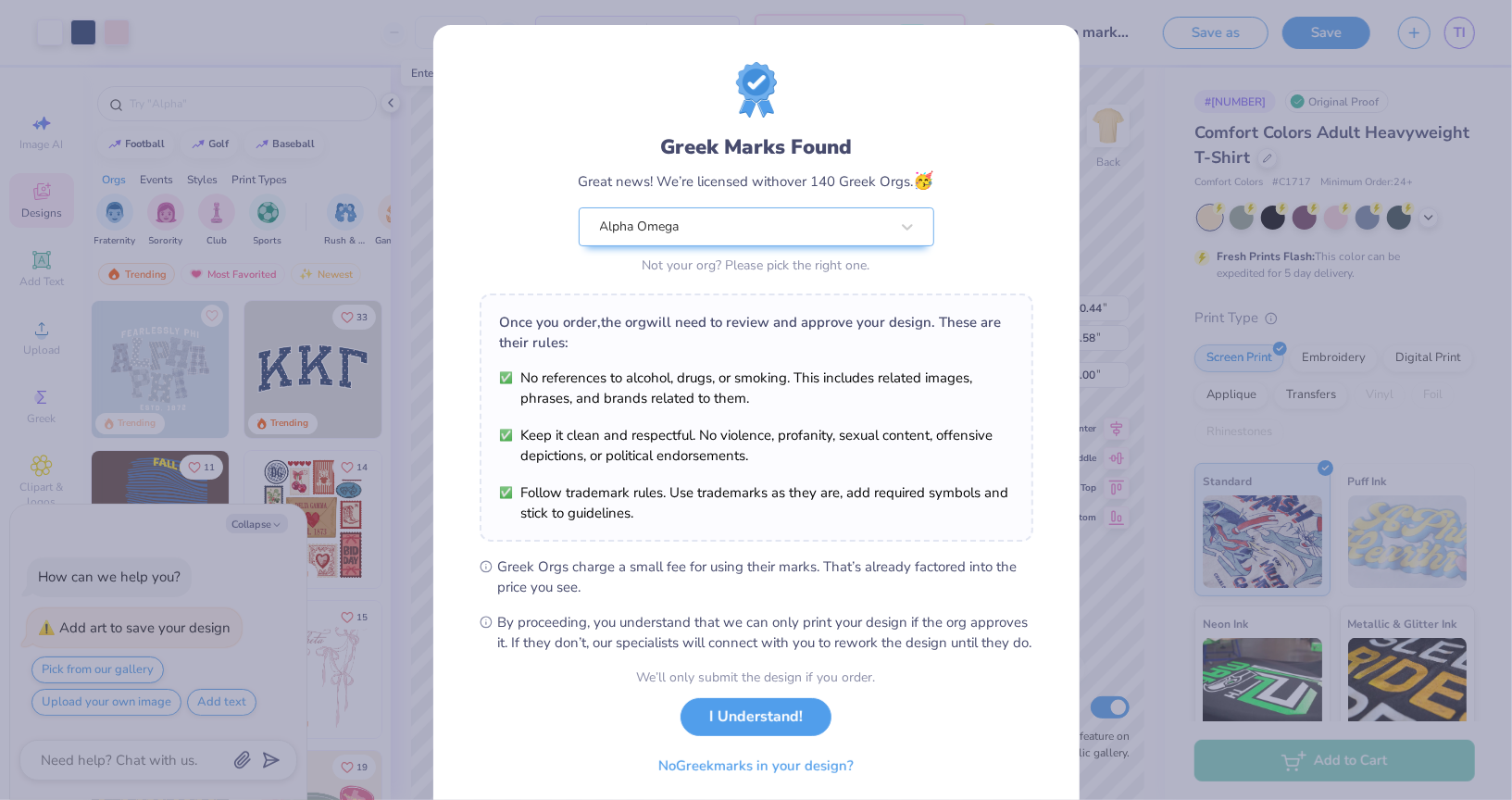 click on "We’ll only submit the design if you order. I Understand! No  Greek  marks in your design?" at bounding box center (756, 726) 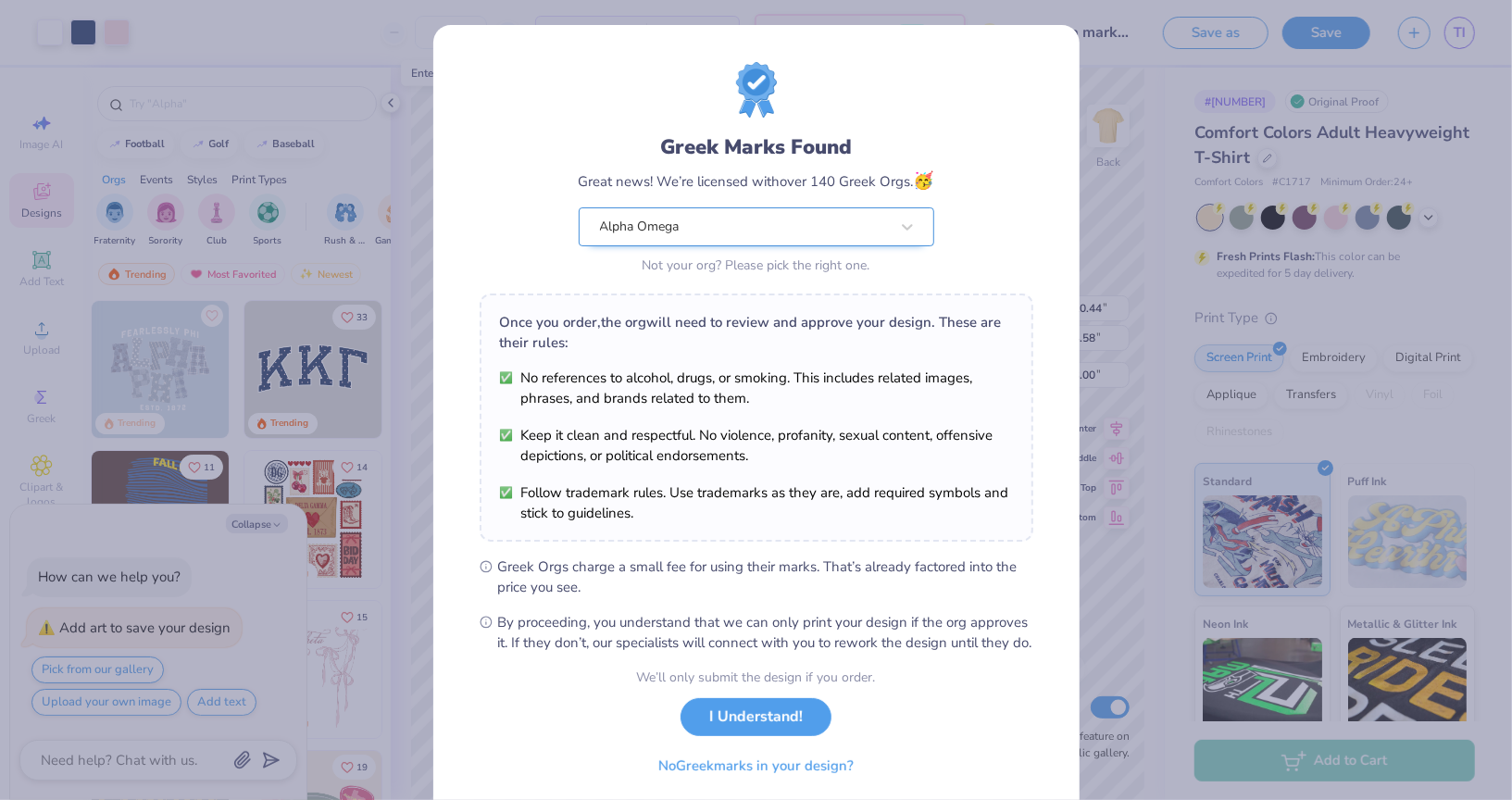click on "Alpha Omega" at bounding box center (756, 227) 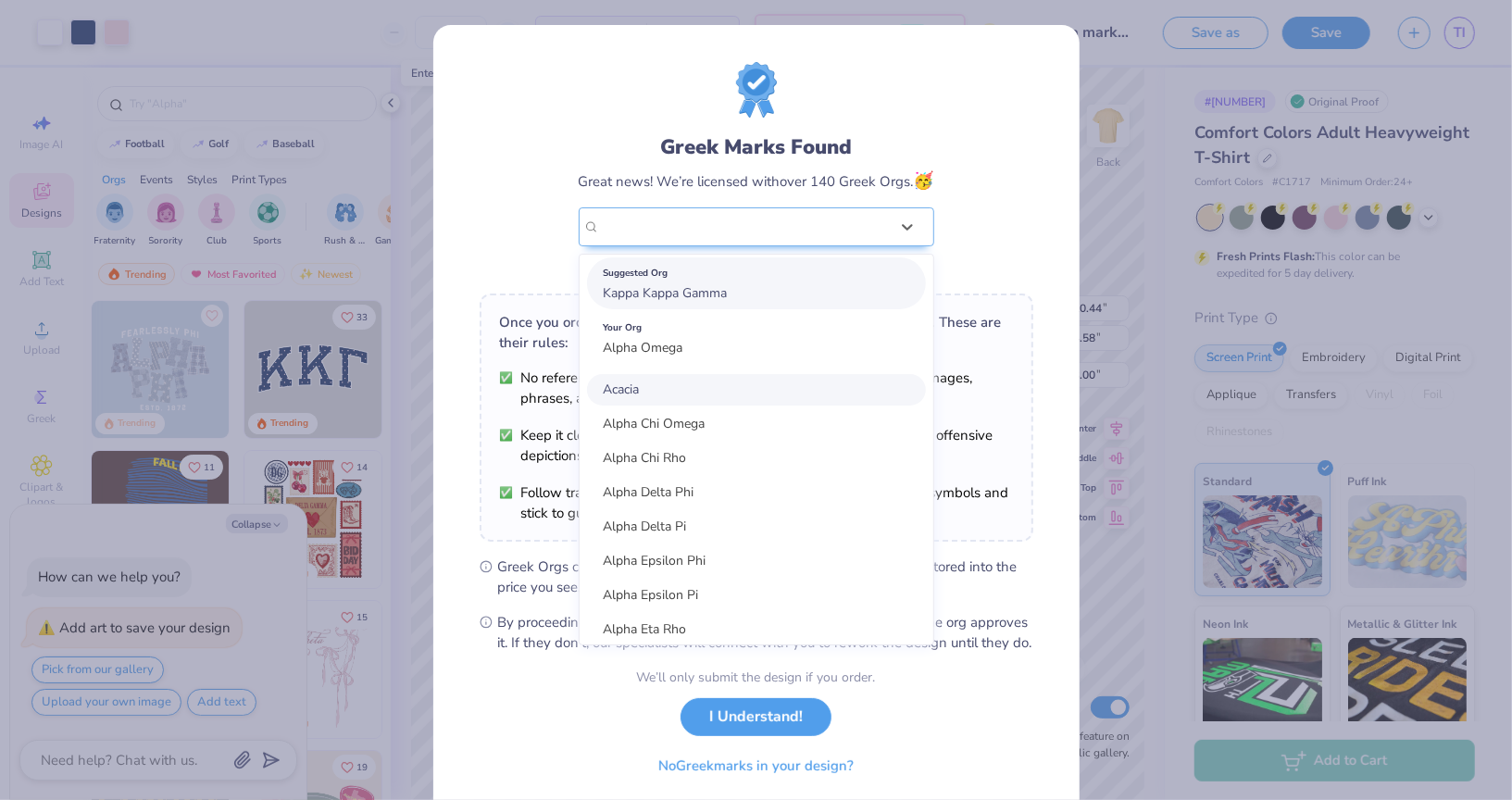 click on "Suggested Org" at bounding box center [756, 273] 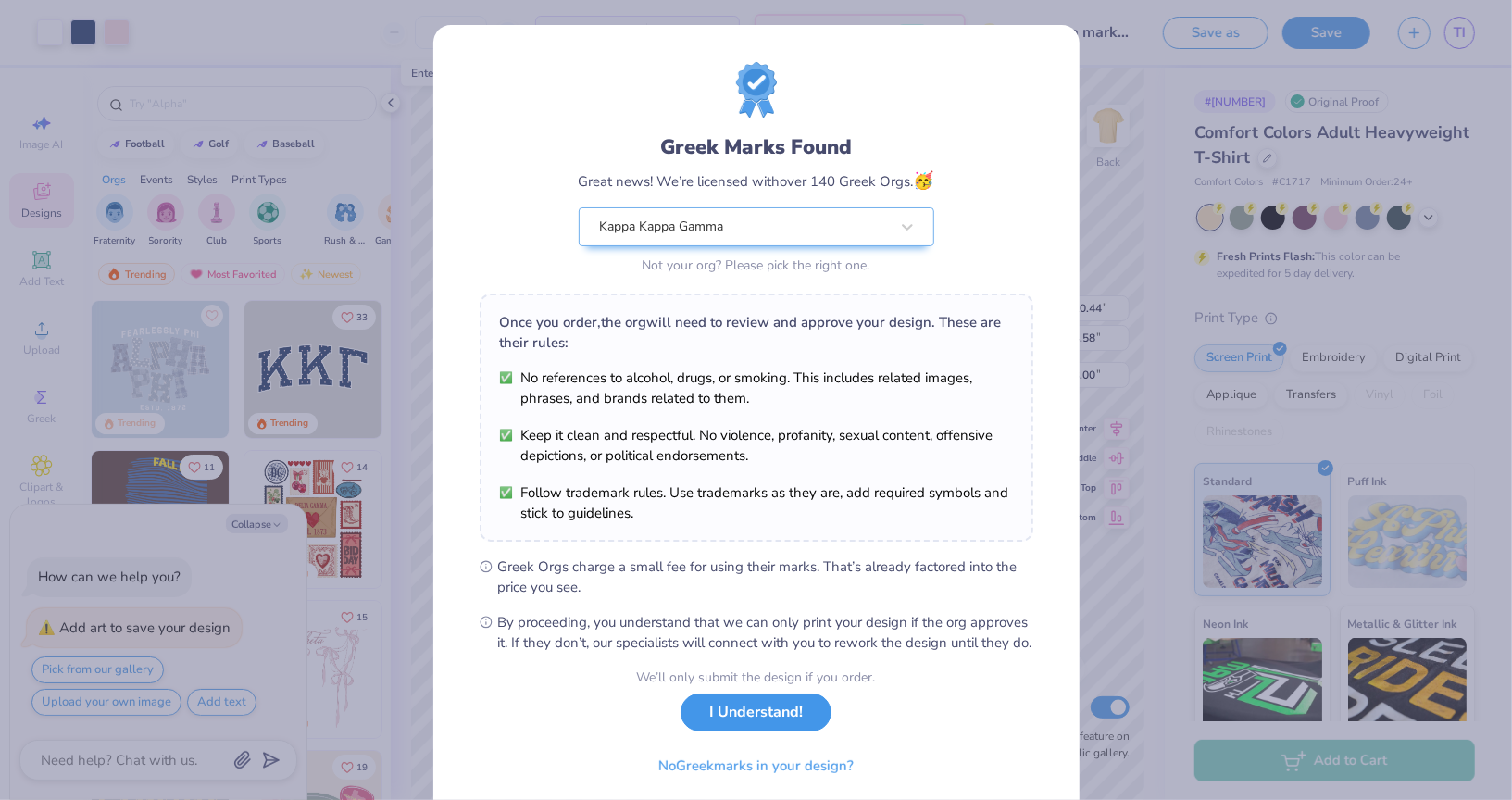 click on "I Understand!" at bounding box center [756, 712] 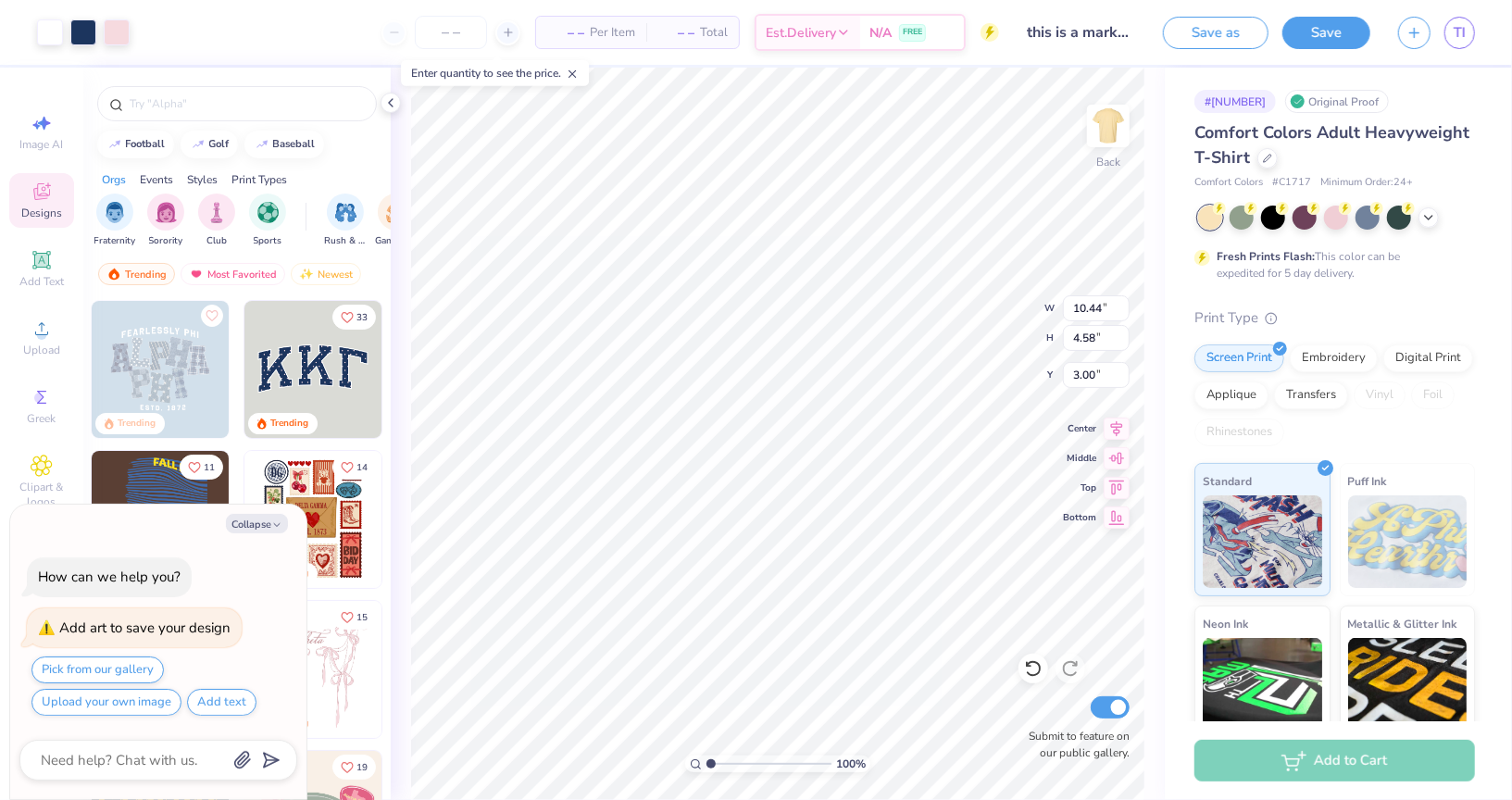 type on "x" 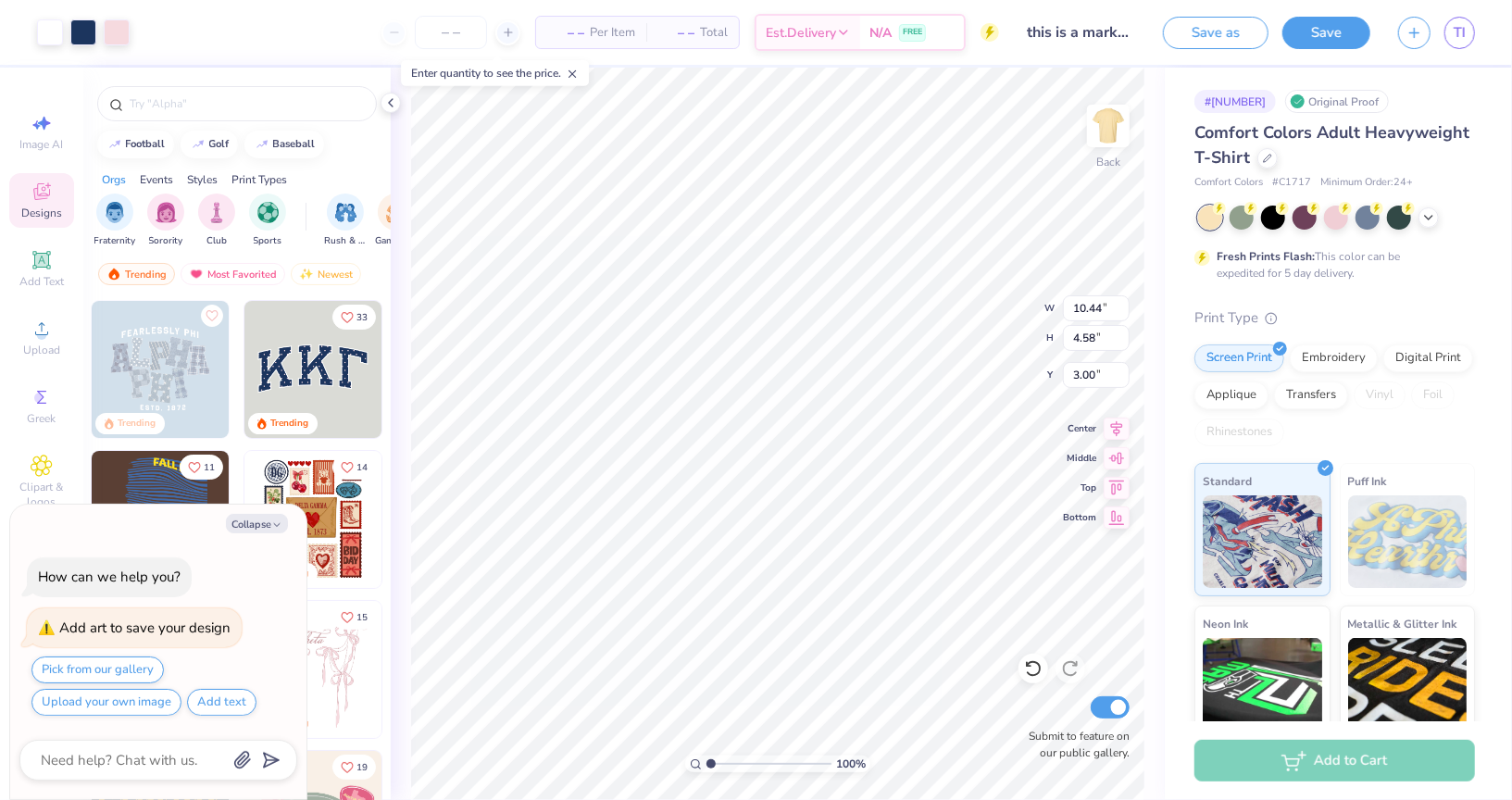 click on "Add to Cart" at bounding box center [1334, 760] 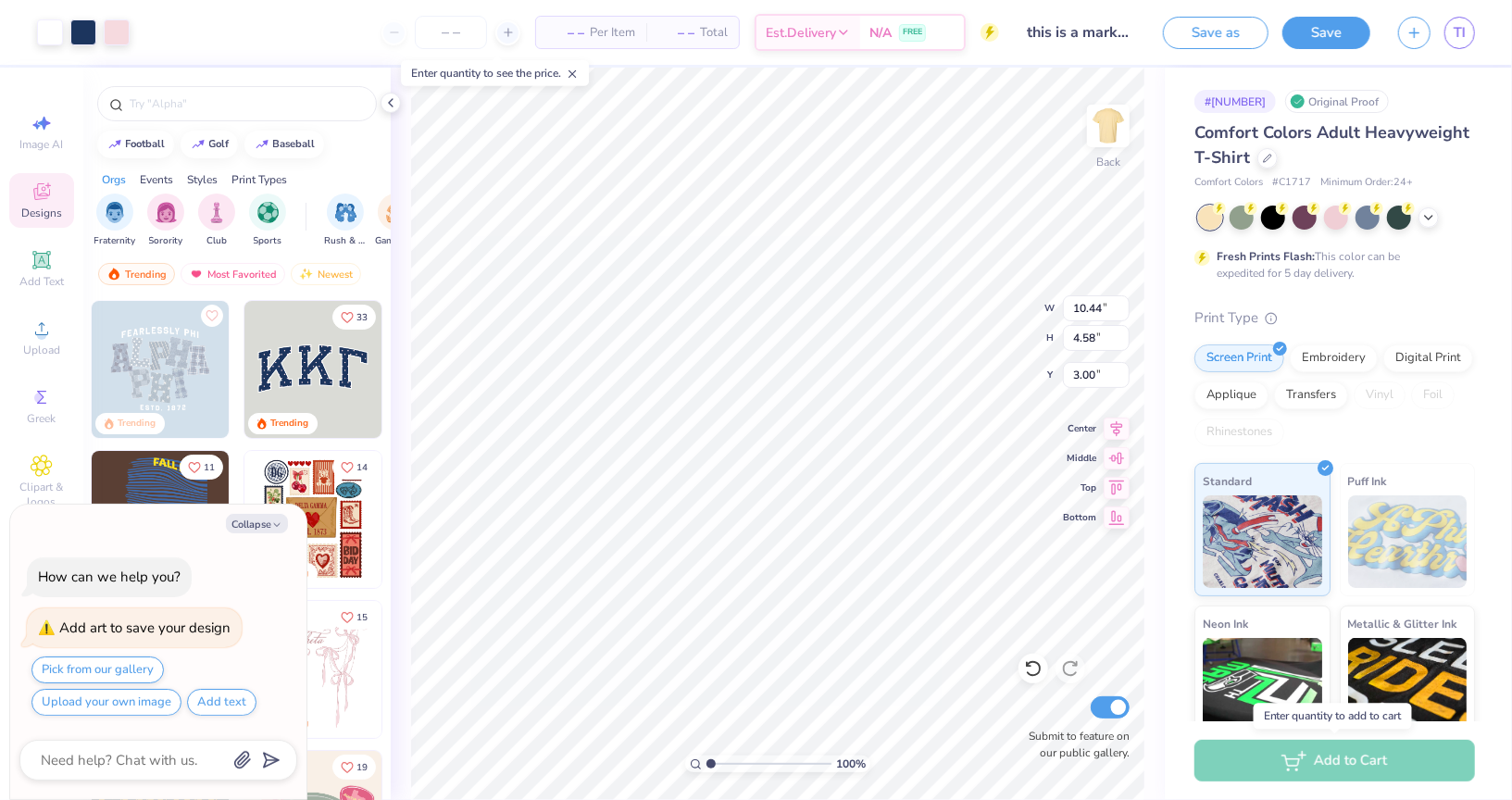 click on "Add to Cart" at bounding box center [1334, 760] 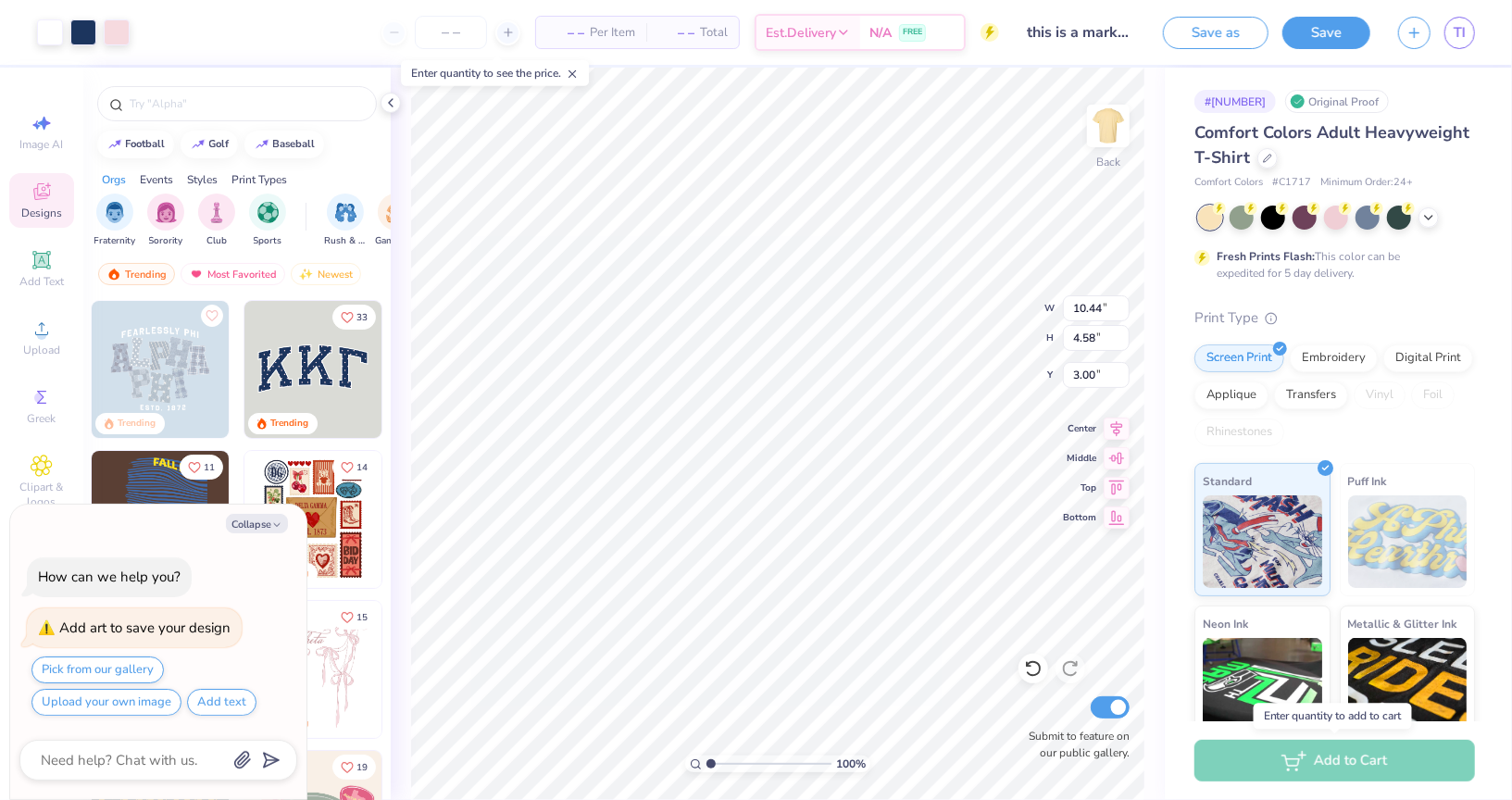 click on "Add to Cart" at bounding box center (1334, 760) 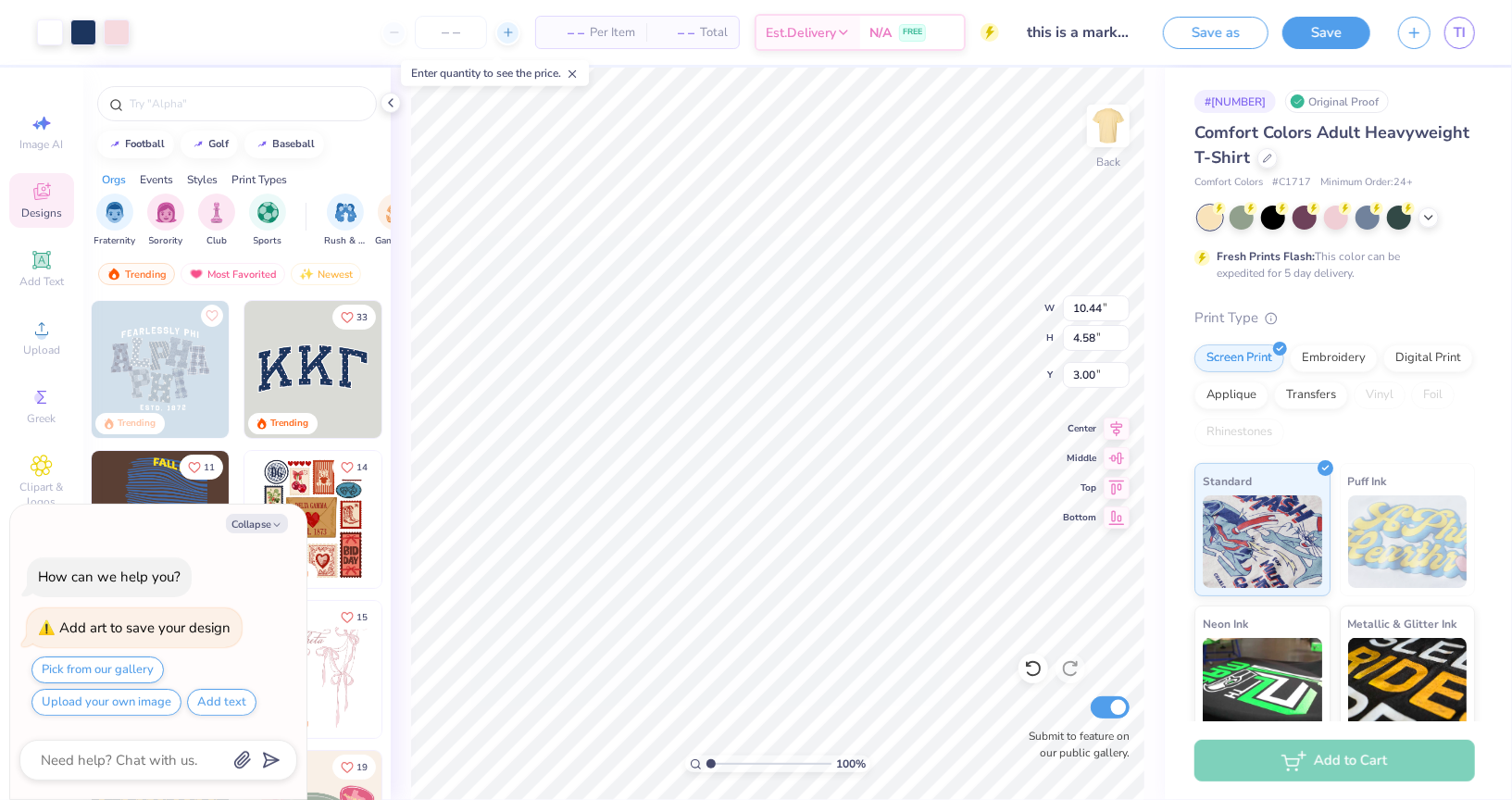 click at bounding box center [507, 32] 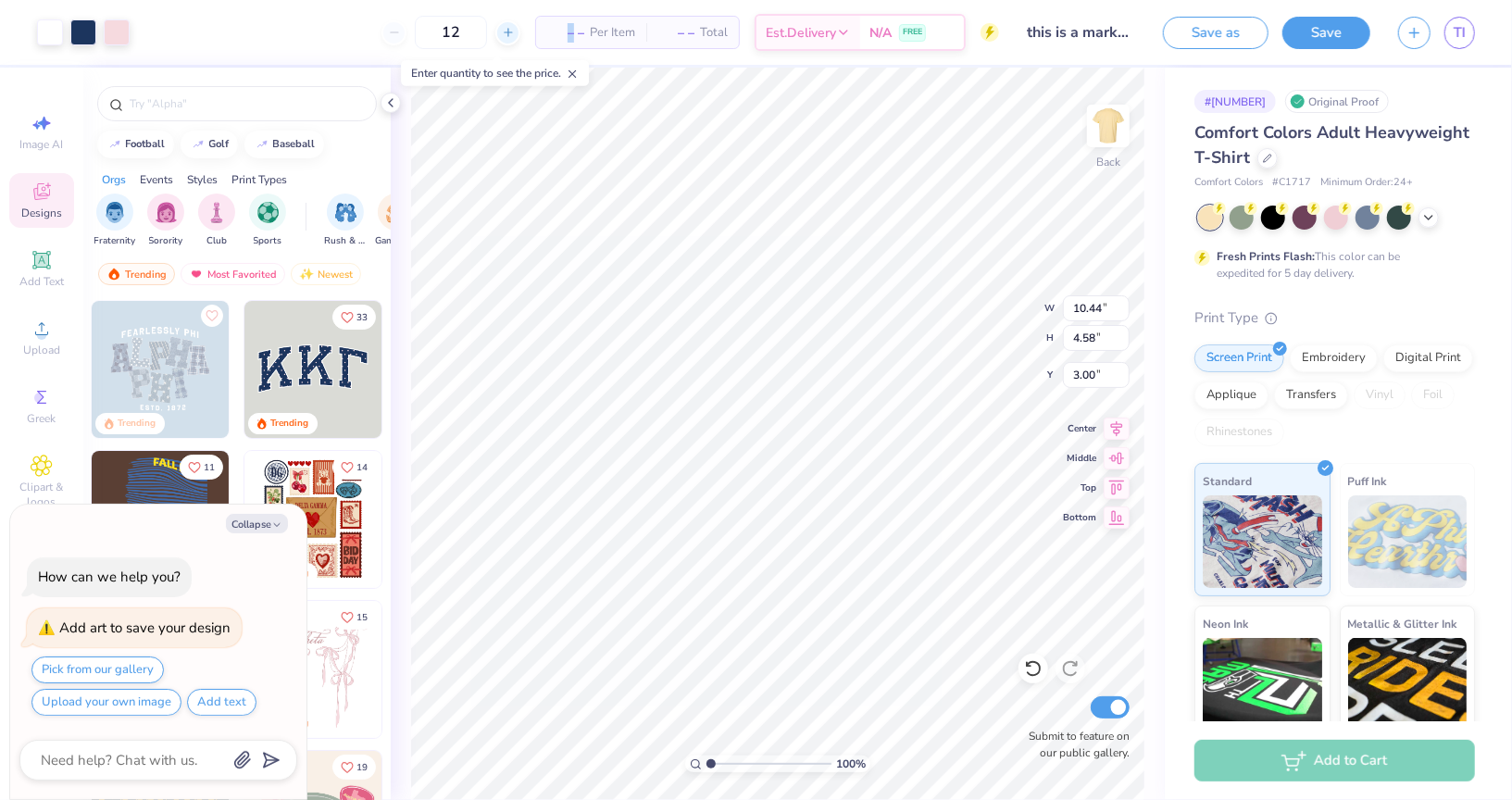 click at bounding box center (507, 32) 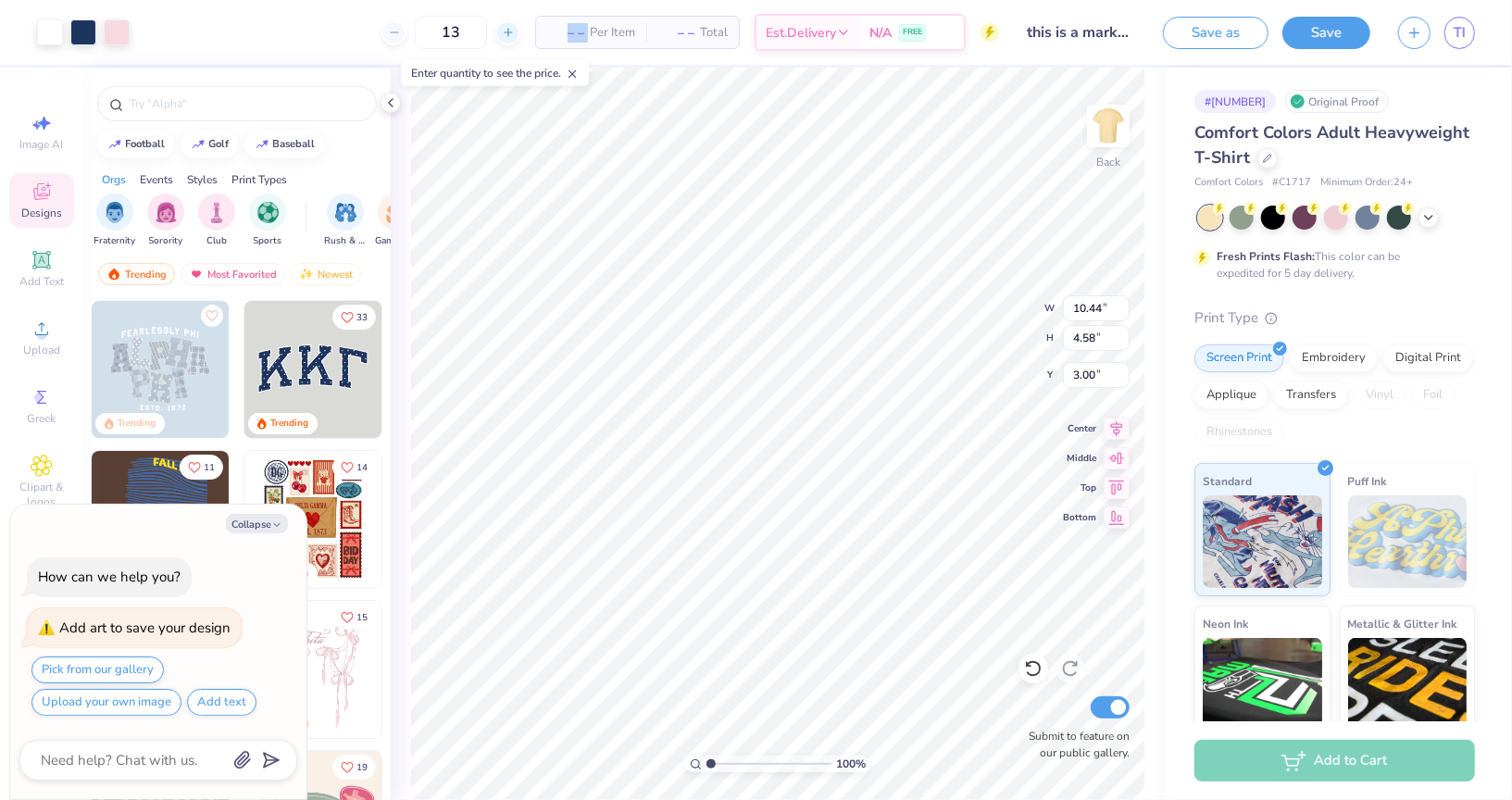 click at bounding box center (507, 32) 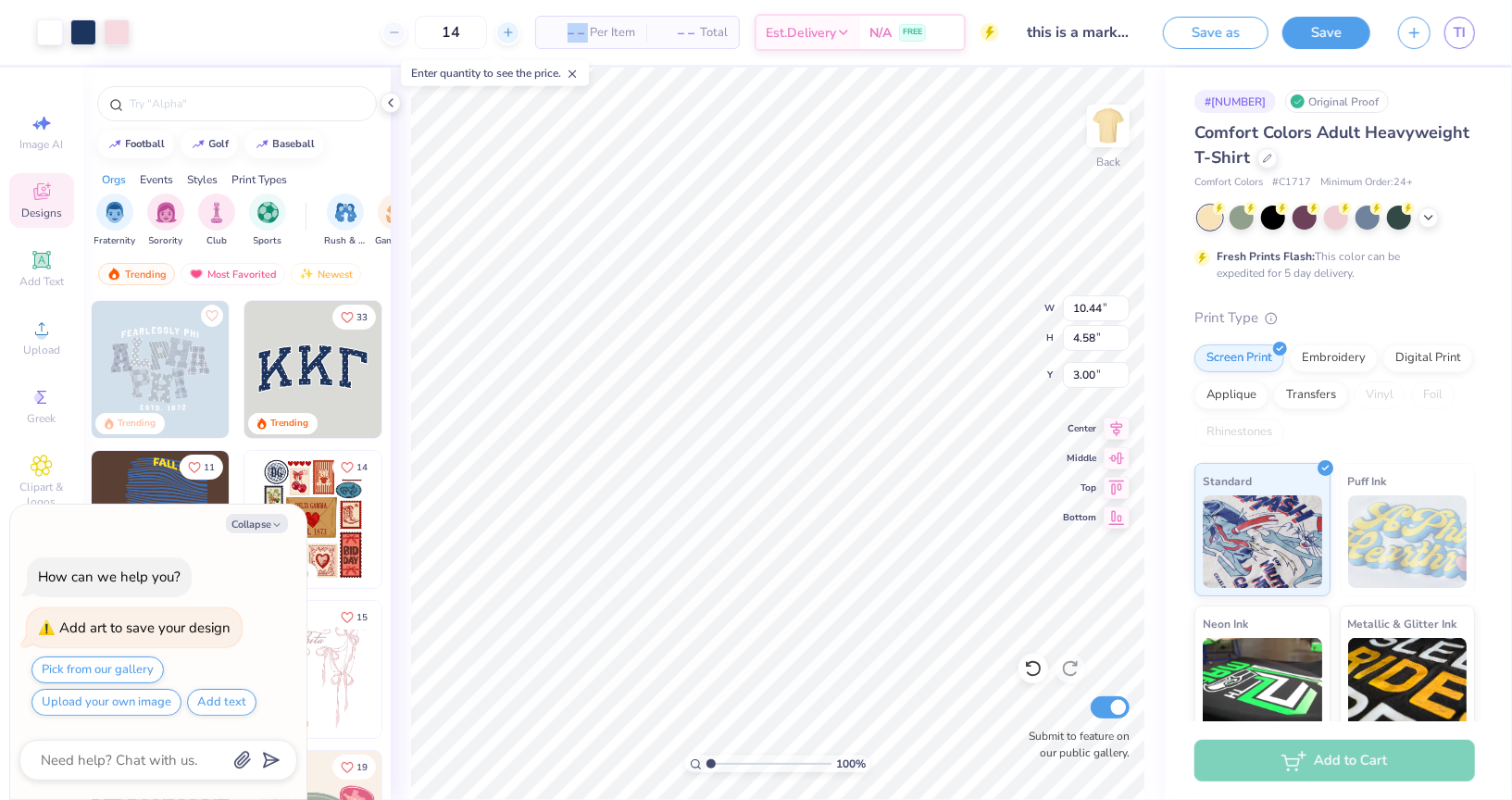 click at bounding box center [507, 32] 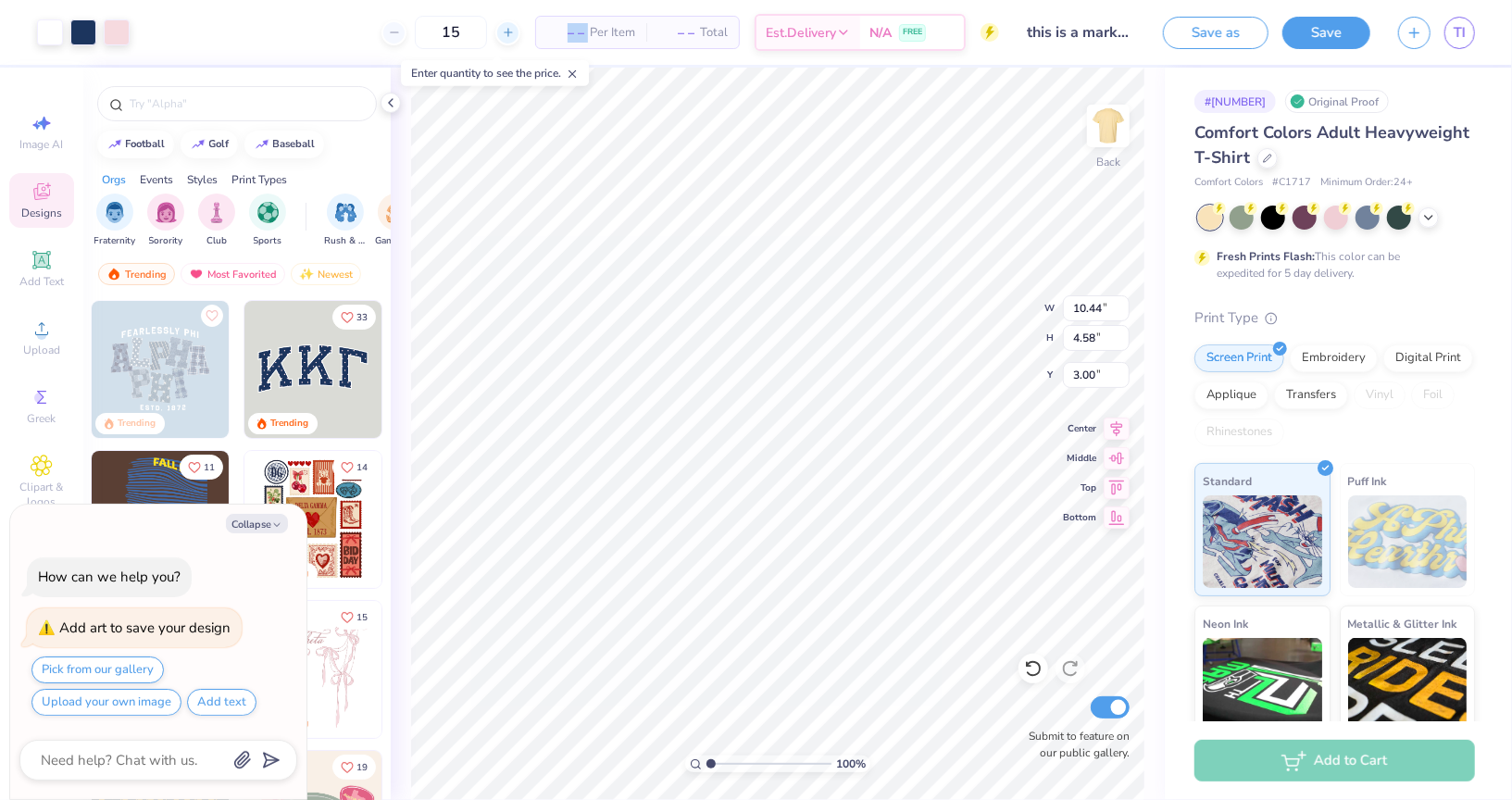 click at bounding box center (507, 32) 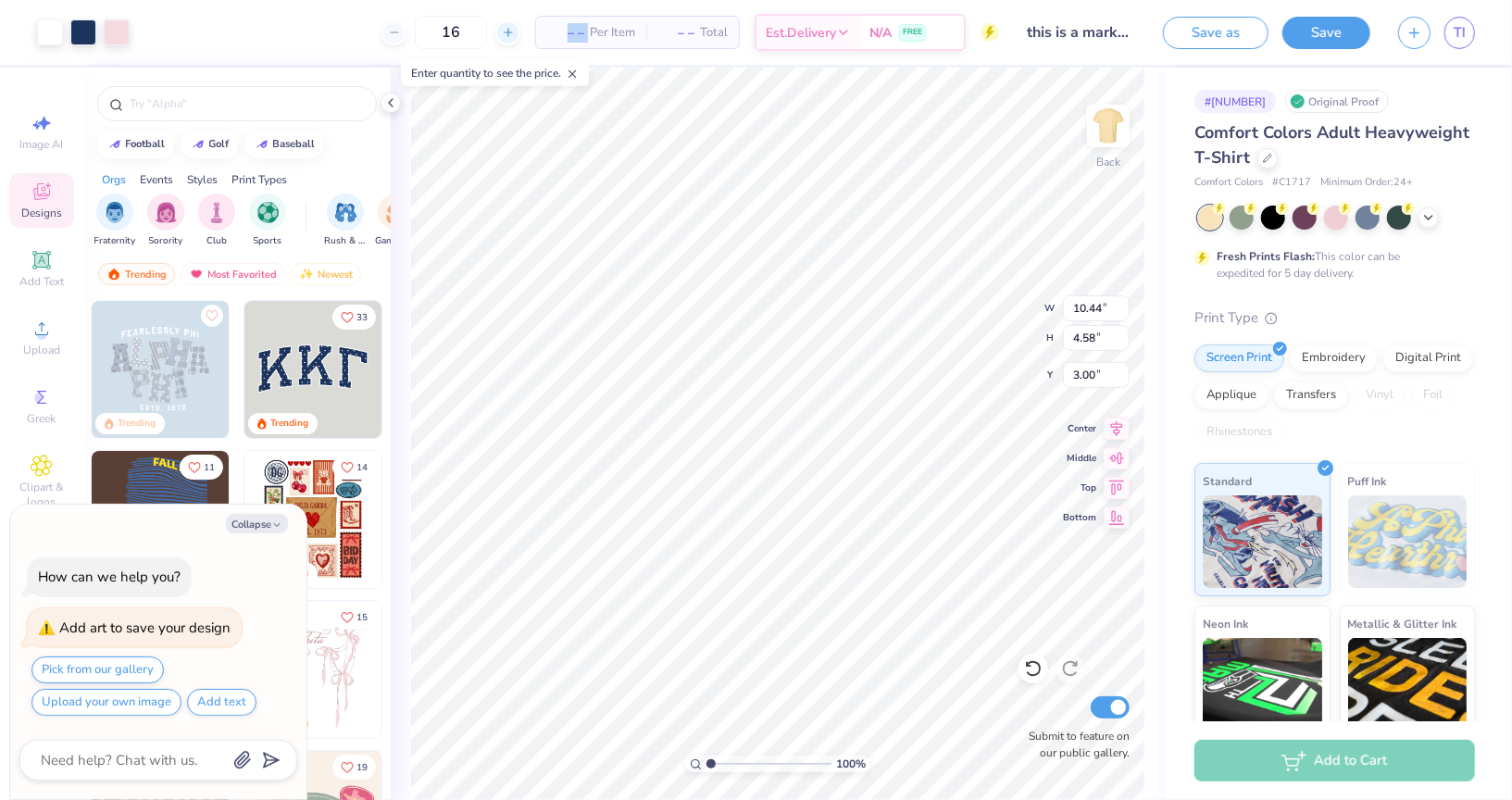 click at bounding box center (507, 32) 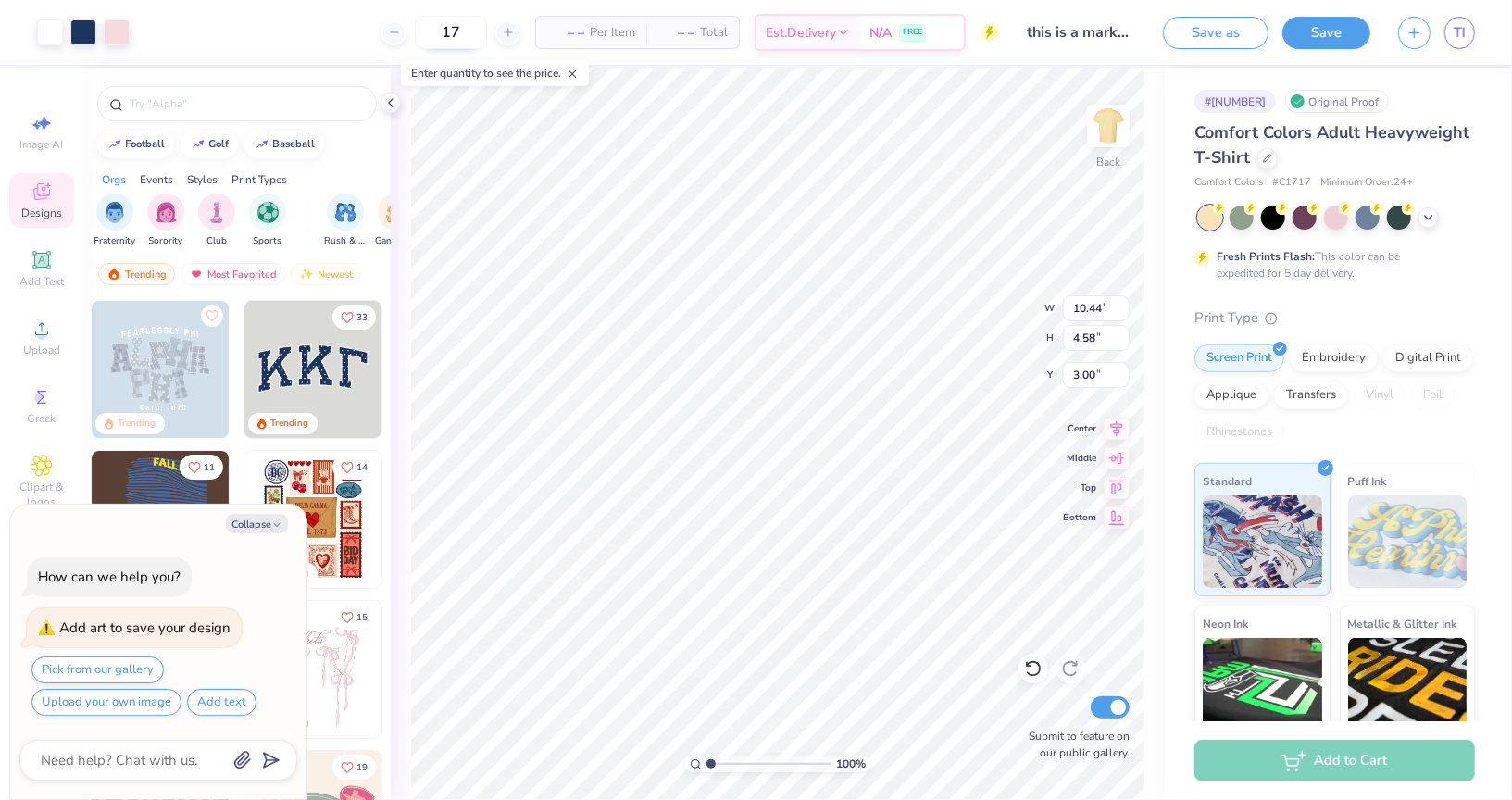 click on "17" at bounding box center [451, 32] 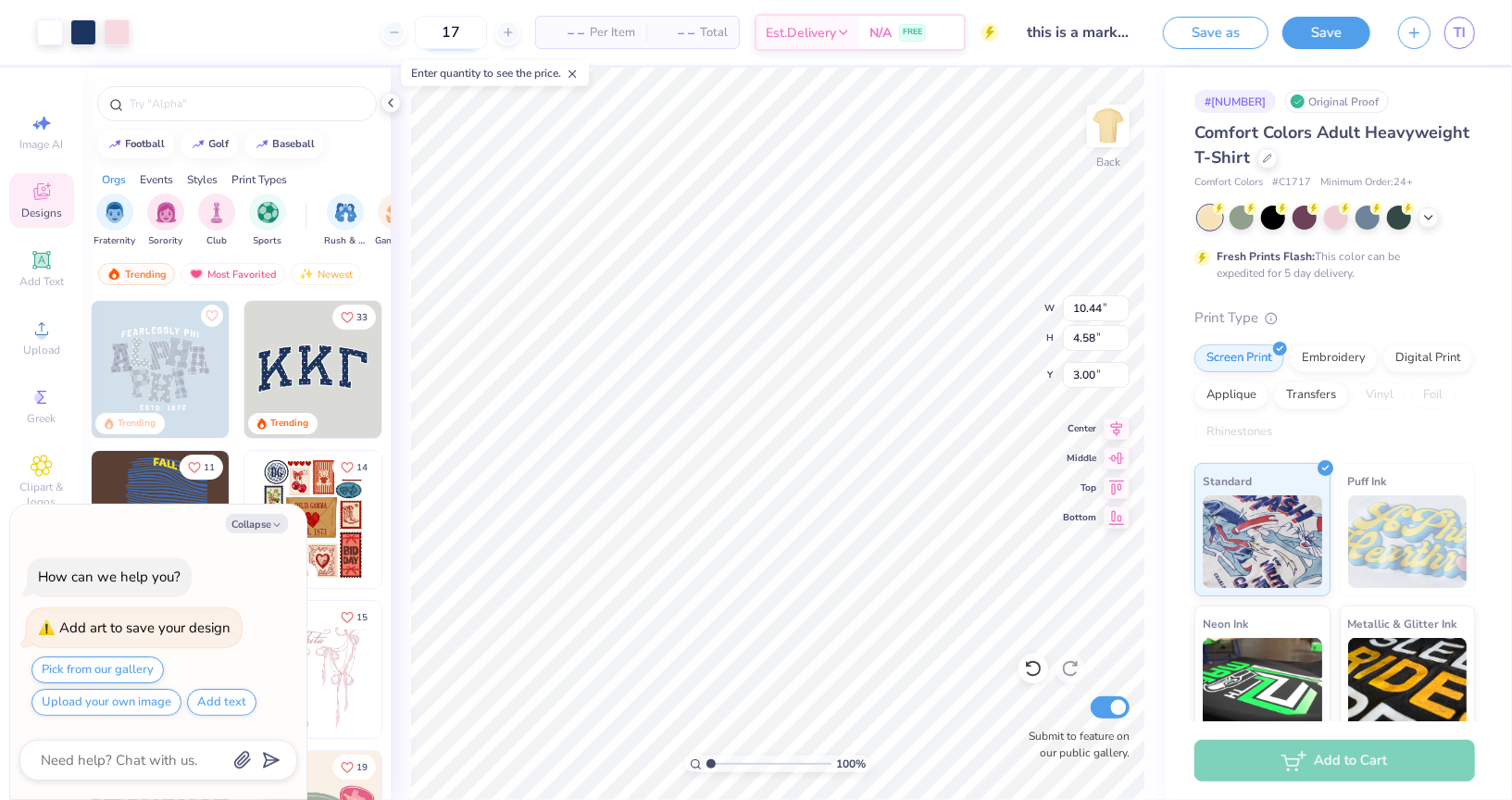 click on "17" at bounding box center [451, 32] 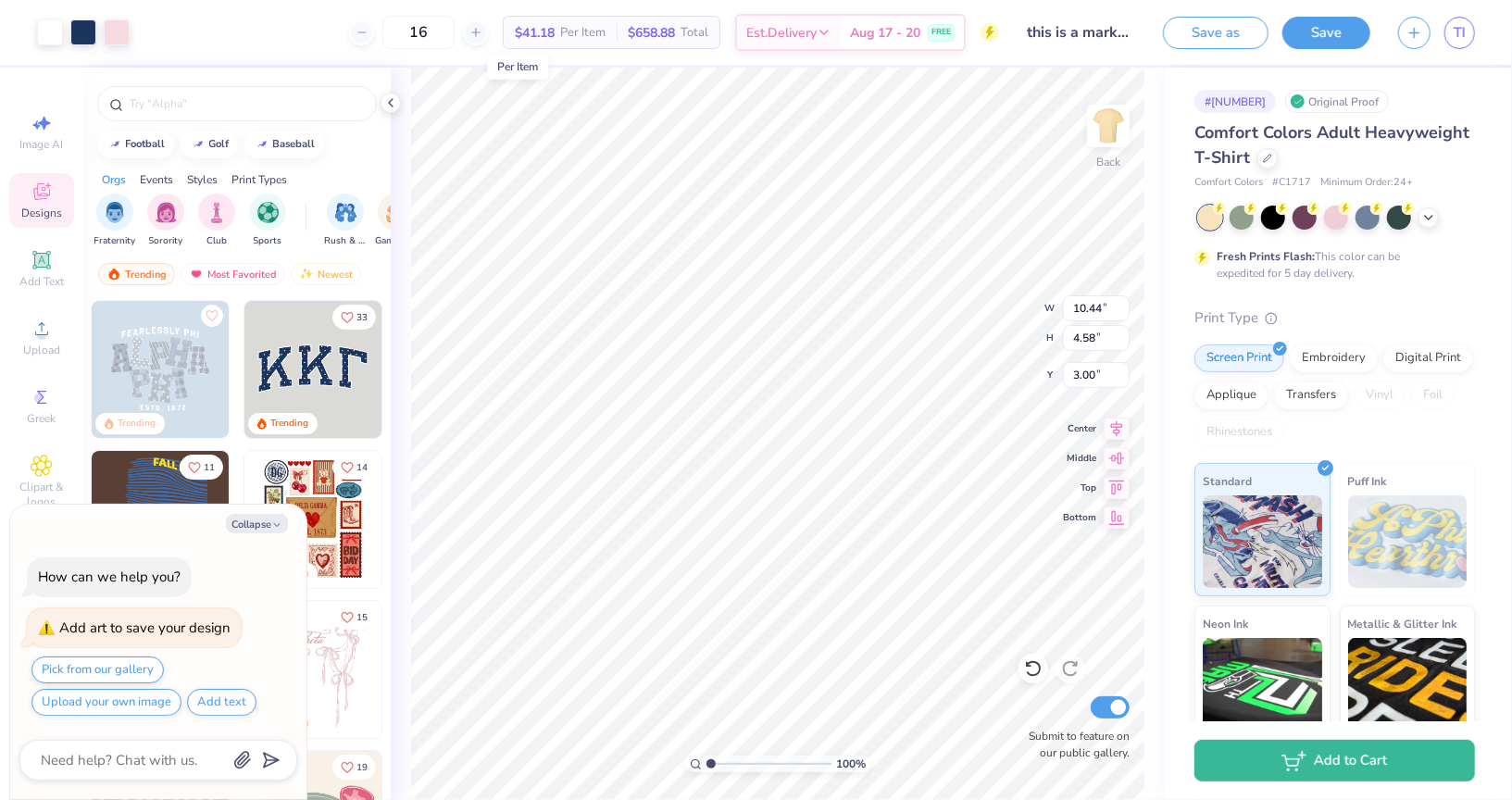 type on "1" 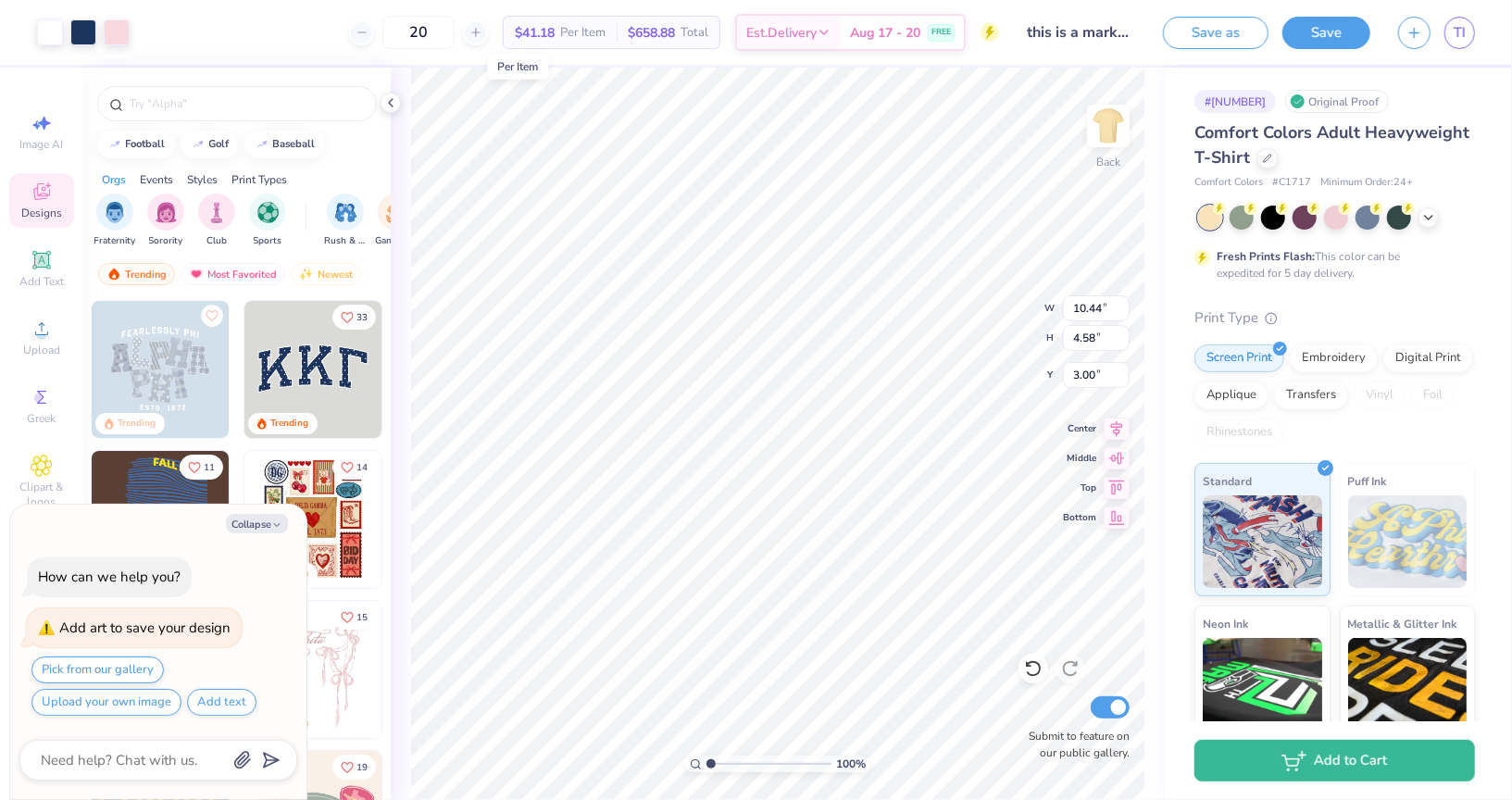 type on "2" 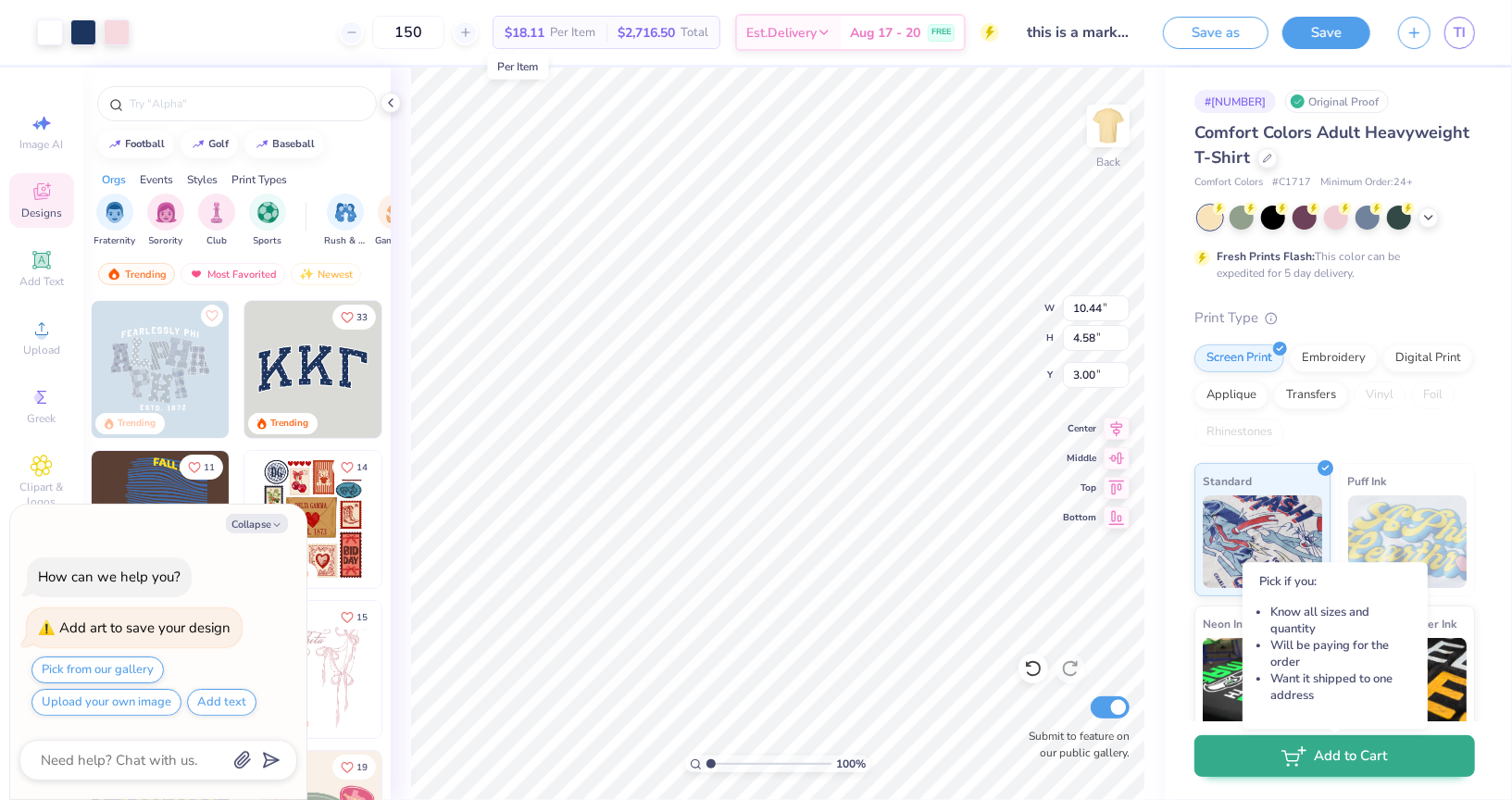 type on "150" 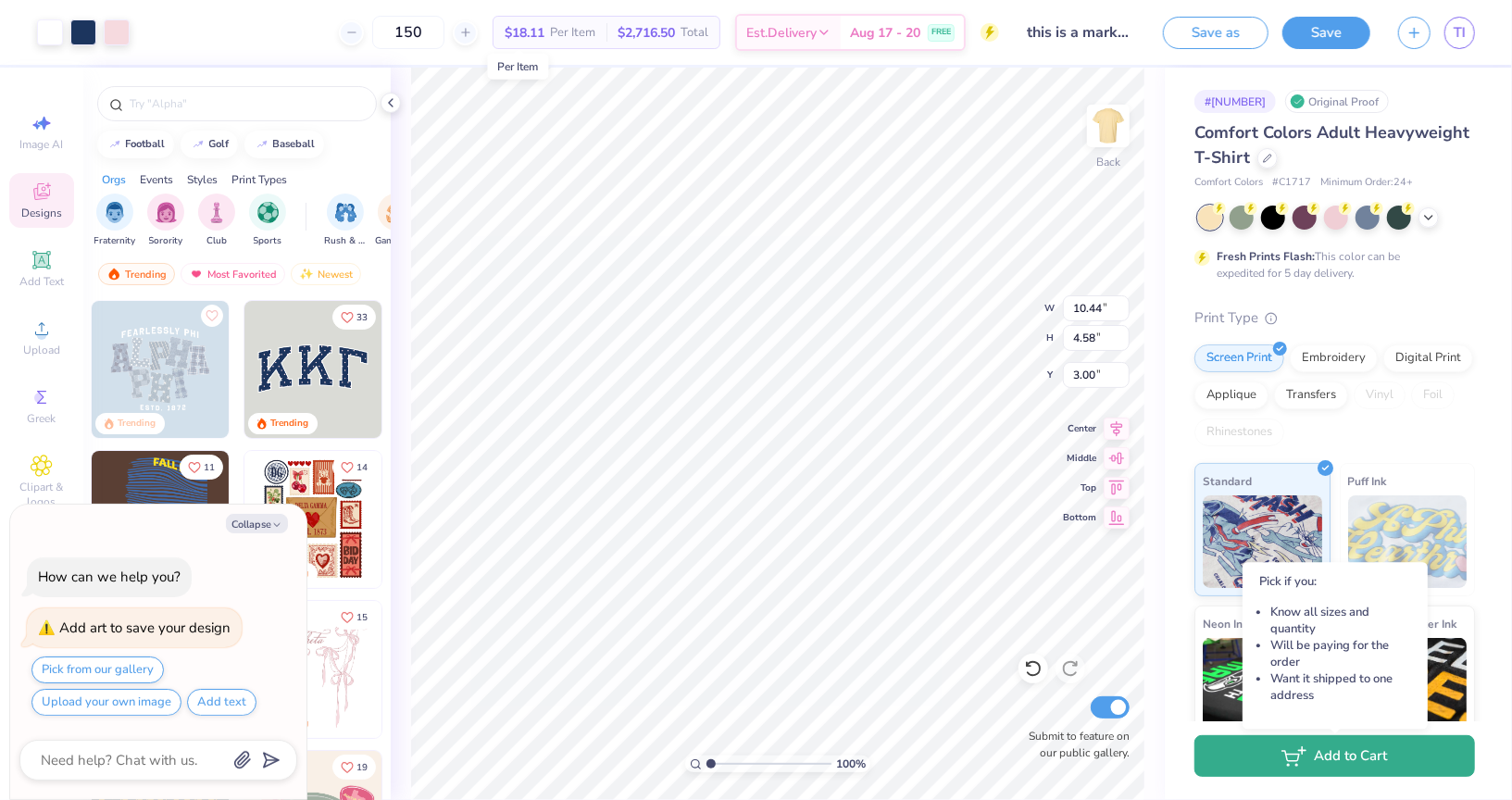 click on "Add to Cart" at bounding box center [1334, 756] 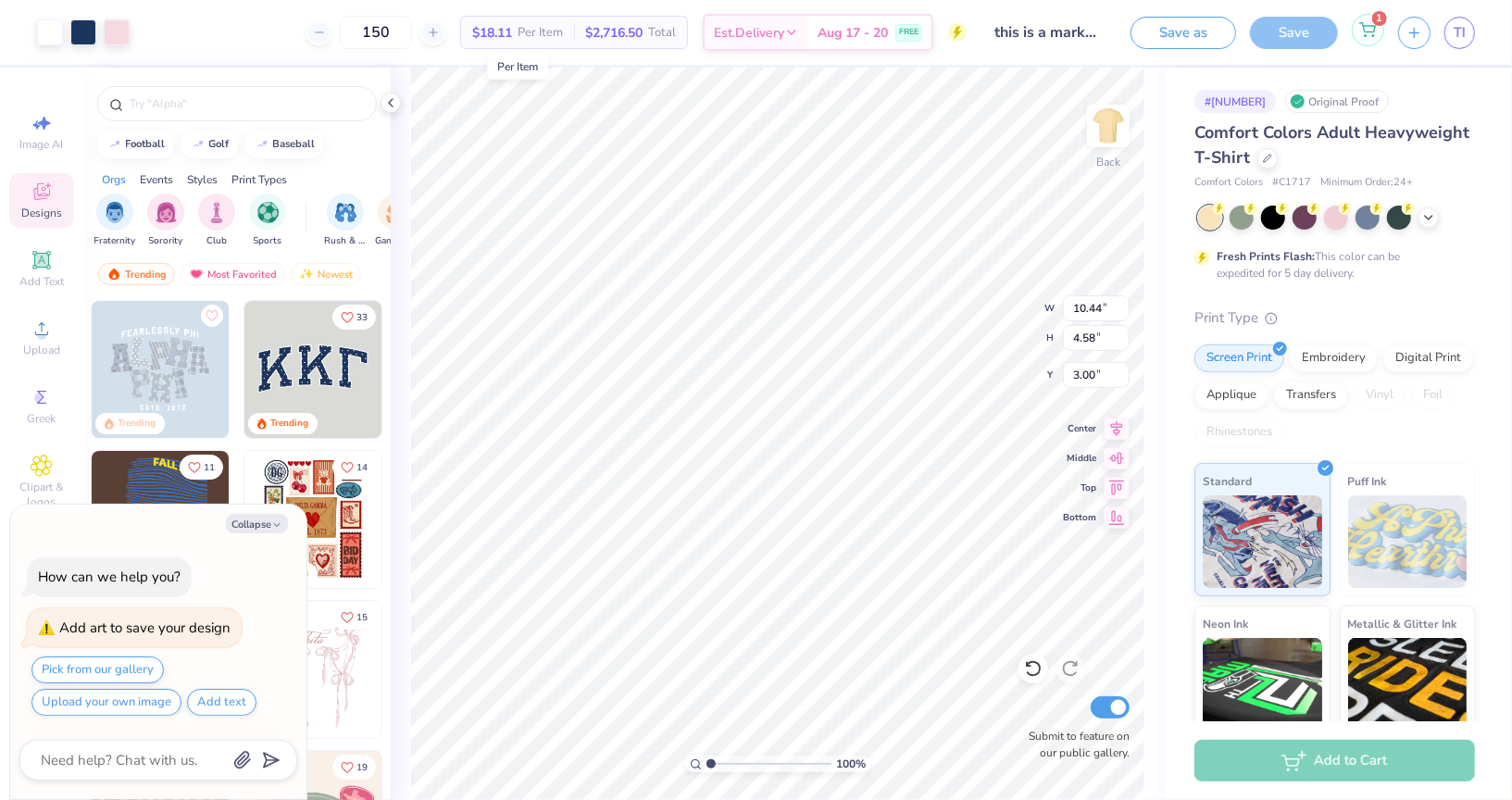 click 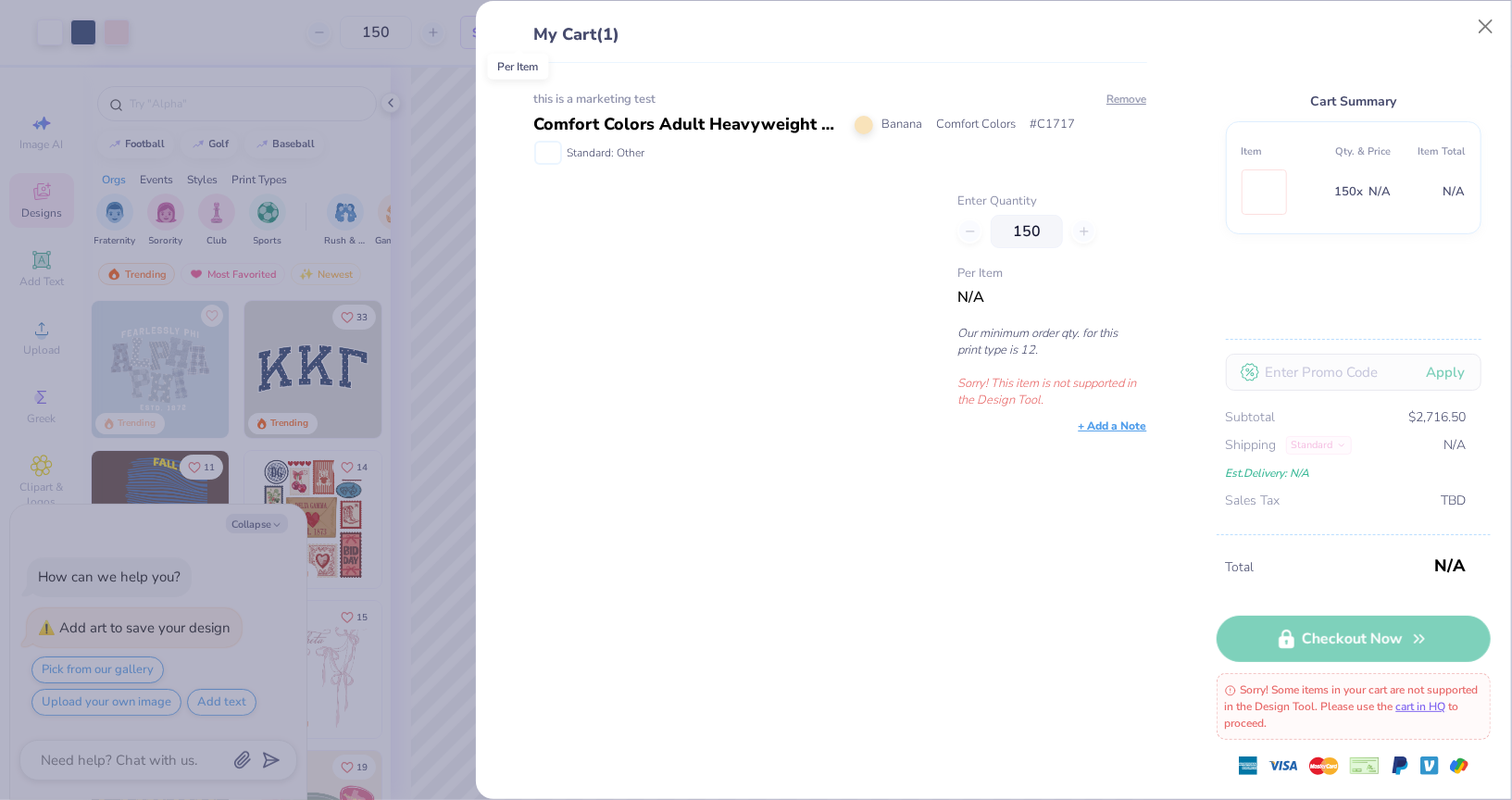 click on "Total N/A Checkout Now Sorry! Some items in your cart are not supported in the Design Tool. Please use the   cart in HQ   to proceed." at bounding box center (1354, 667) 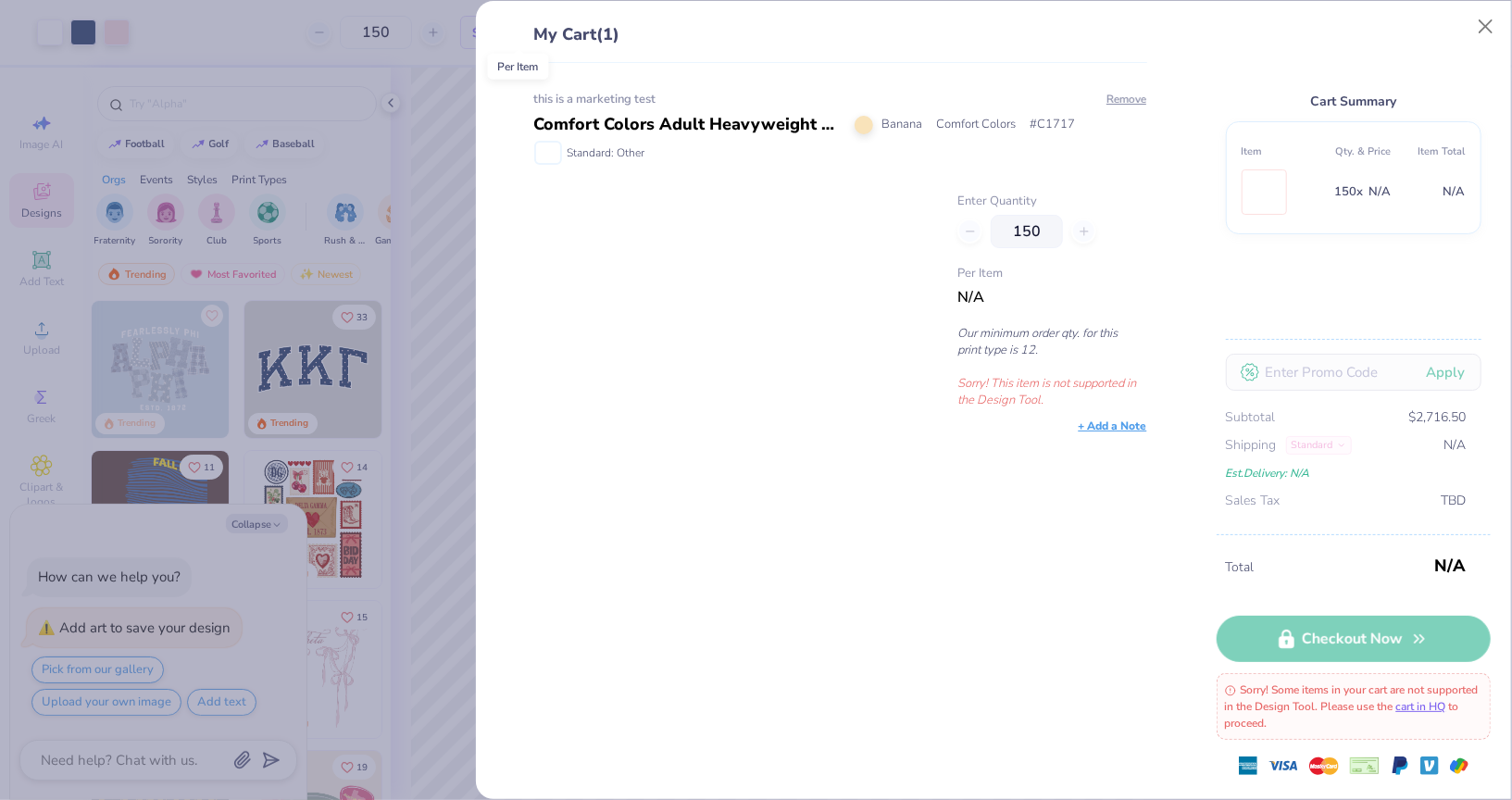 click on "N/A" at bounding box center (970, 297) 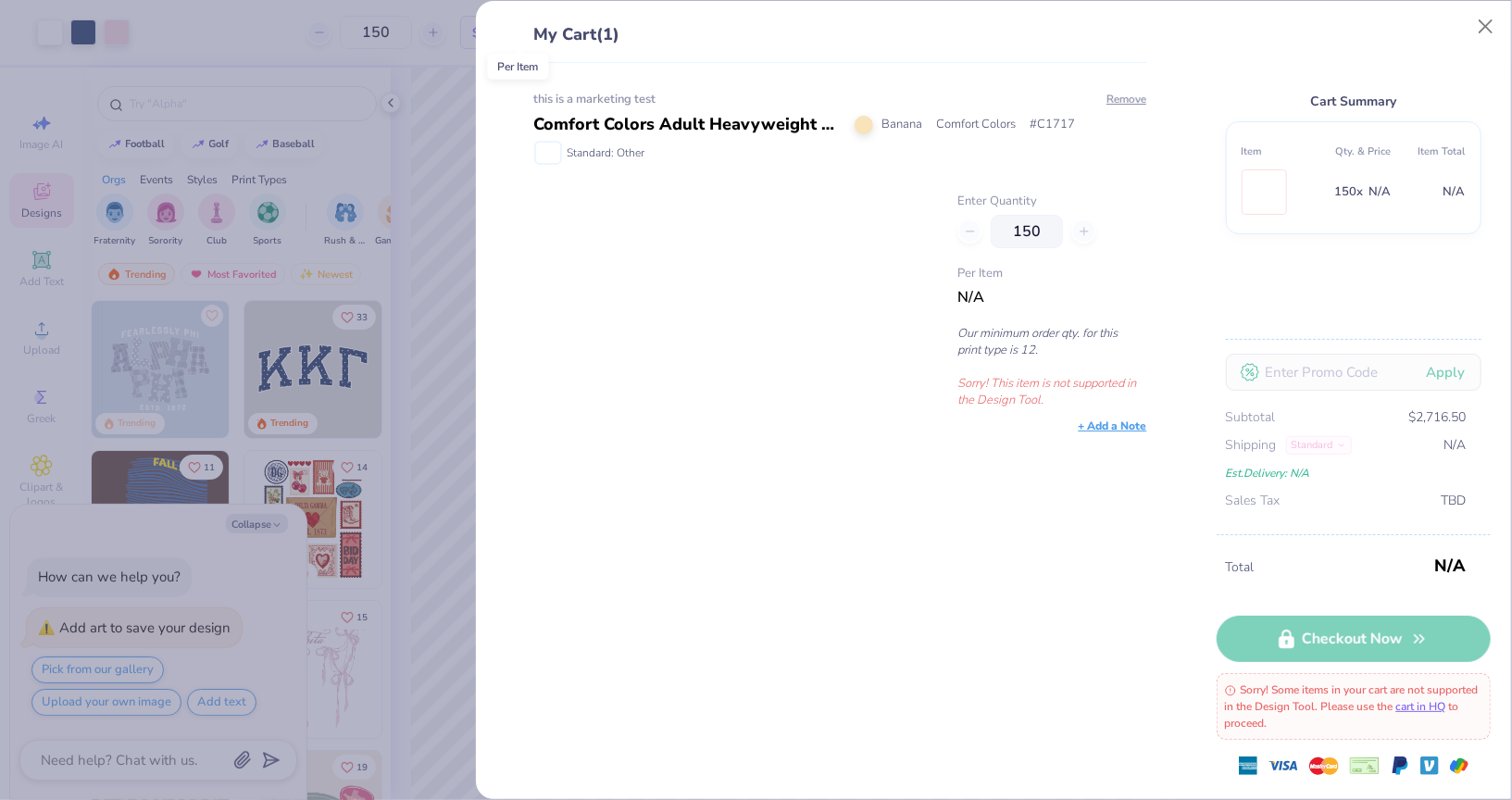 click on "Per Item" at bounding box center (1052, 274) 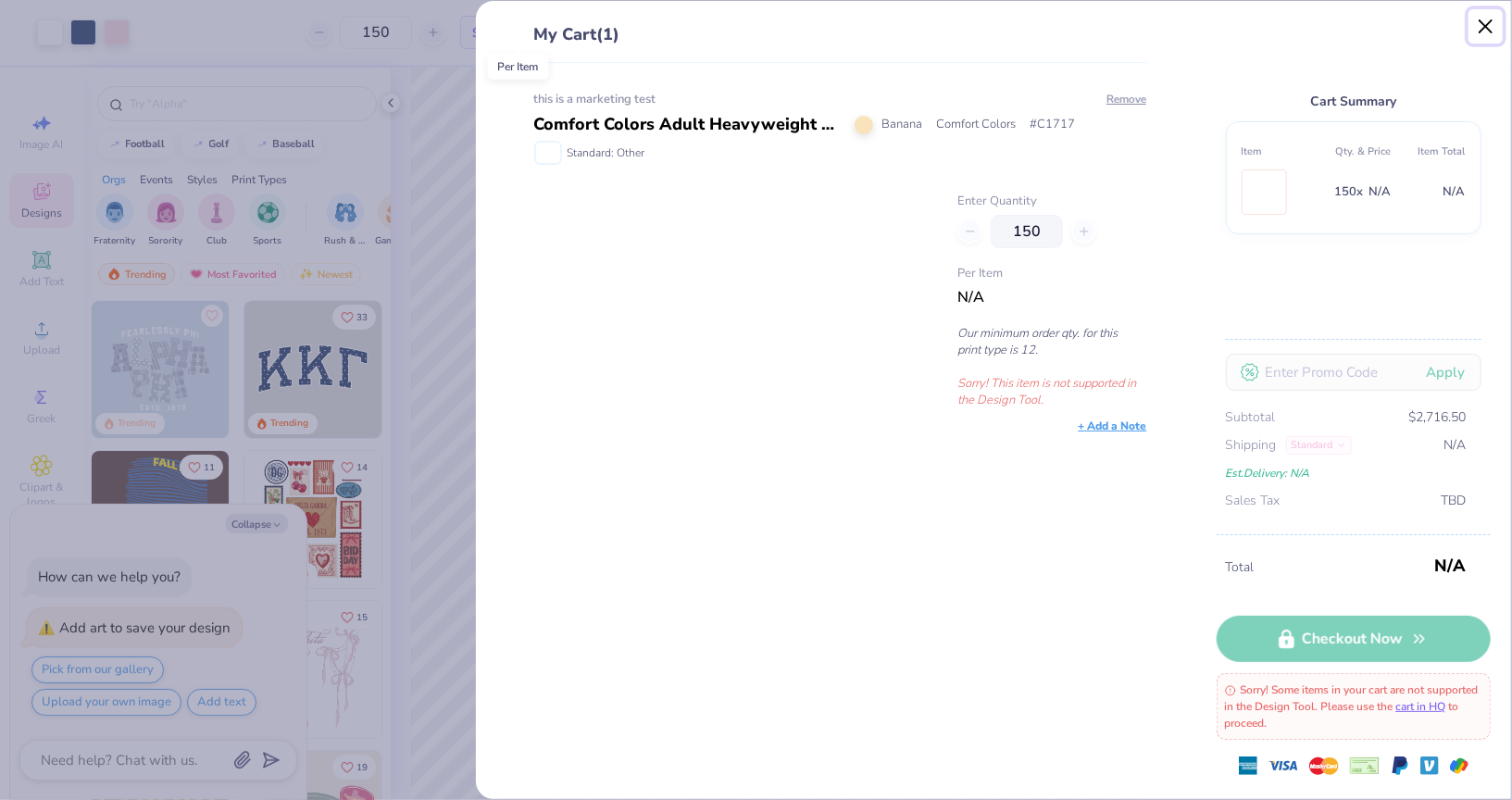 click at bounding box center (1486, 27) 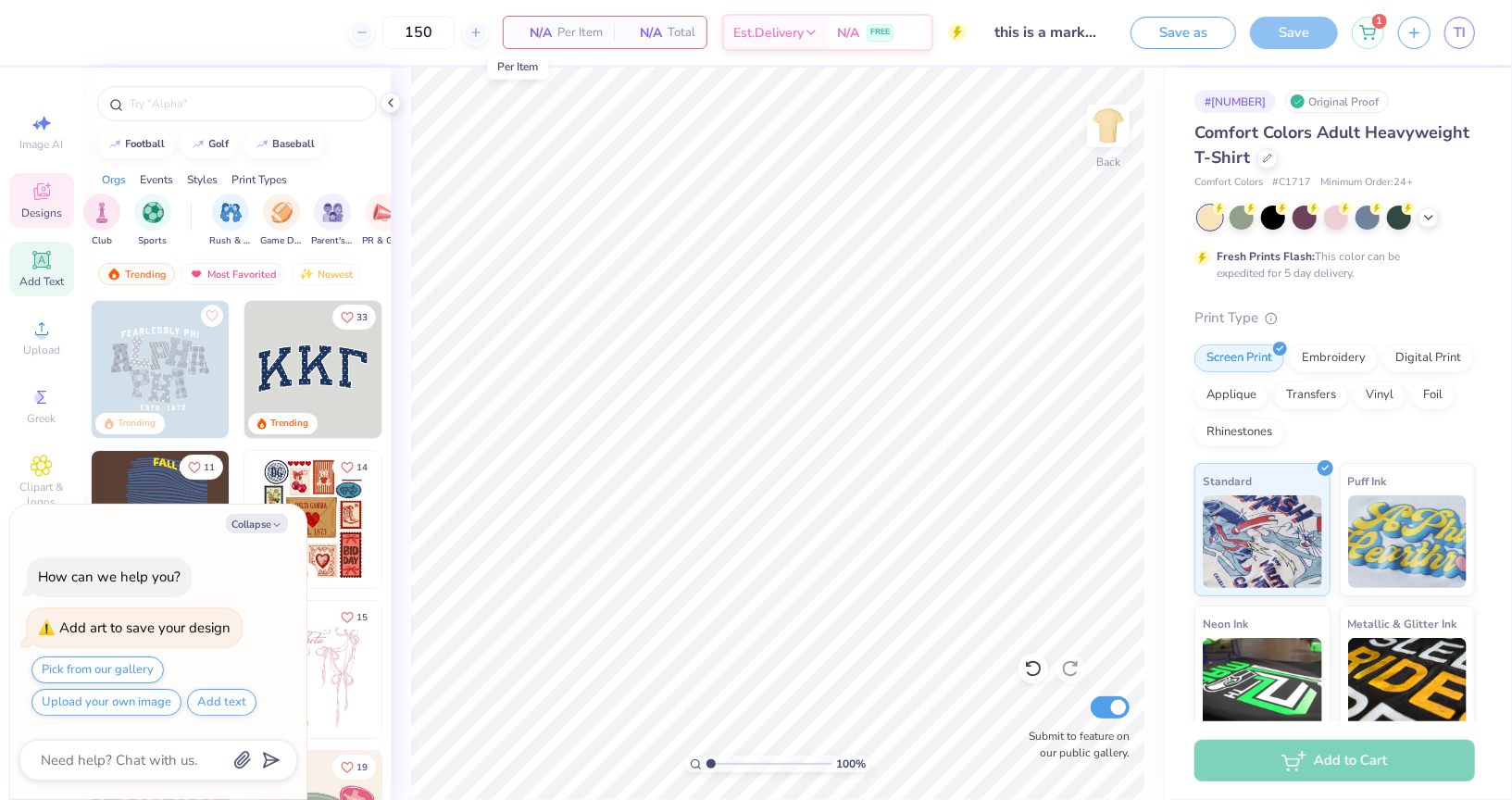 scroll, scrollTop: 0, scrollLeft: 117, axis: horizontal 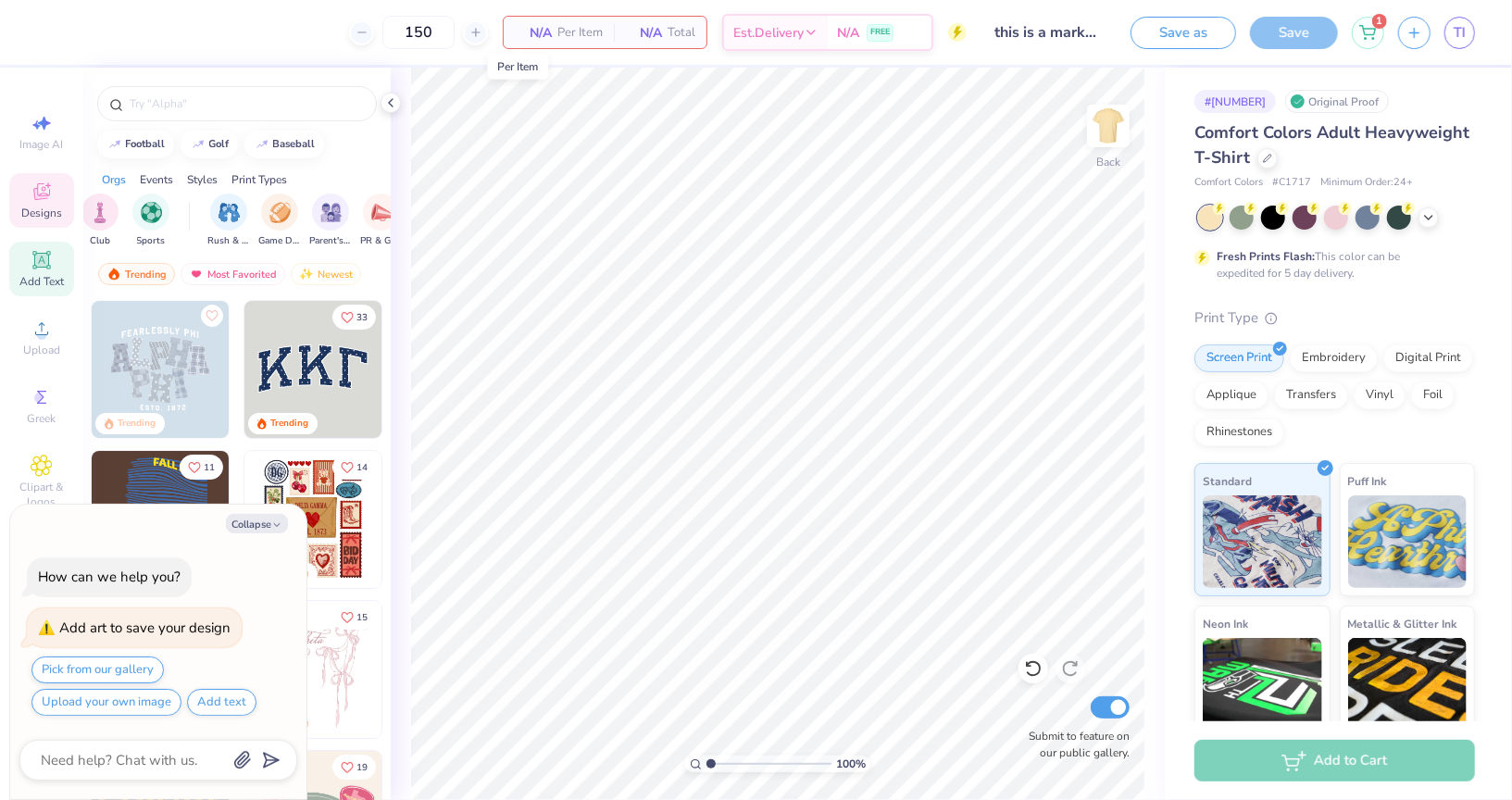 click on "Add Text" at bounding box center [42, 269] 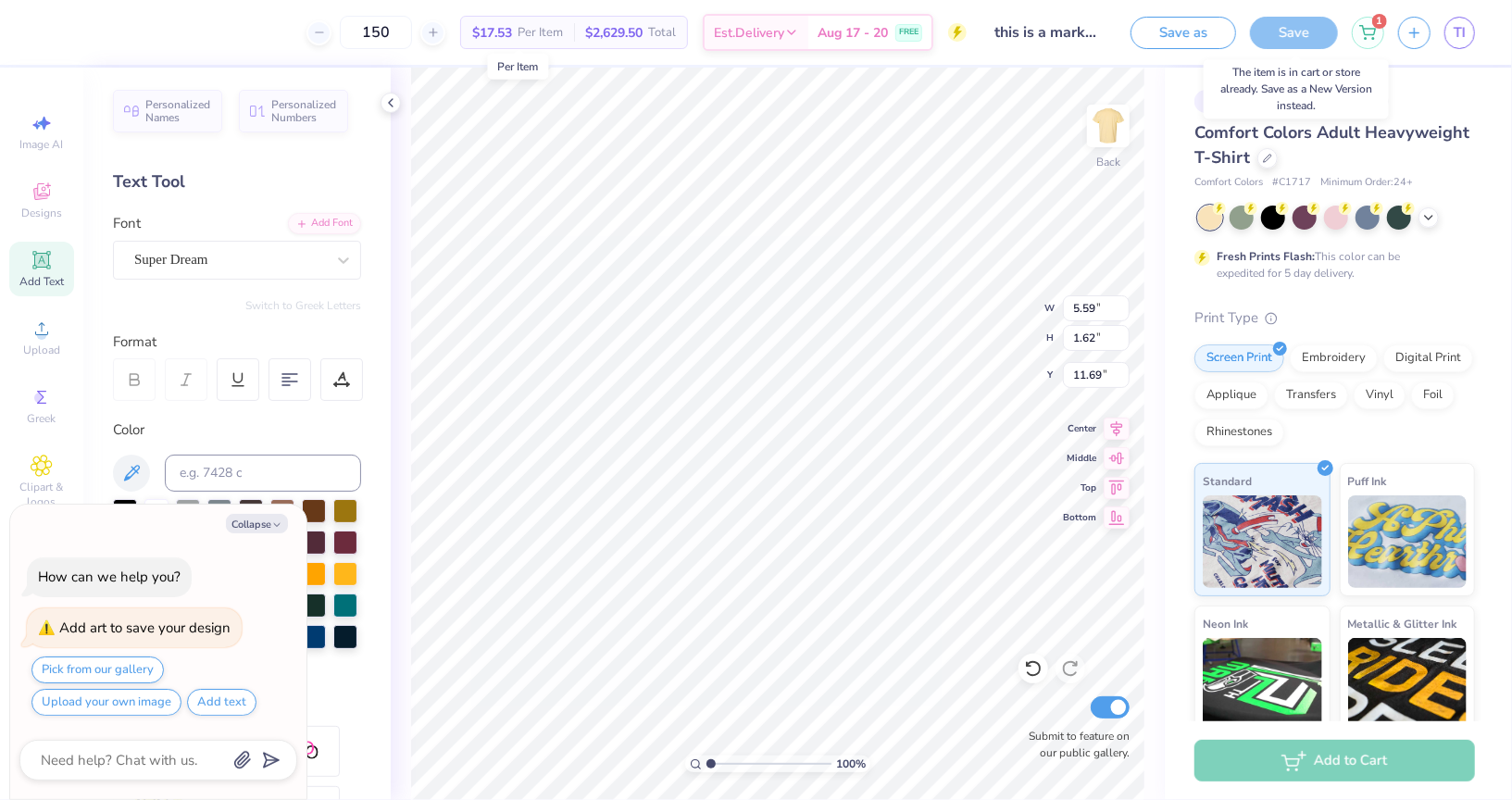 click on "Save" at bounding box center [1293, 32] 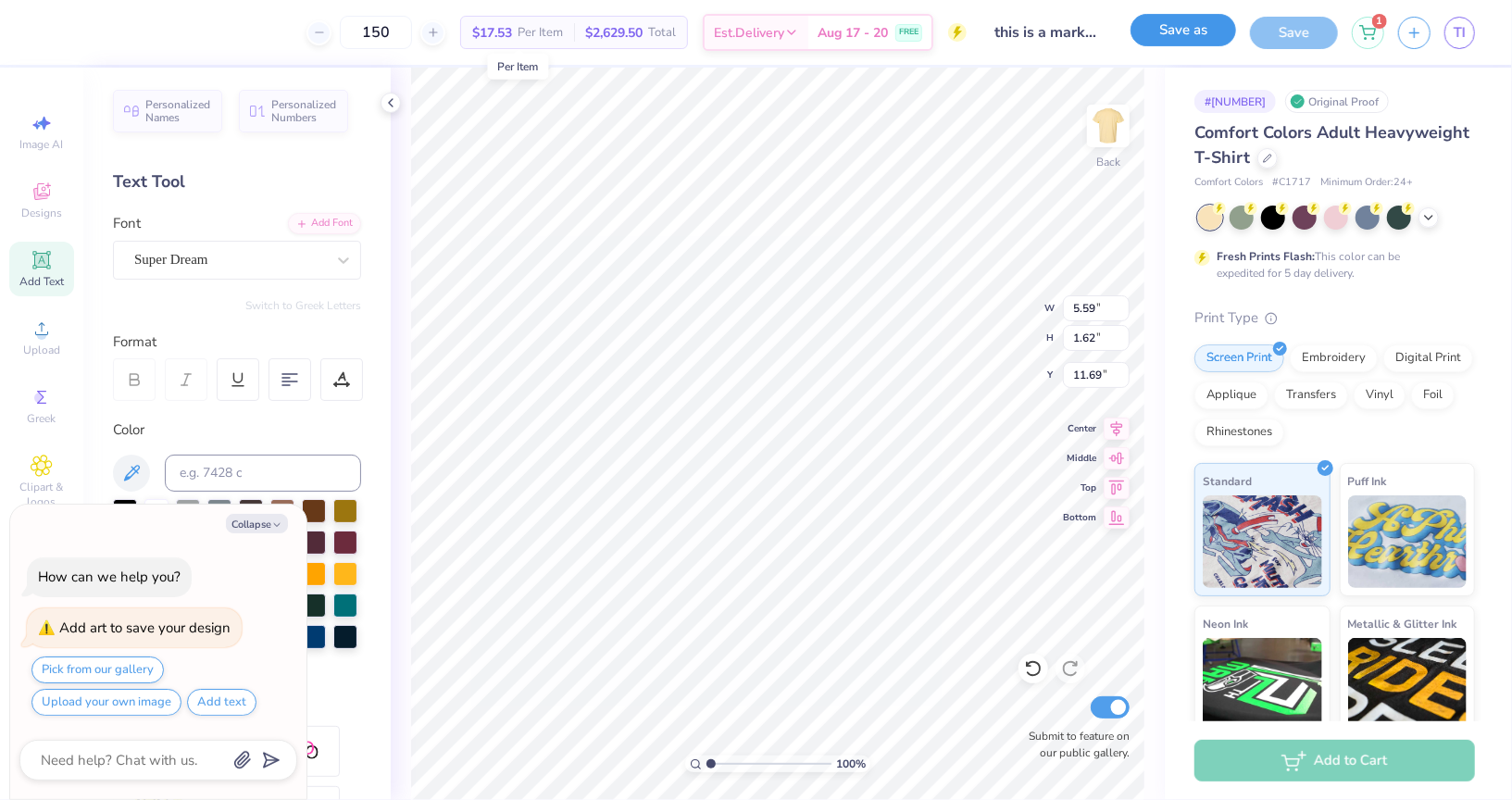 click on "Save as" at bounding box center [1183, 30] 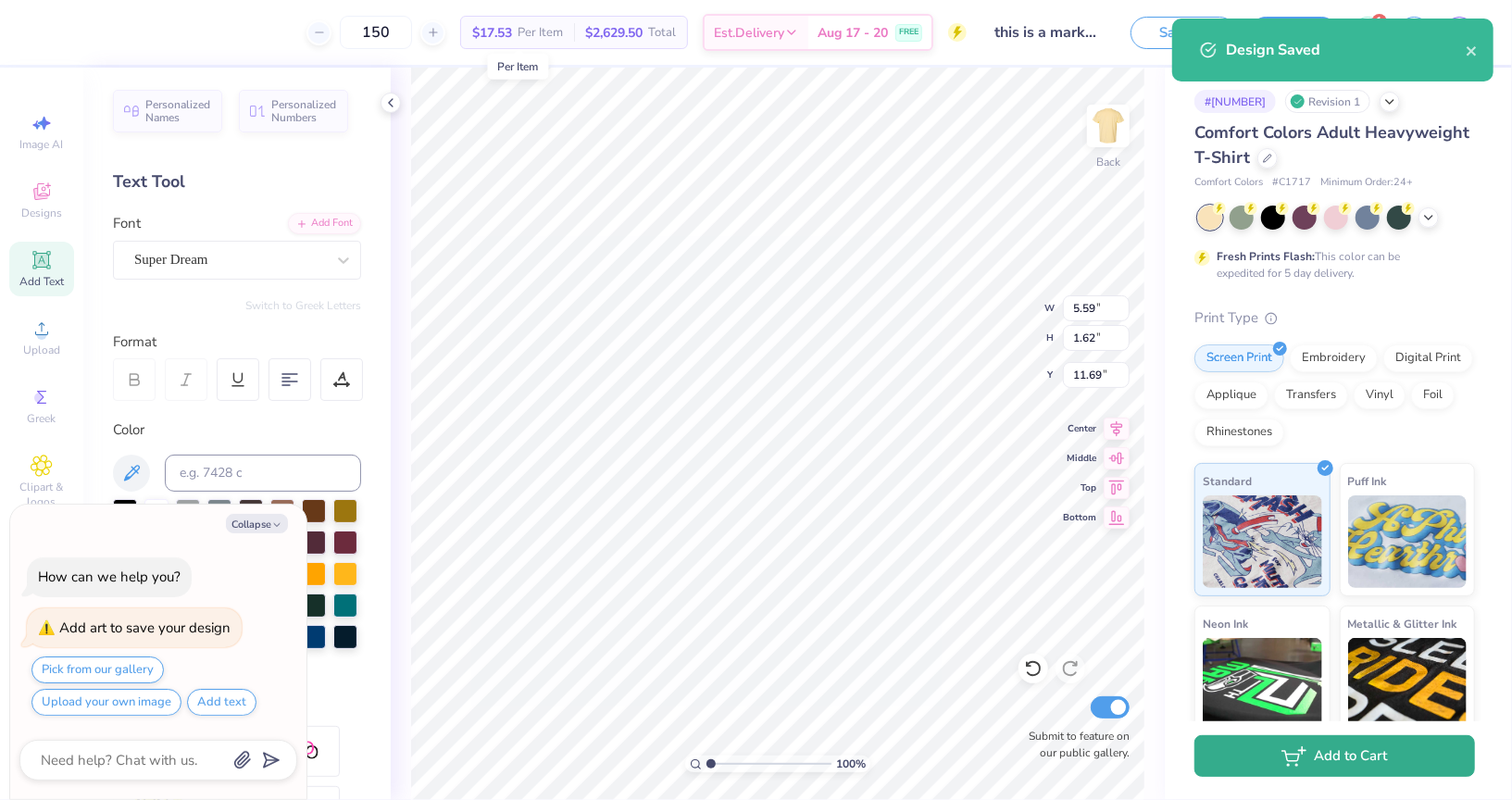 click on "Add to Cart" at bounding box center [1334, 756] 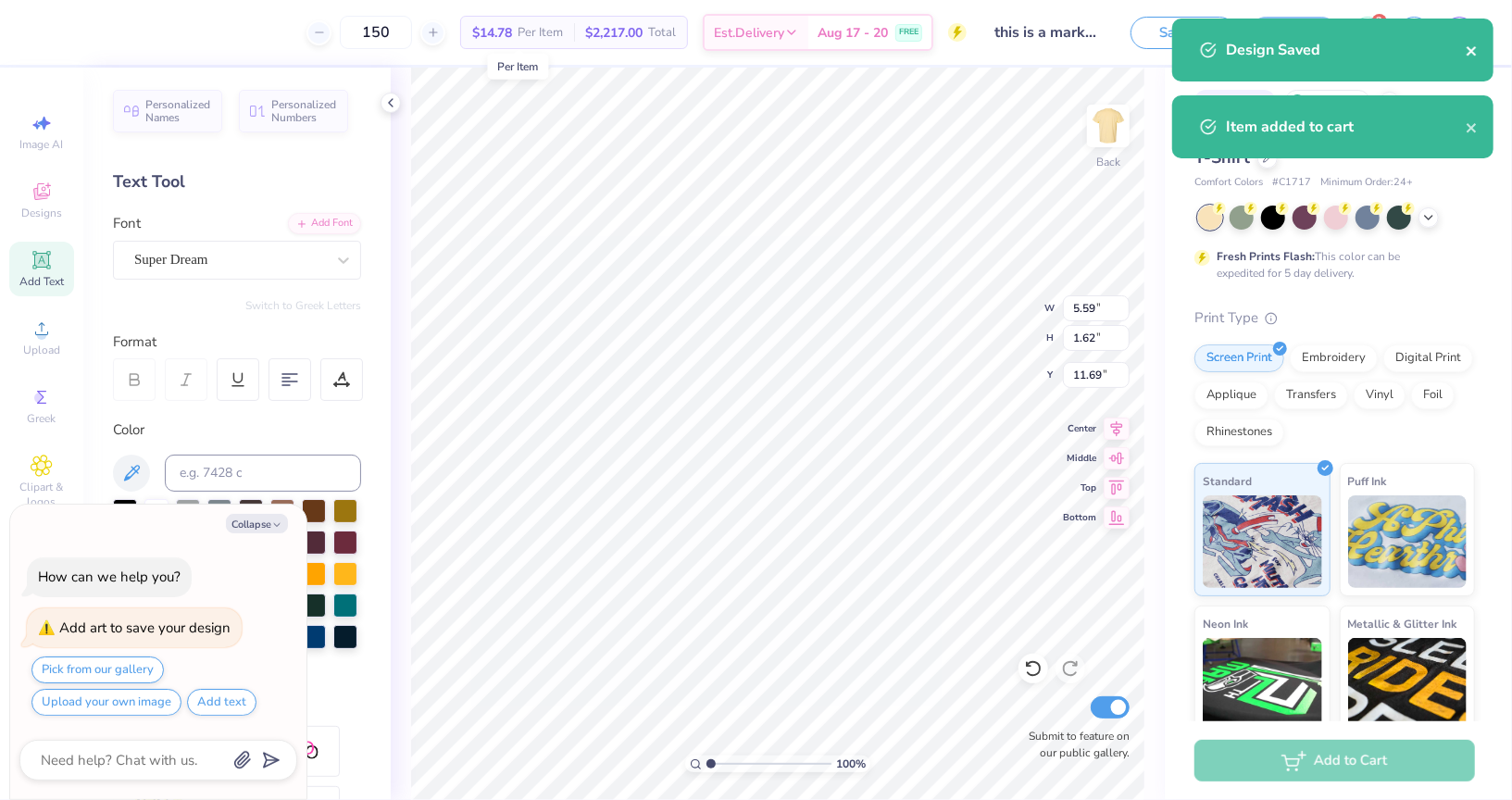 click at bounding box center (1472, 50) 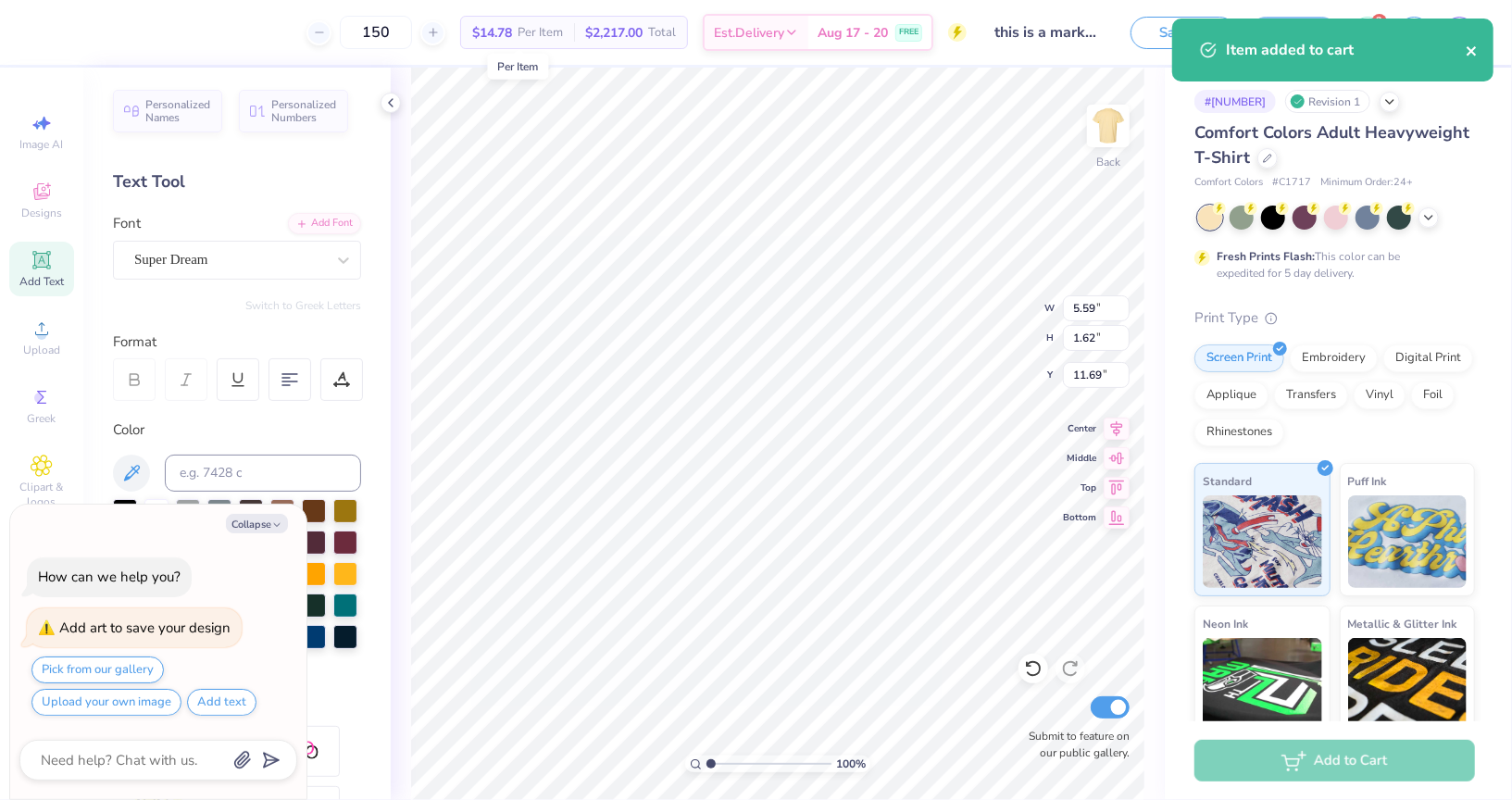 click 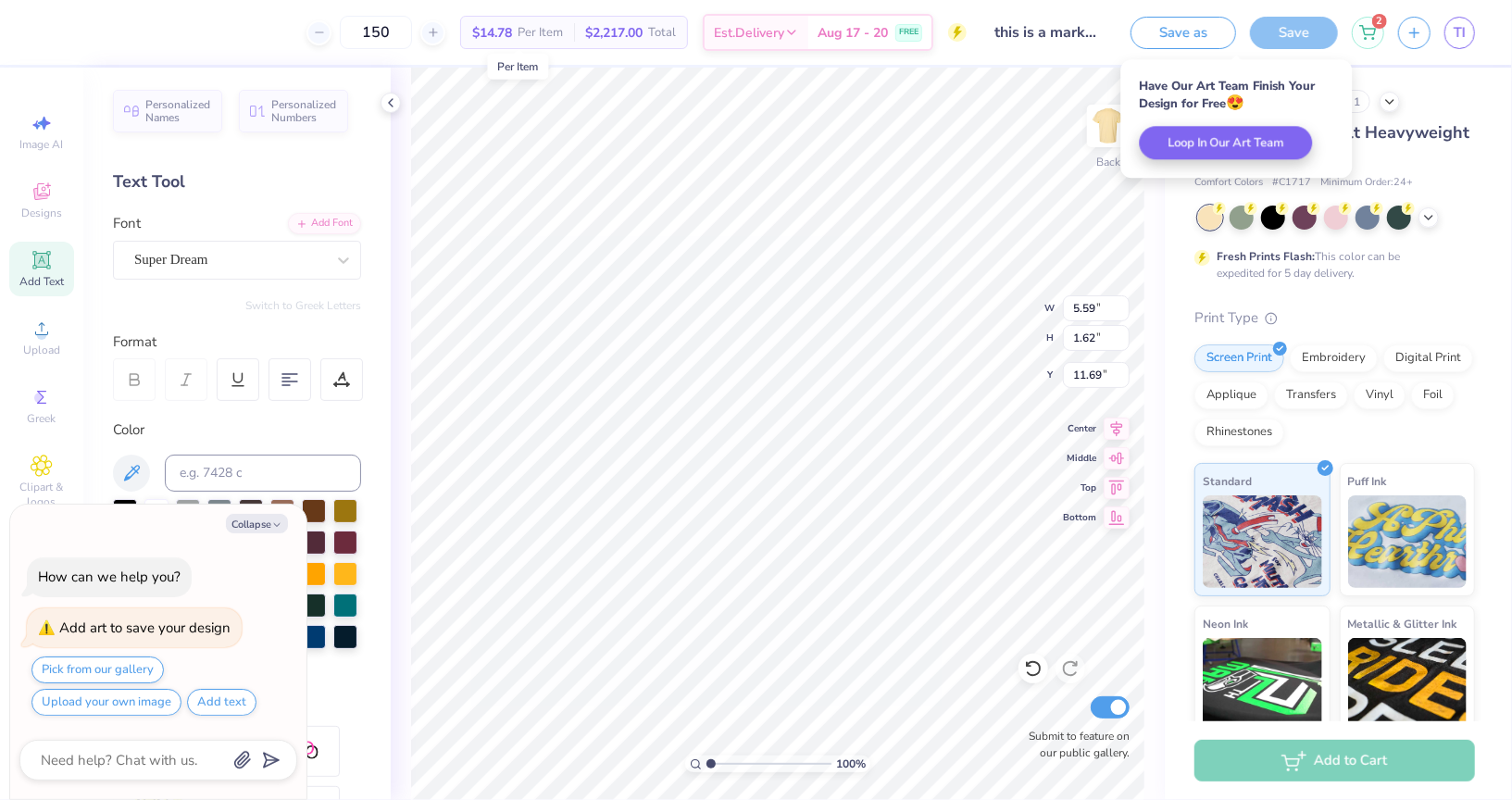 click on "Item added to cart" at bounding box center (1332, 19) 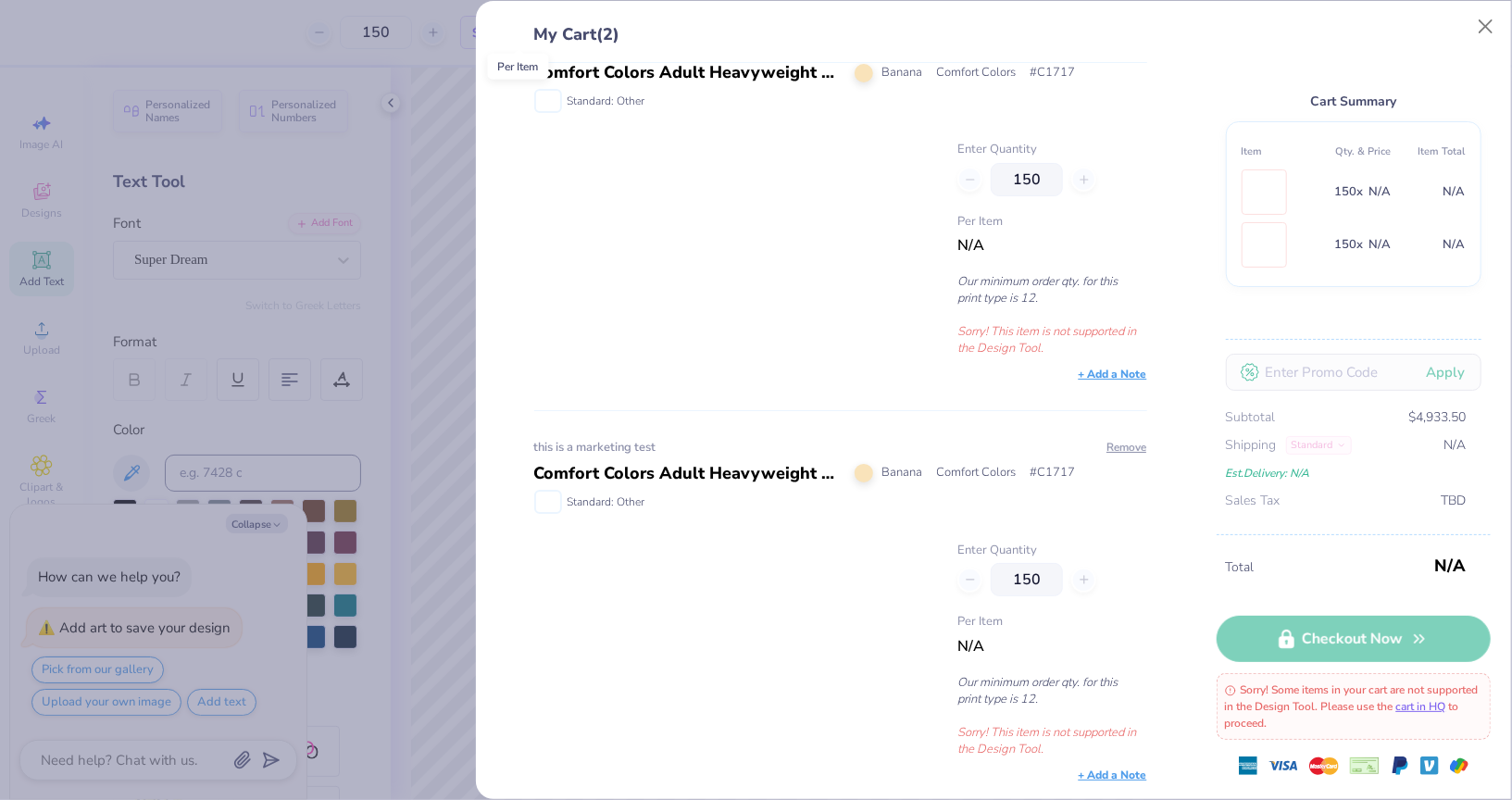 scroll, scrollTop: 49, scrollLeft: 0, axis: vertical 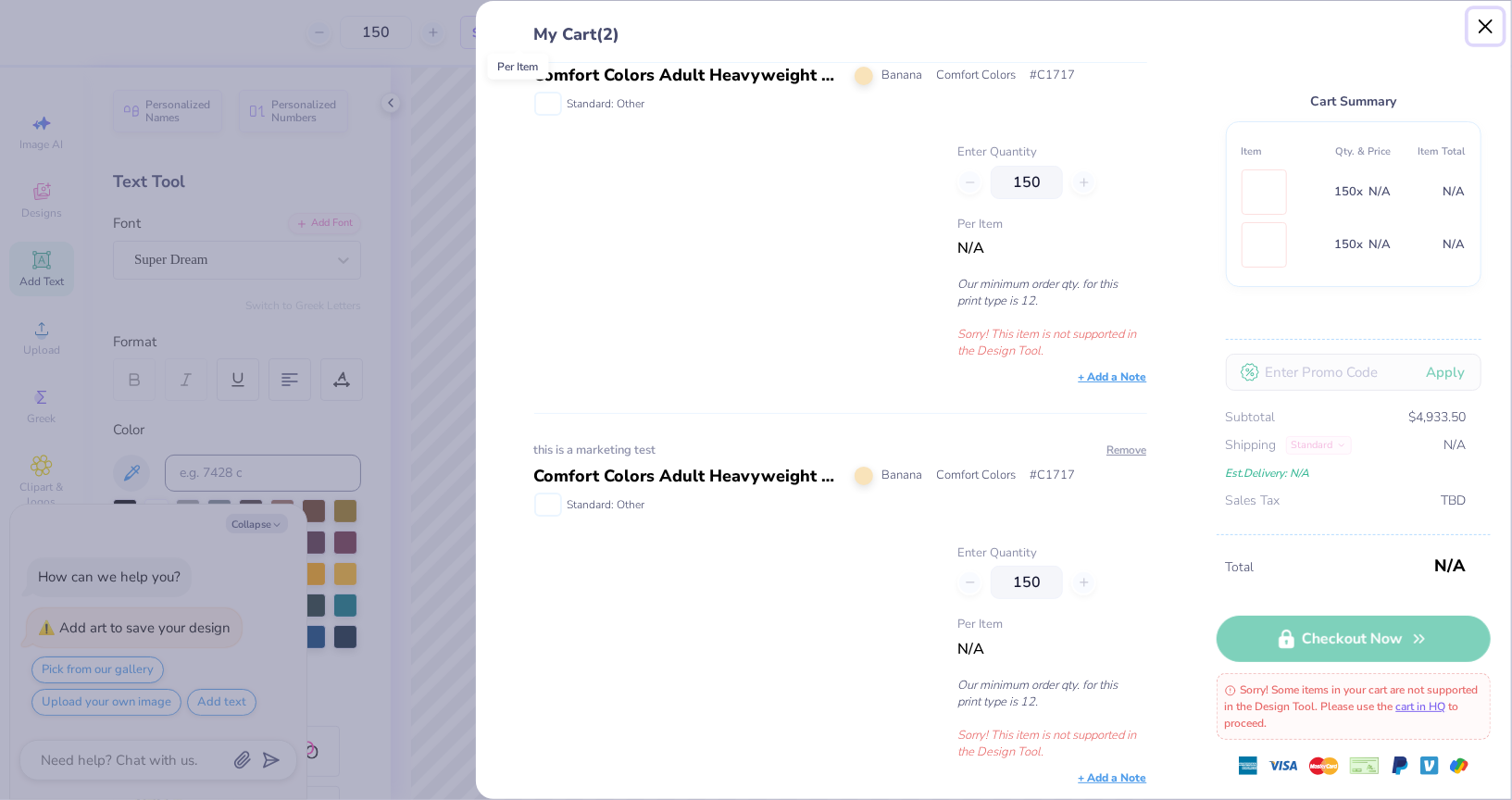 click at bounding box center [1486, 27] 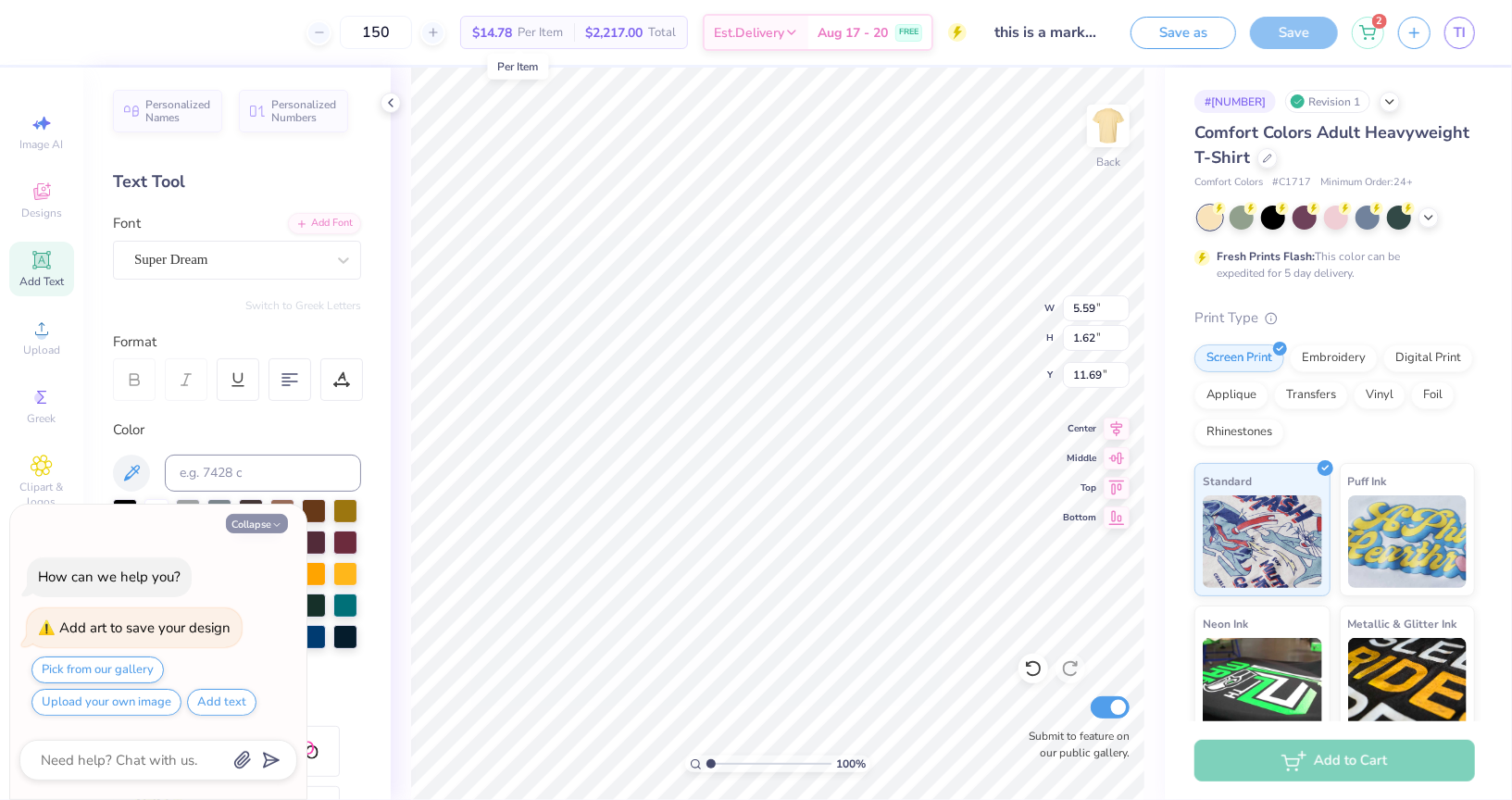 click on "Collapse" at bounding box center (256, 523) 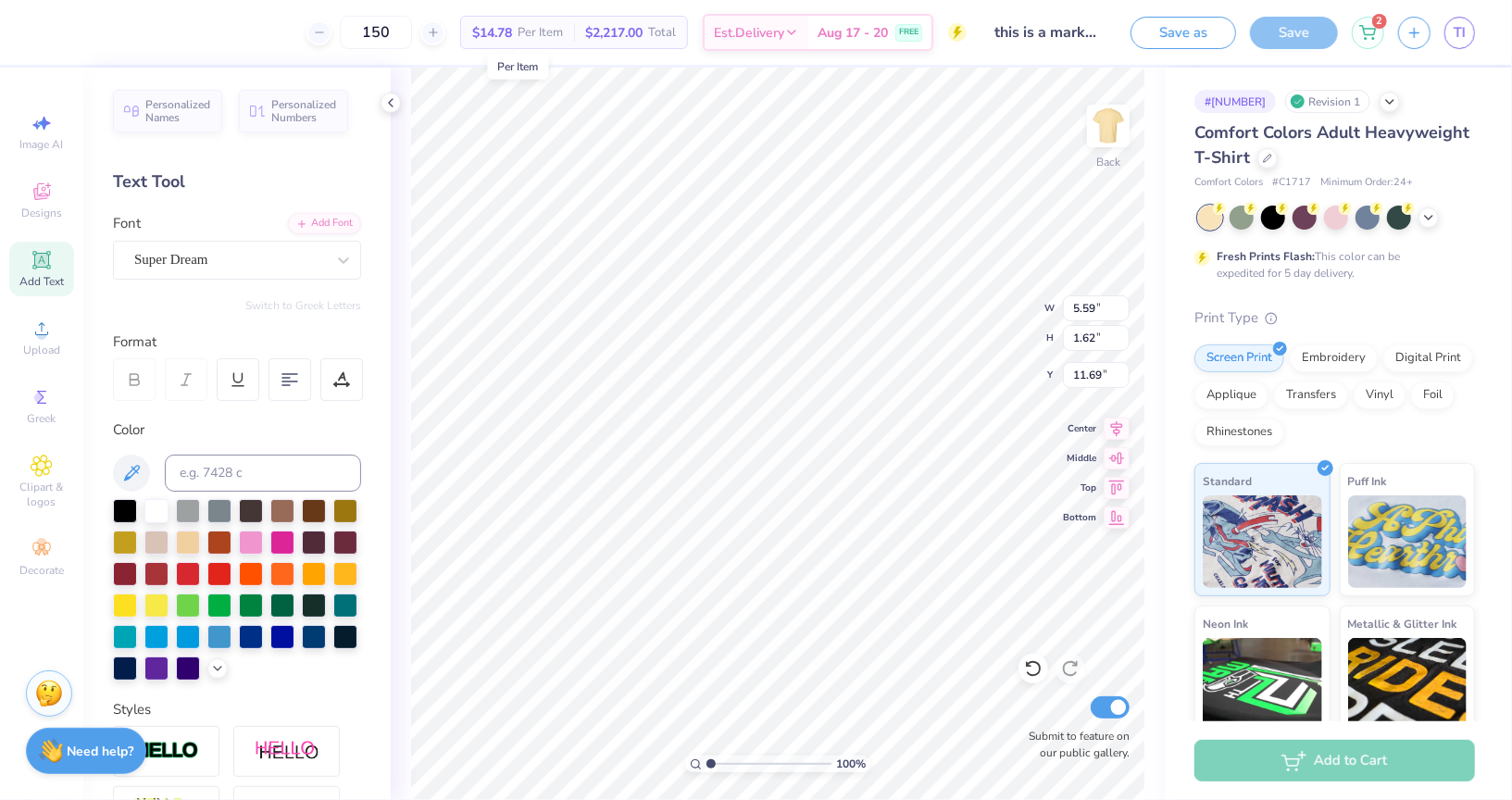 click on "150 $14.78 Per Item $2,217.00 Total Est.  Delivery Aug 17 - 20 FREE" at bounding box center (508, 32) 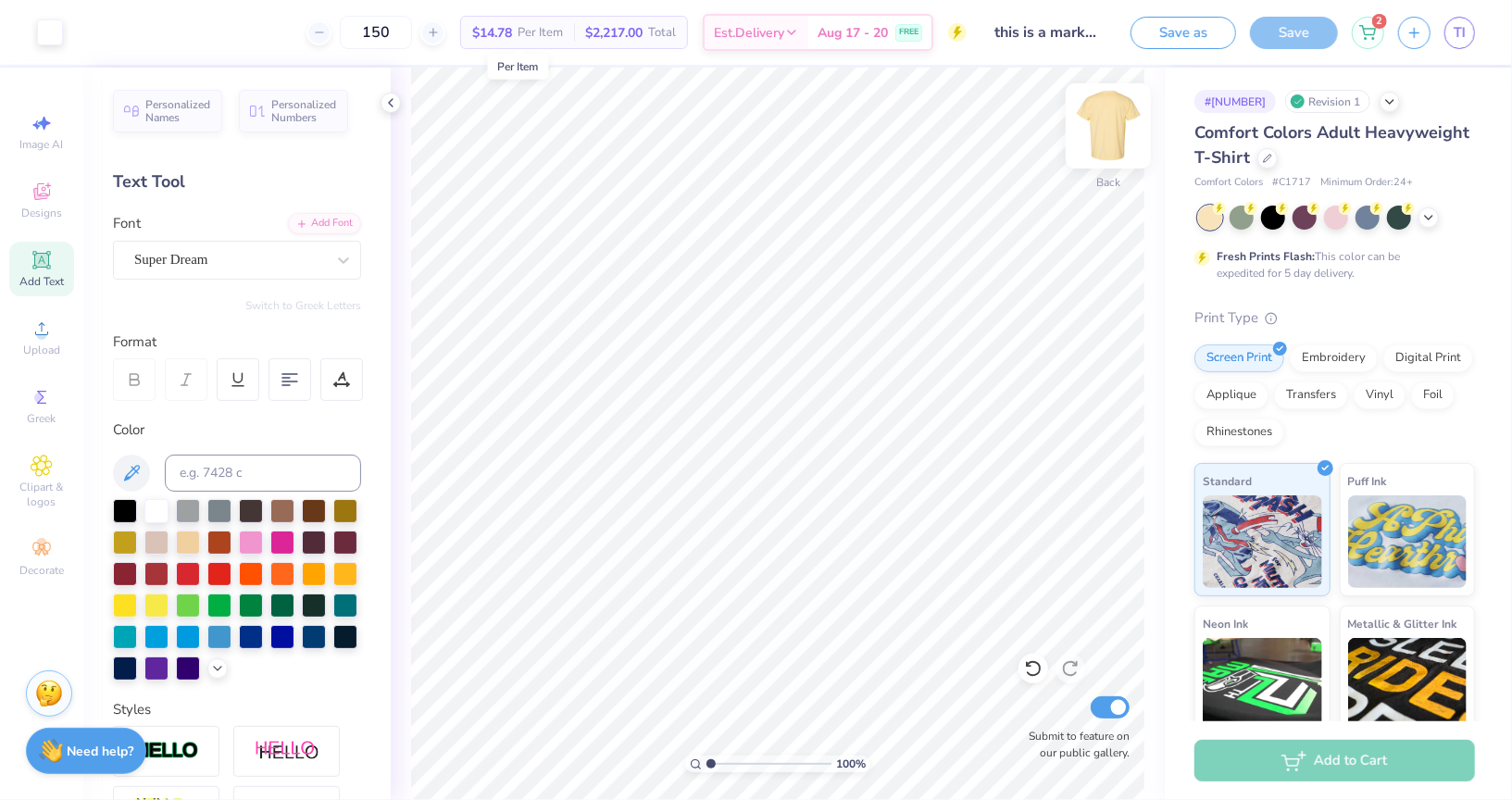 click at bounding box center (1108, 126) 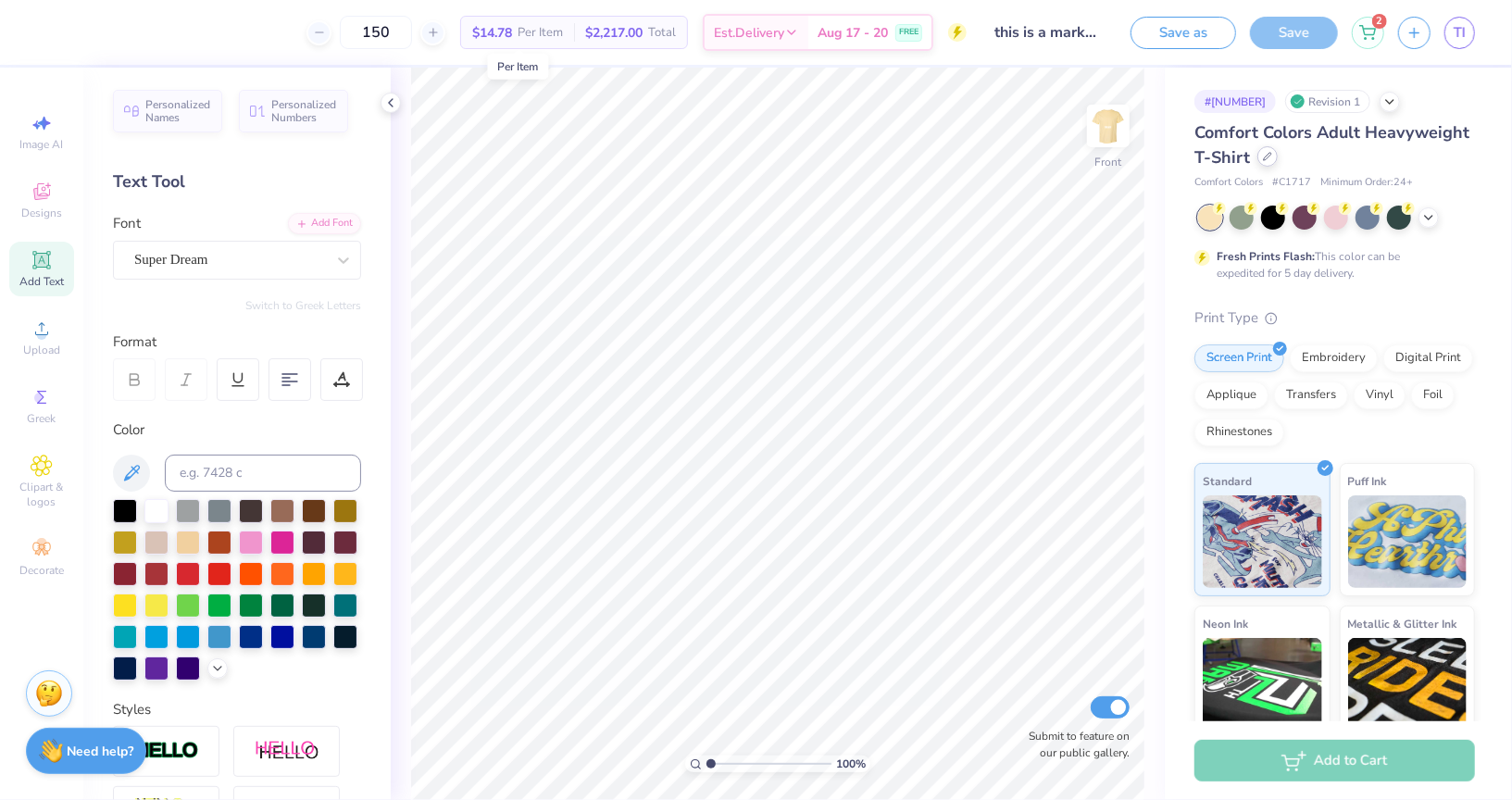 click 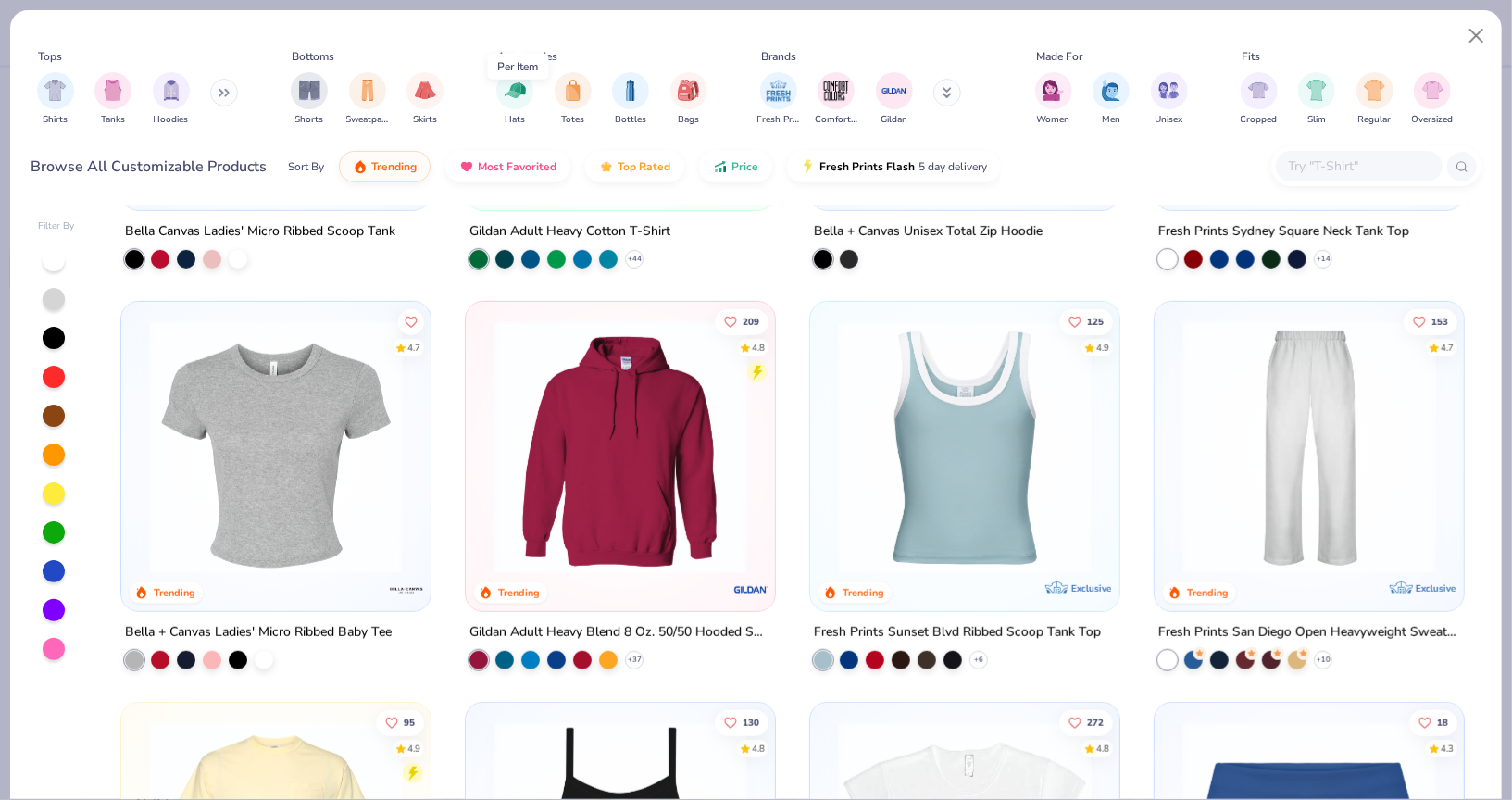 scroll, scrollTop: 716, scrollLeft: 0, axis: vertical 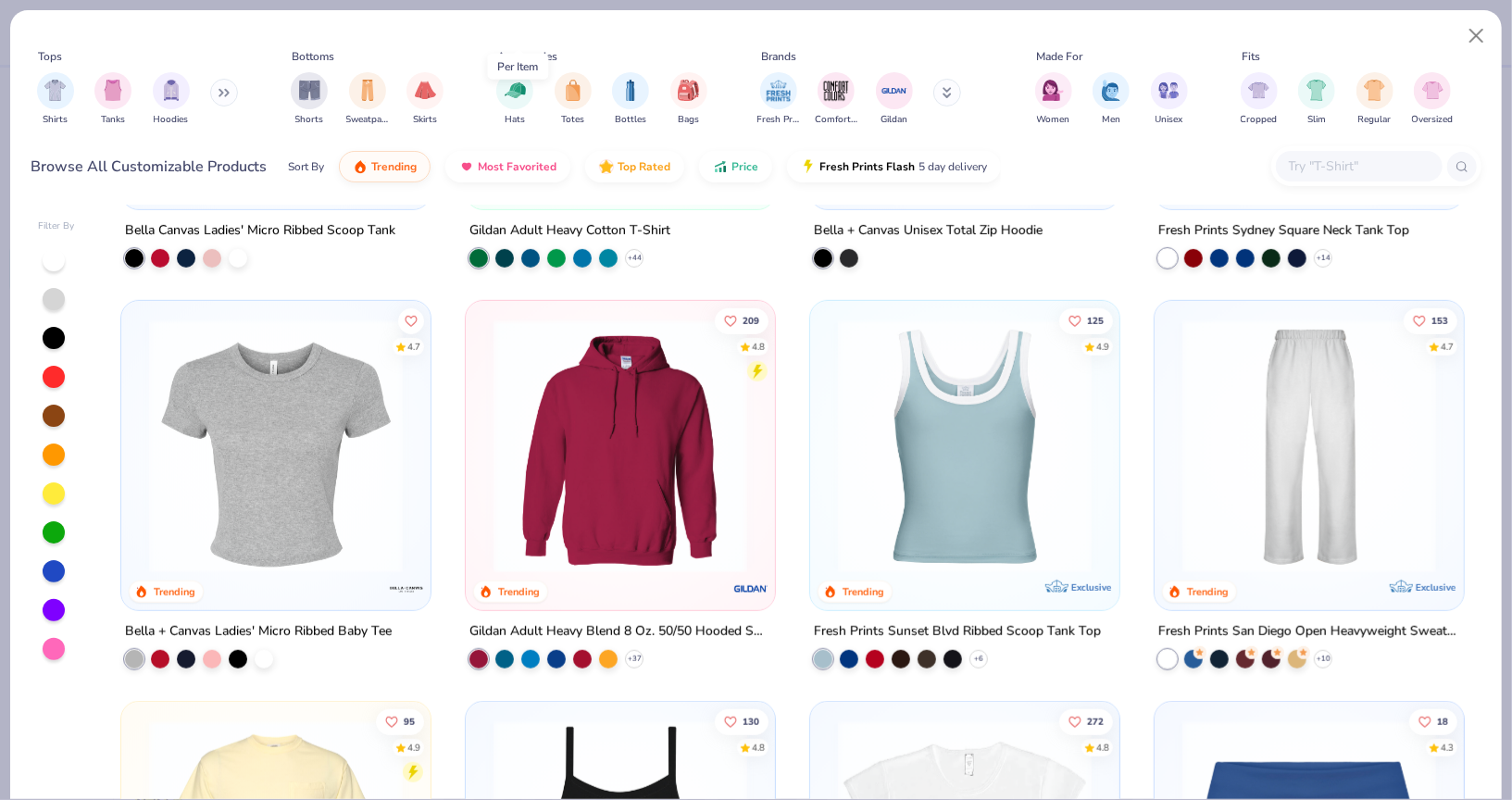 click at bounding box center (965, 446) 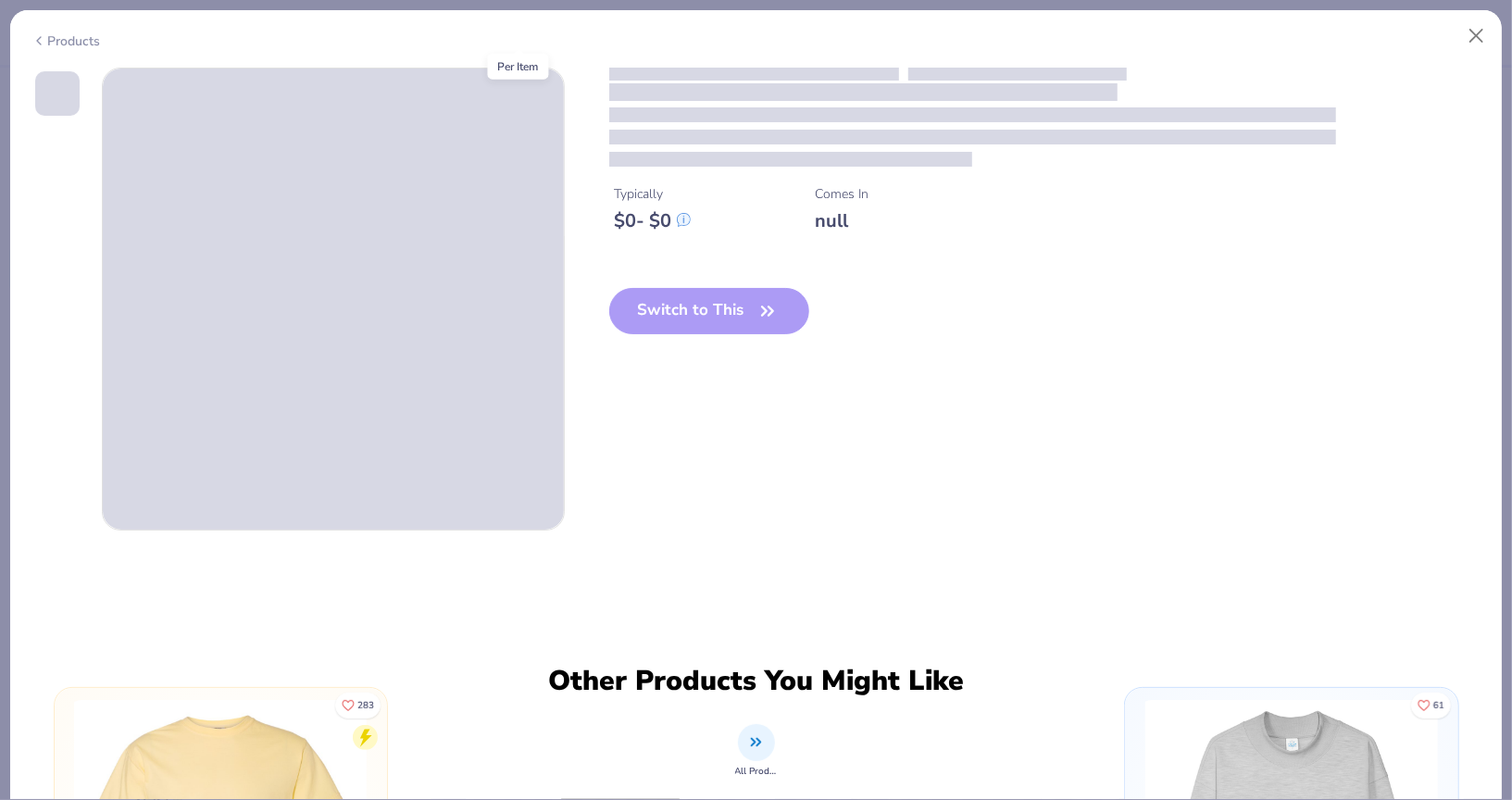 click on "Switch to This" at bounding box center [709, 326] 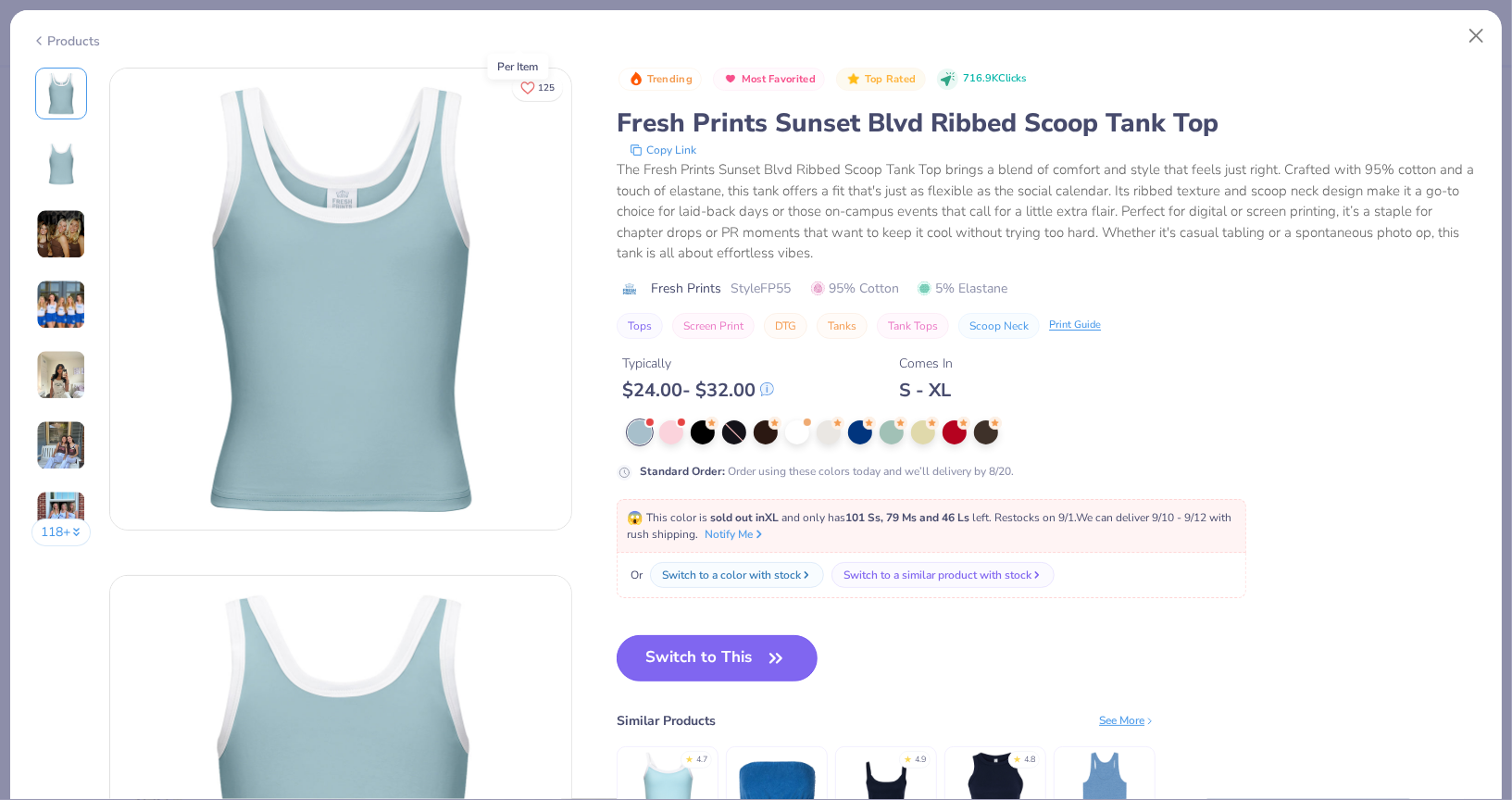 click on "Trending Most Favorited Top Rated 716.9K  Clicks Fresh Prints Sunset Blvd Ribbed Scoop Tank Top Copy Link The Fresh Prints Sunset Blvd Ribbed Scoop Tank Top brings a blend of comfort and style that feels just right. Crafted with 95% cotton and a touch of elastane, this tank offers a fit that's just as flexible as the social calendar. Its ribbed texture and scoop neck design make it a go-to choice for laid-back days or those on-campus events that call for a little extra flair. Perfect for digital or screen printing, it’s a staple for chapter drops or PR moments that want to keep it cool without trying too hard. Whether it's casual tabling or a spontaneous photo op, this tank is all about effortless vibes. Fresh Prints Style  FP55   95% Cotton   5% Elastane Tops Screen Print DTG Tanks Tank Tops Scoop Neck Print Guide Typically   $ 24.00  - $ 32.00   Comes In S - XL     Standard Order :   Order using these colors today and we’ll delivery by 8/20. 😱 This color is   sold out in  XL   and only has    left" at bounding box center [1048, 476] 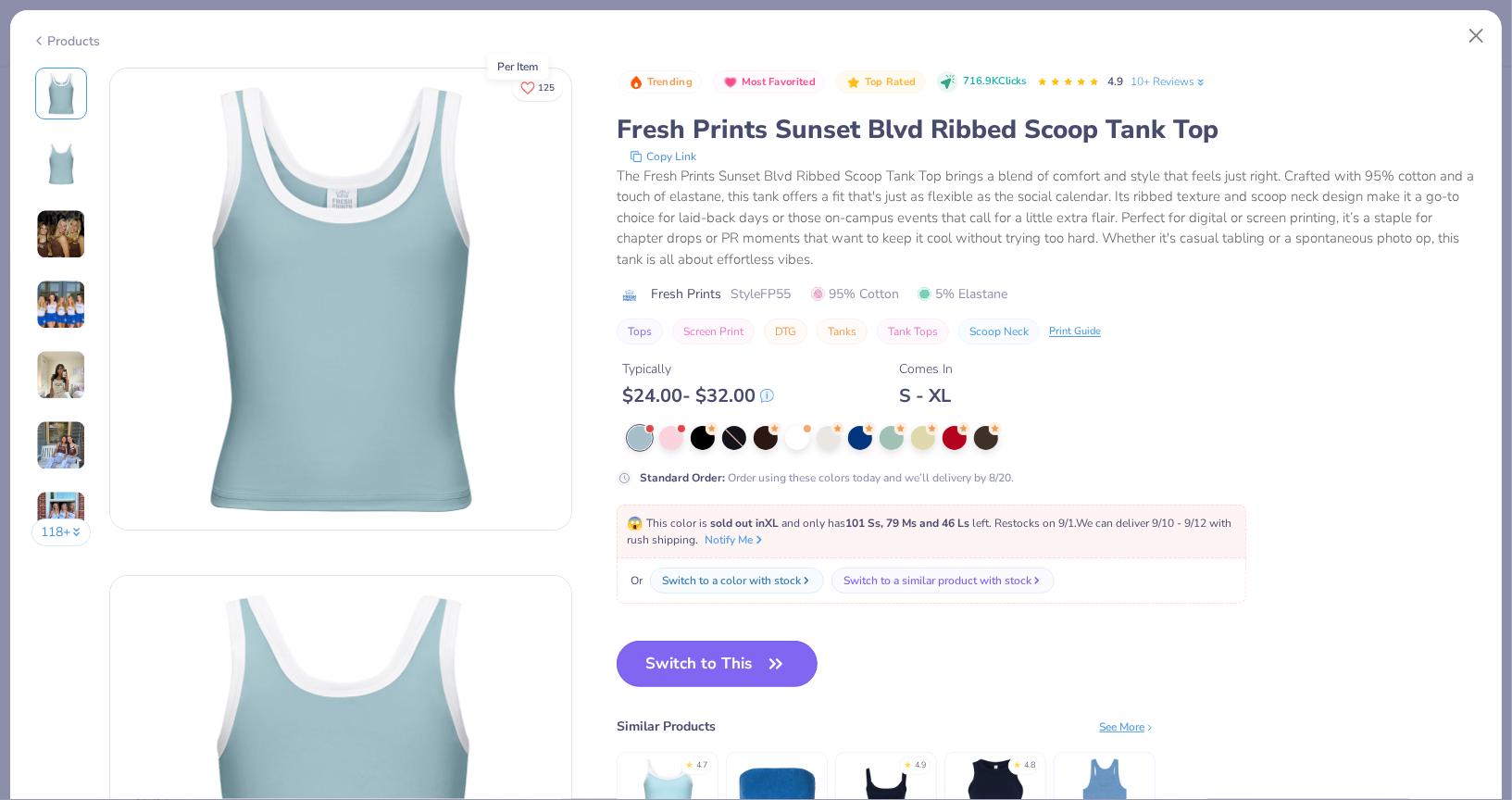 click on "Switch to This" at bounding box center [717, 664] 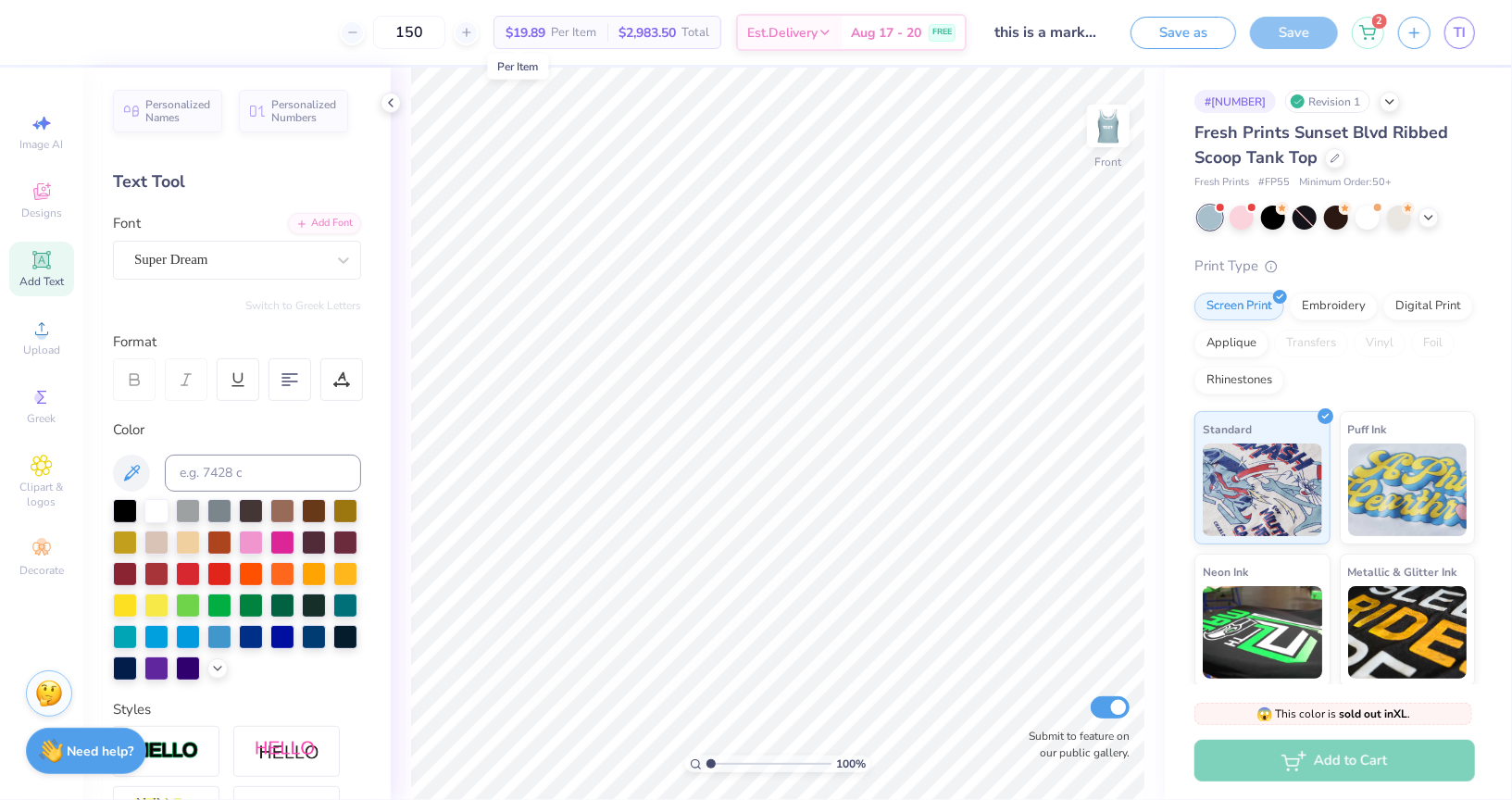 click on "Add Text" at bounding box center [42, 269] 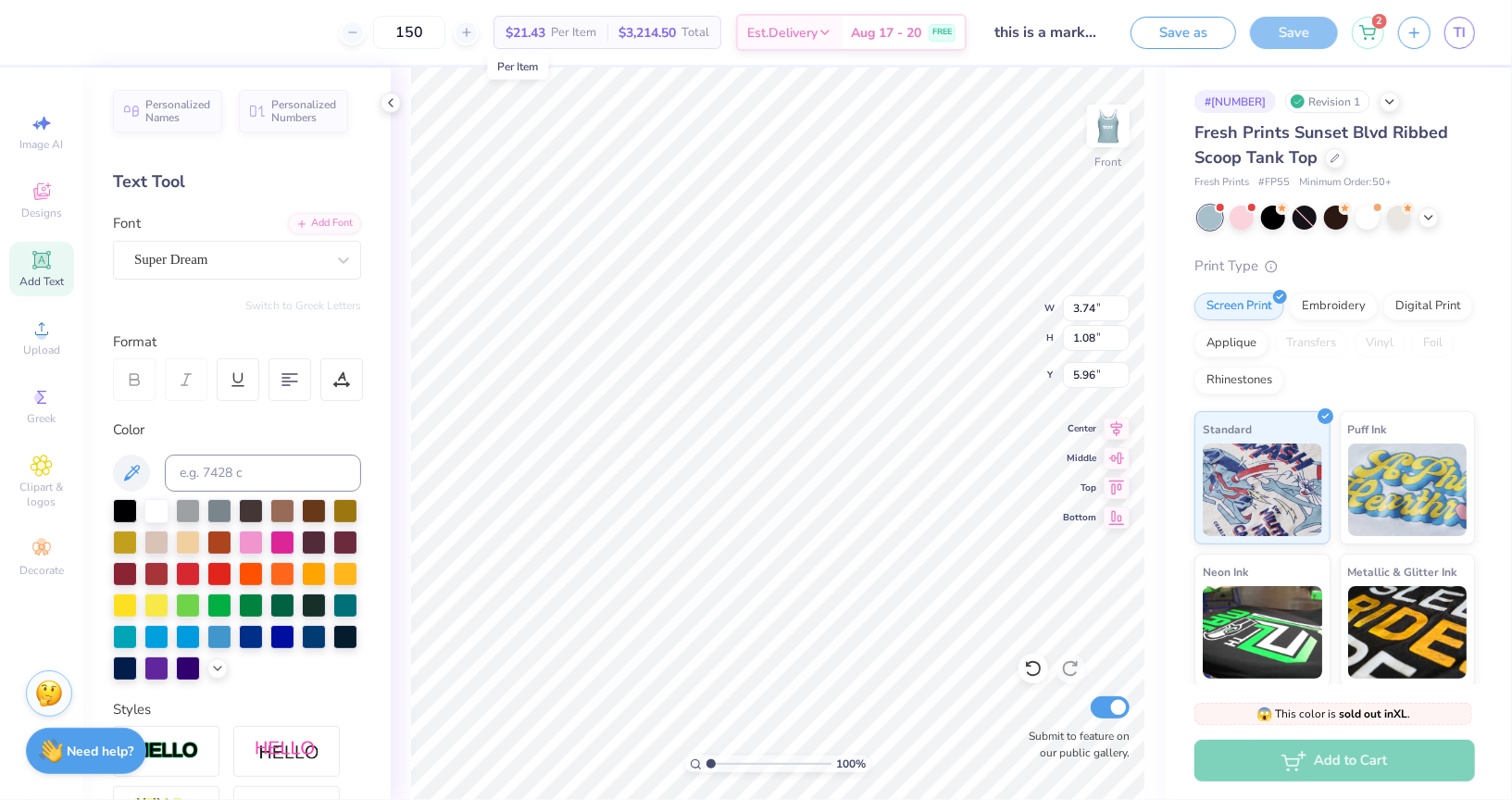 click on "Add to Cart" at bounding box center (1334, 760) 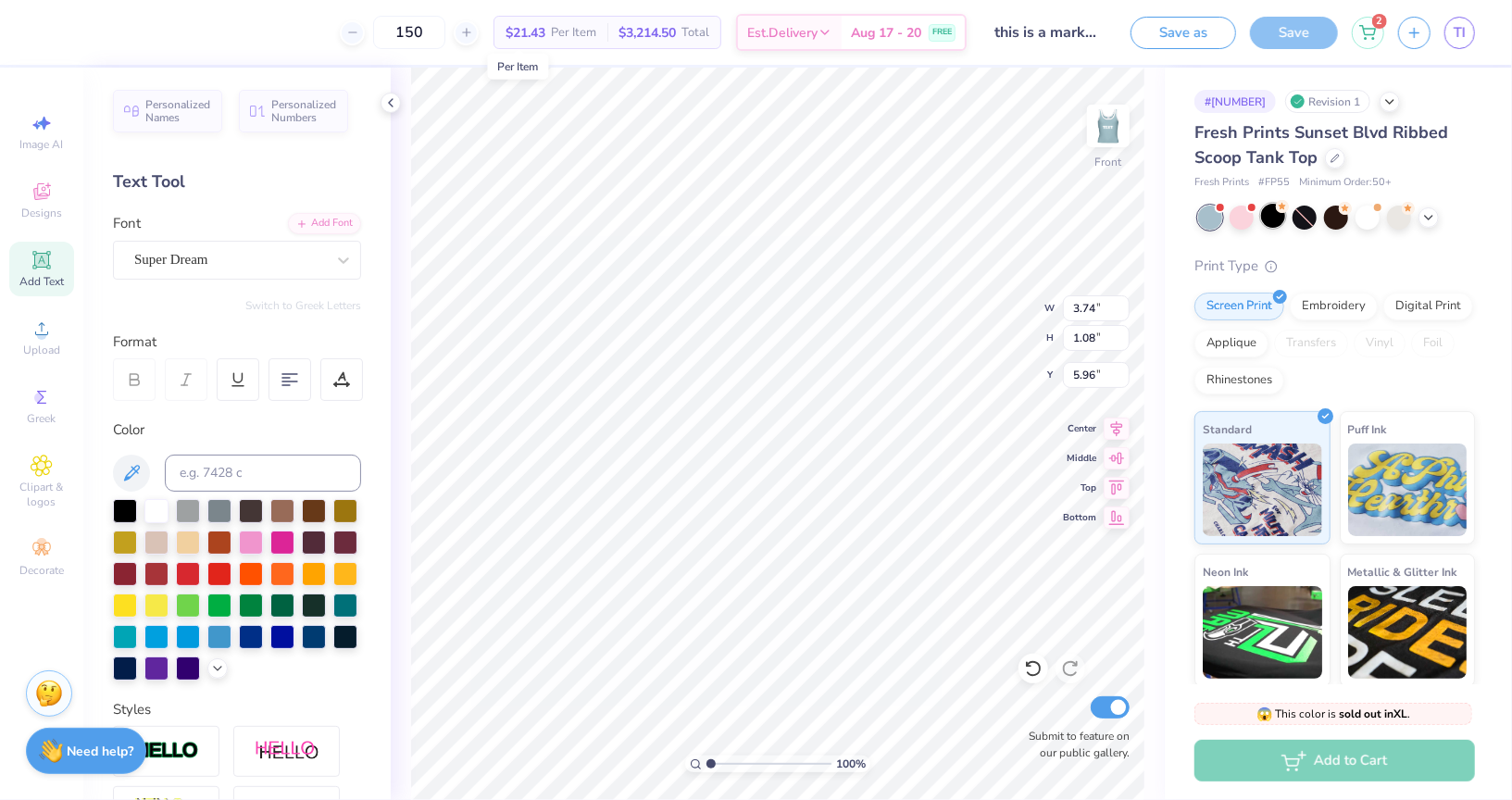 click at bounding box center (1273, 216) 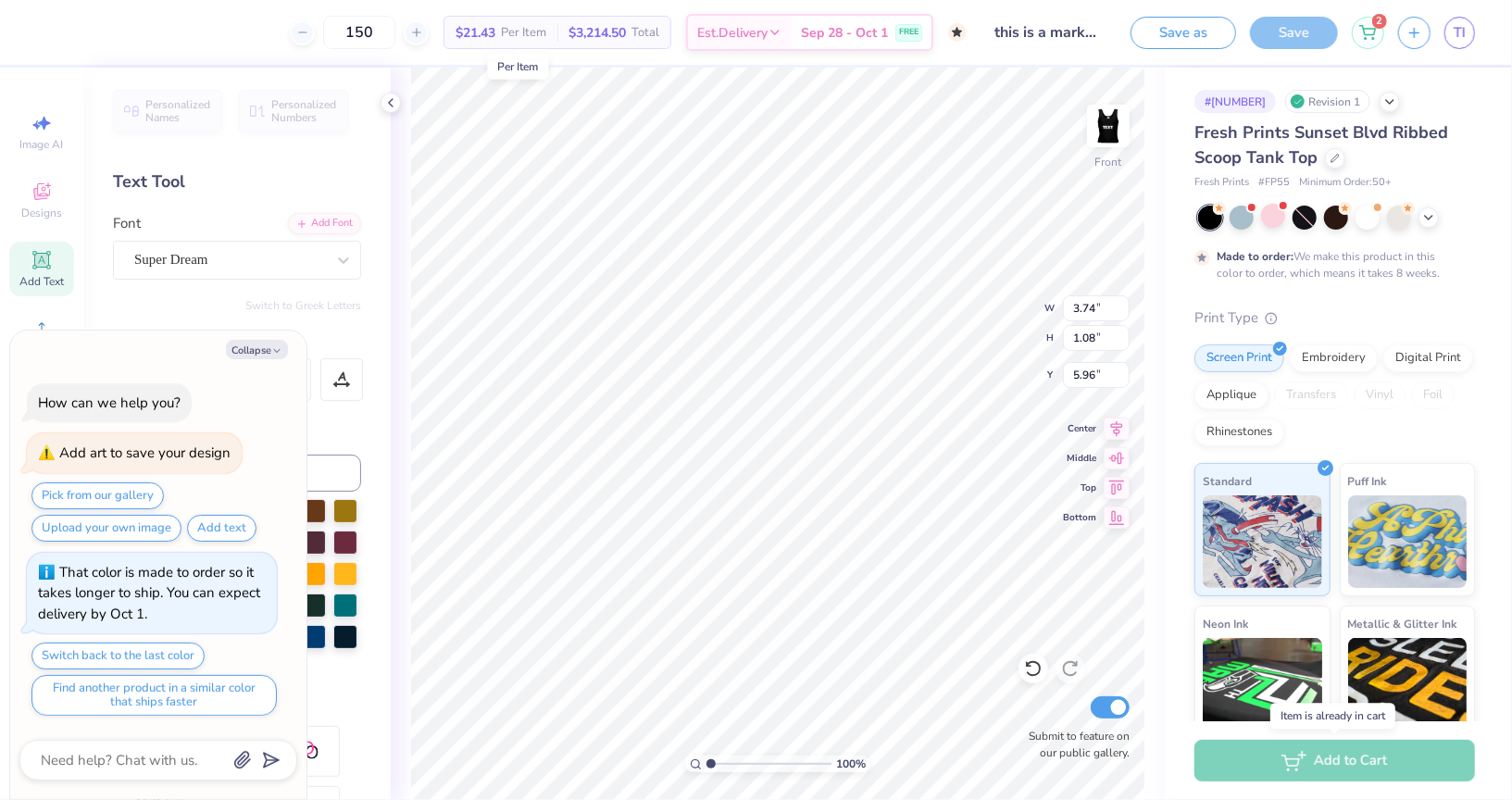 click on "Add to Cart" at bounding box center (1334, 760) 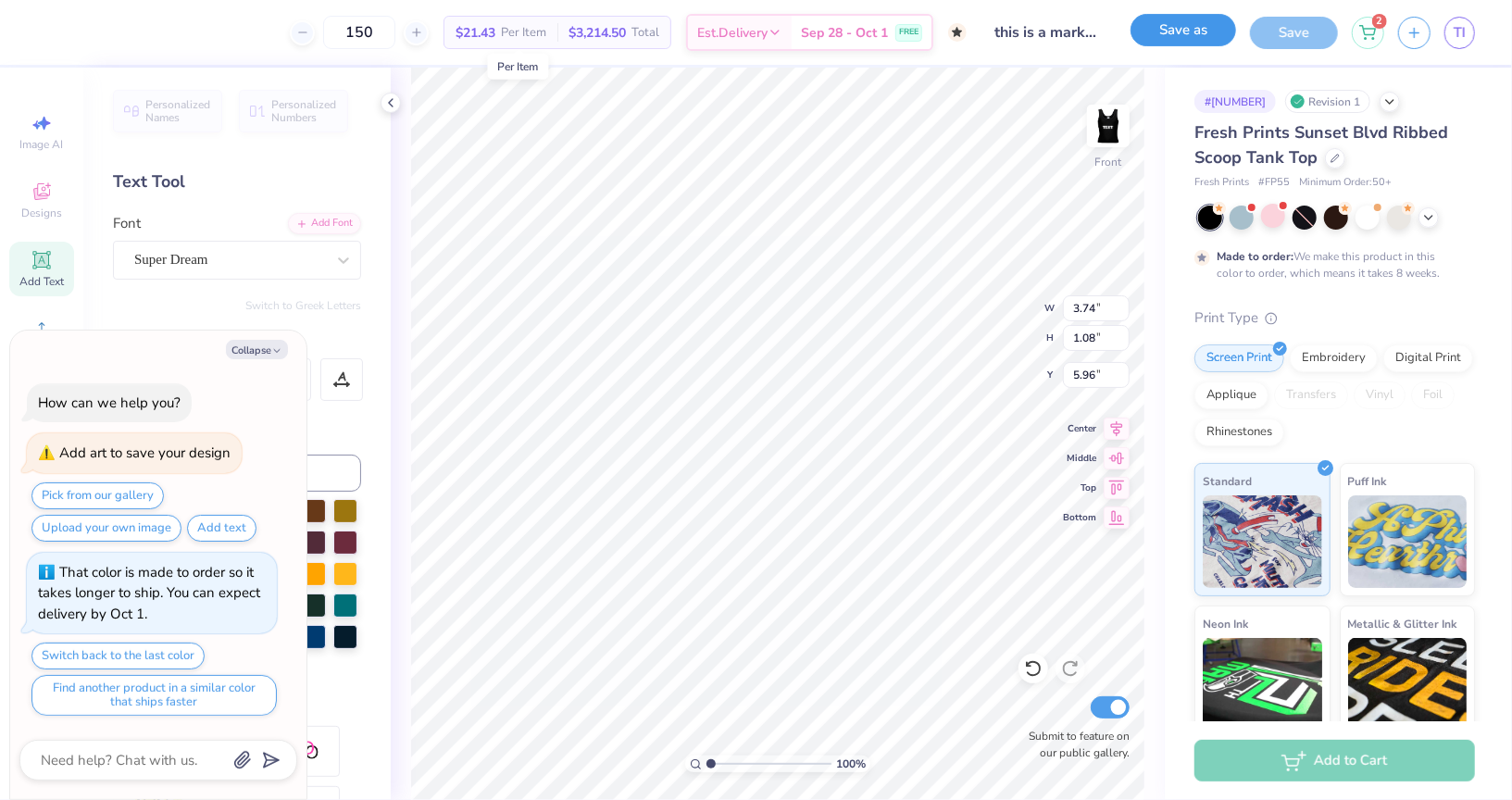 click on "Save as" at bounding box center (1183, 30) 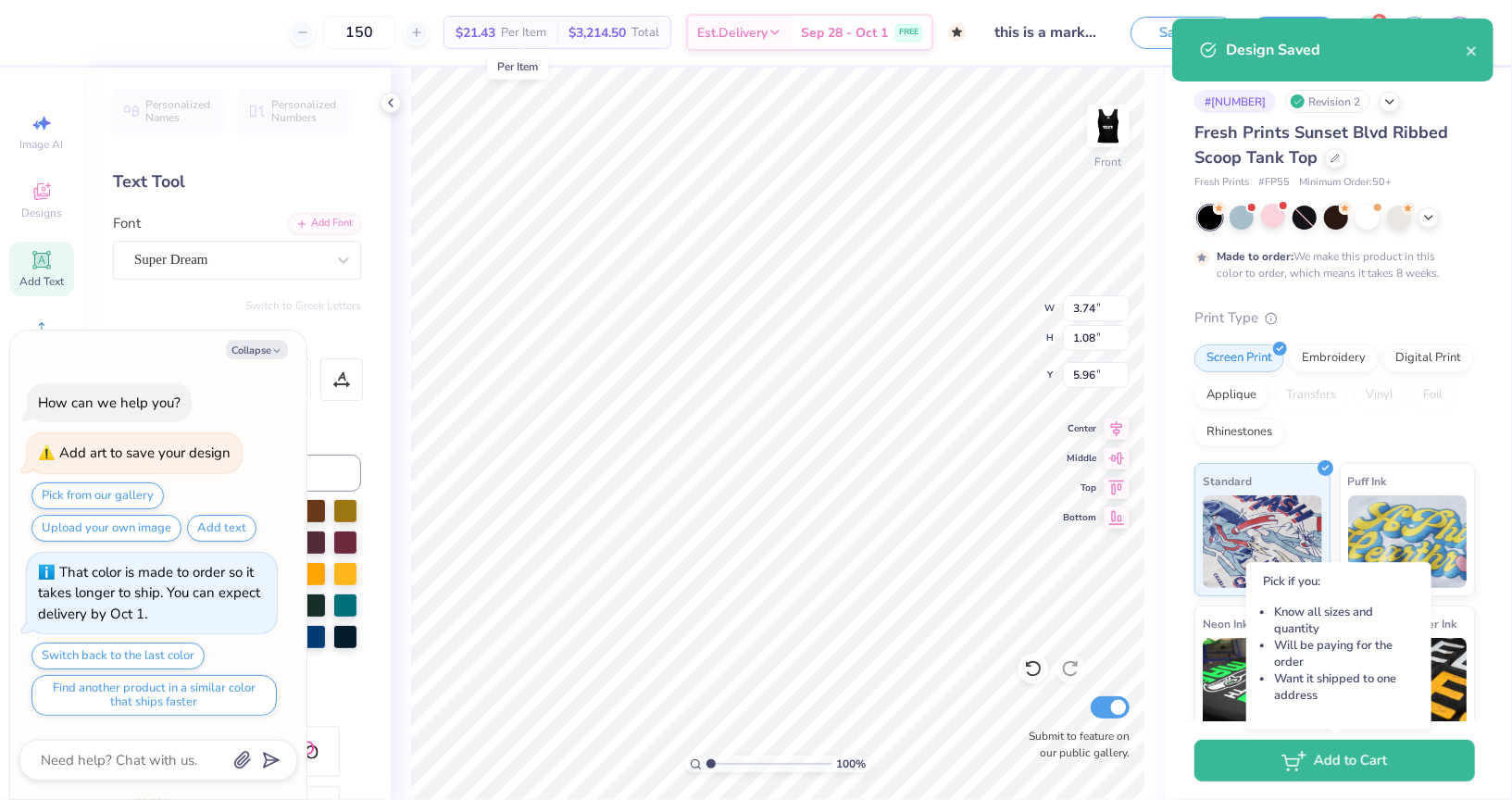 click on "Add to Cart" at bounding box center (1334, 760) 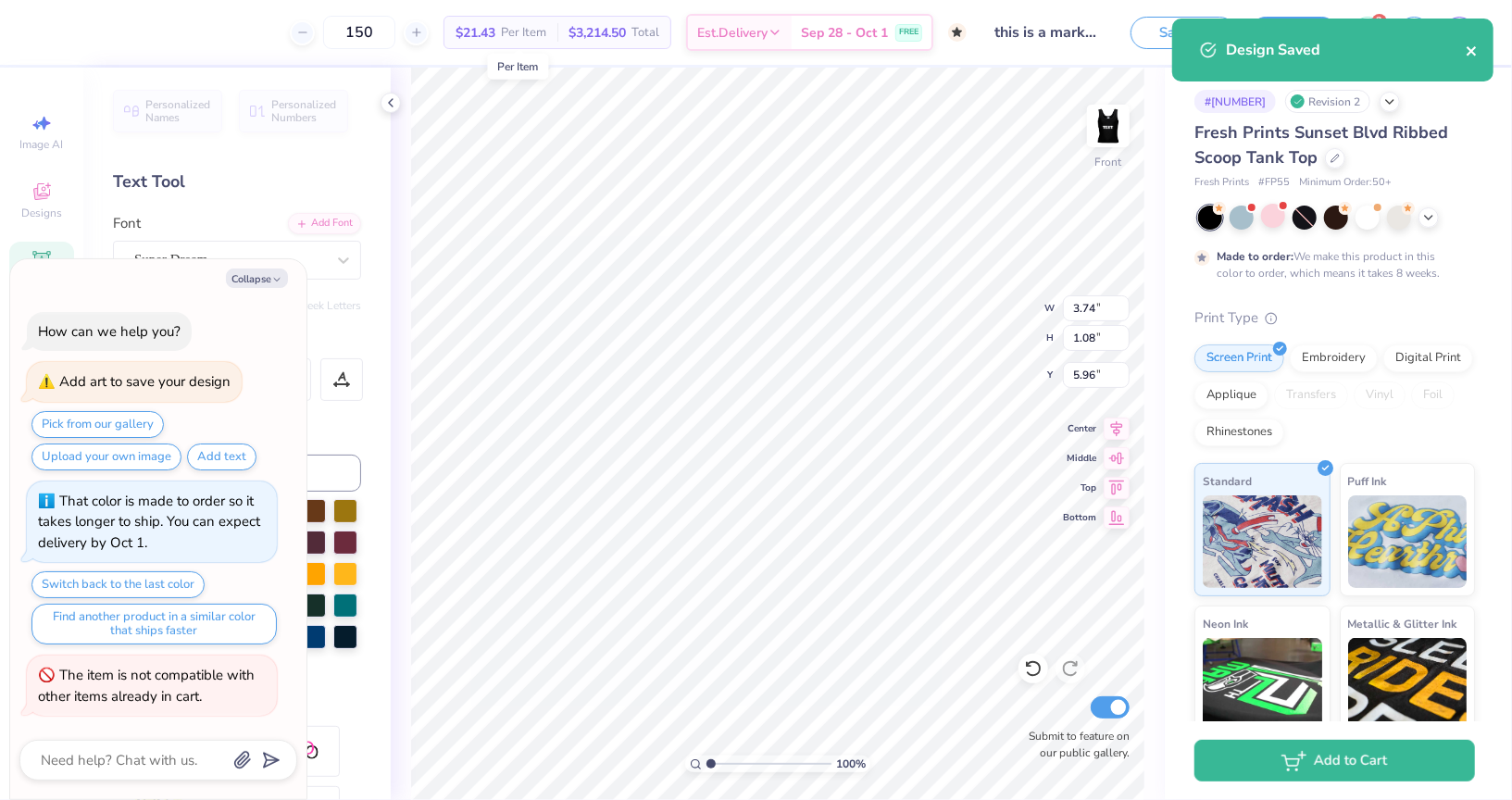 click 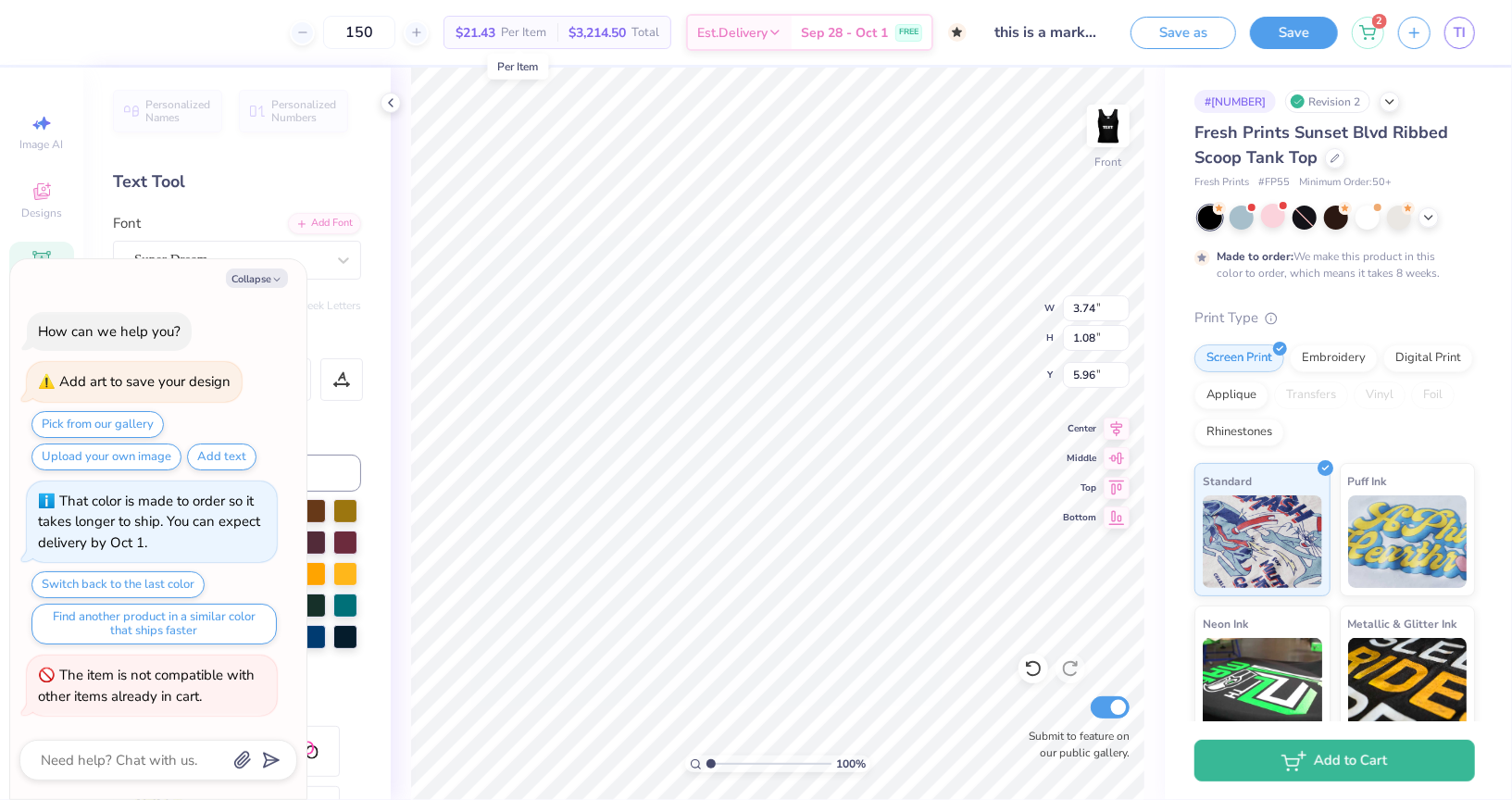 click on "Design Saved" at bounding box center [1332, 19] 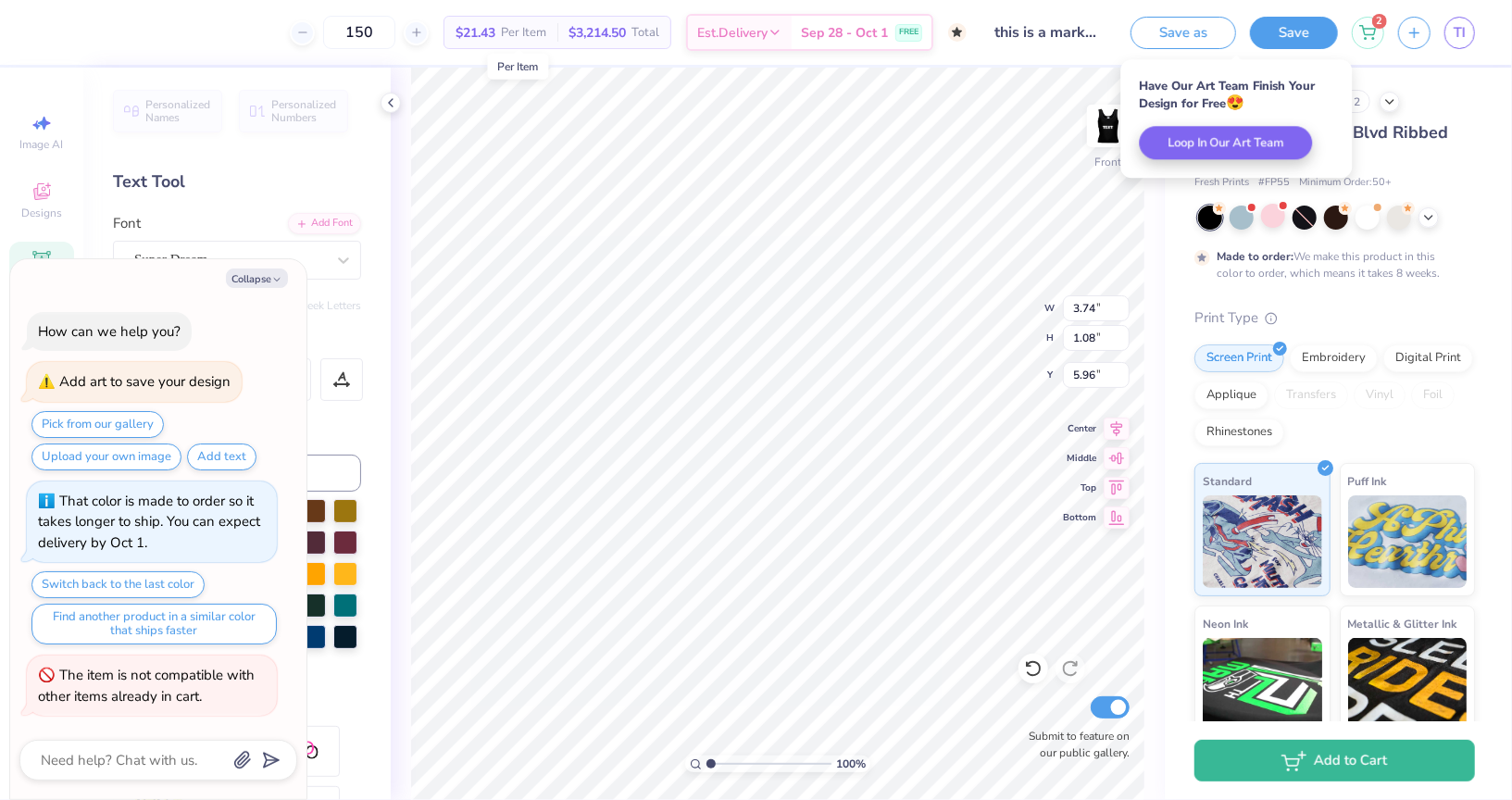 click 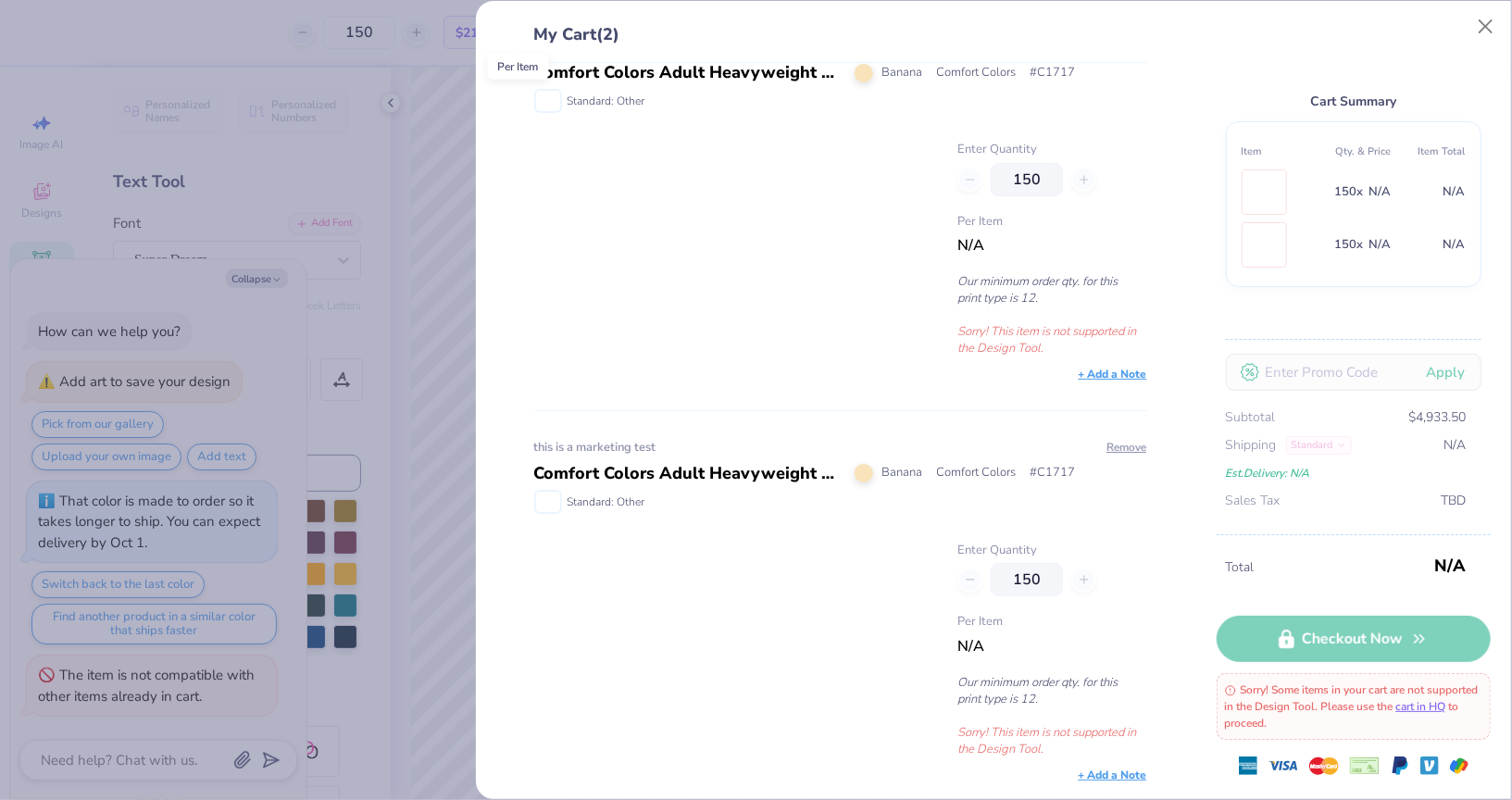 scroll, scrollTop: 0, scrollLeft: 0, axis: both 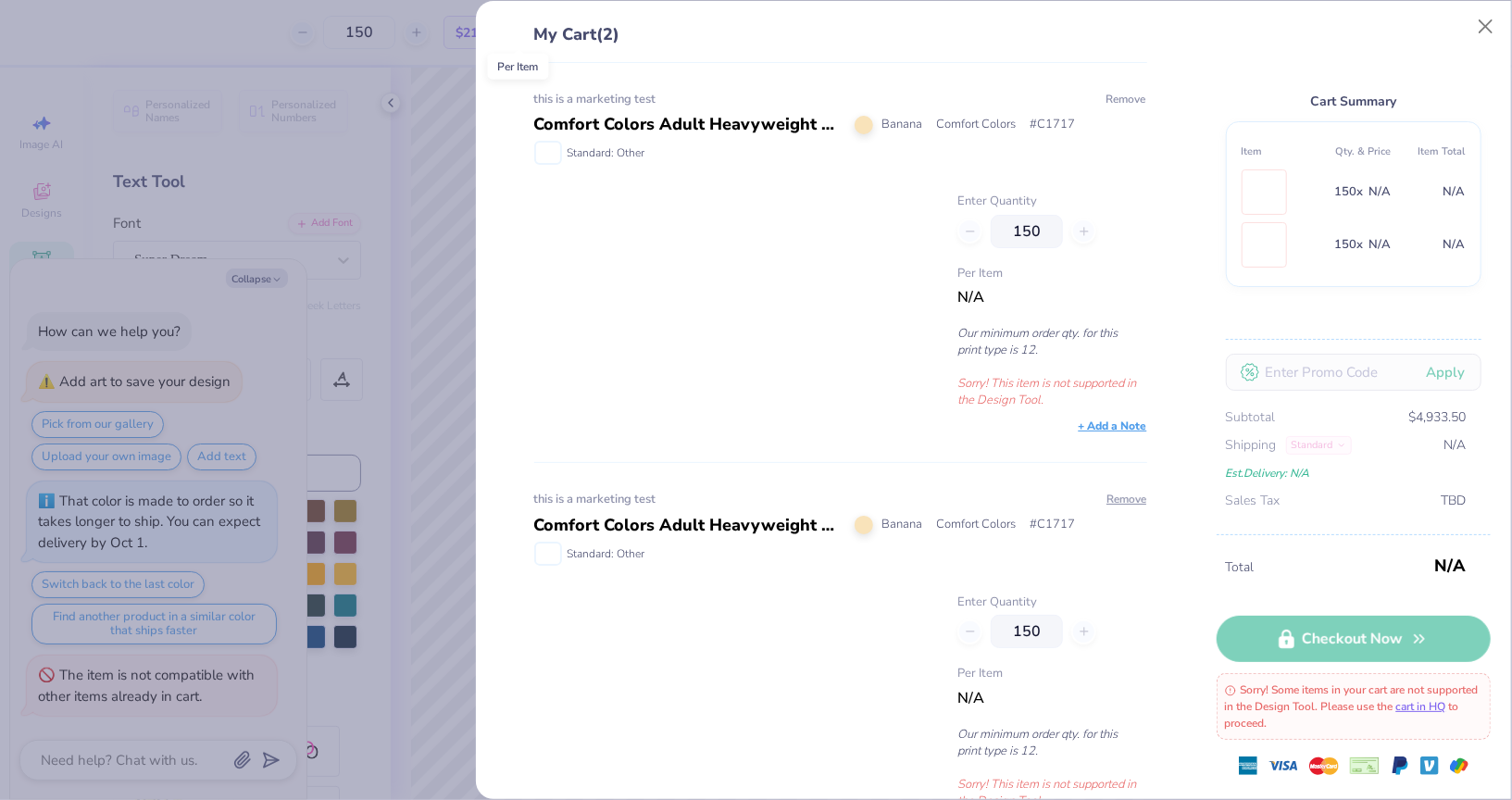 click on "Remove" at bounding box center [1126, 99] 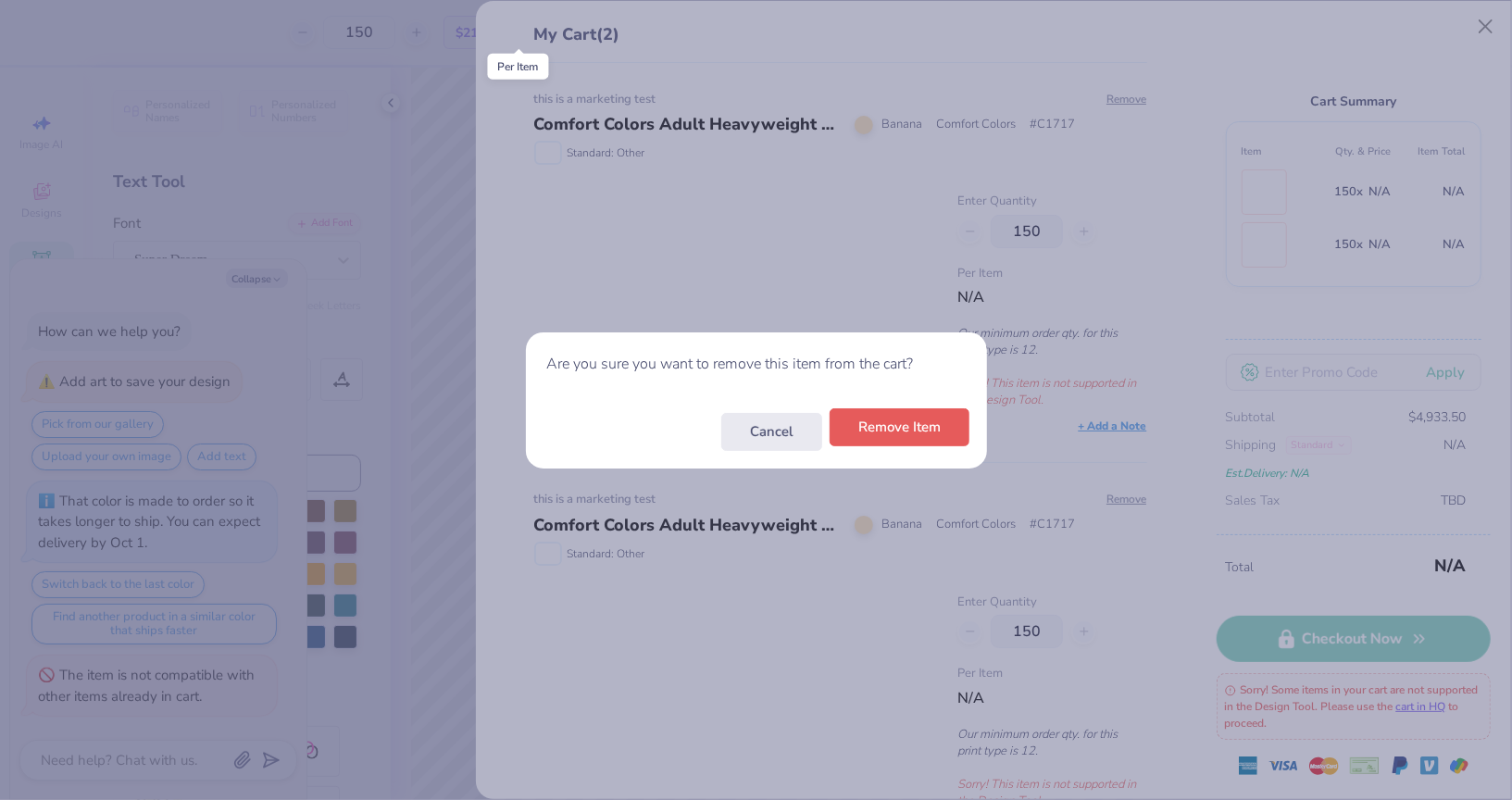 click on "Remove Item" at bounding box center (899, 427) 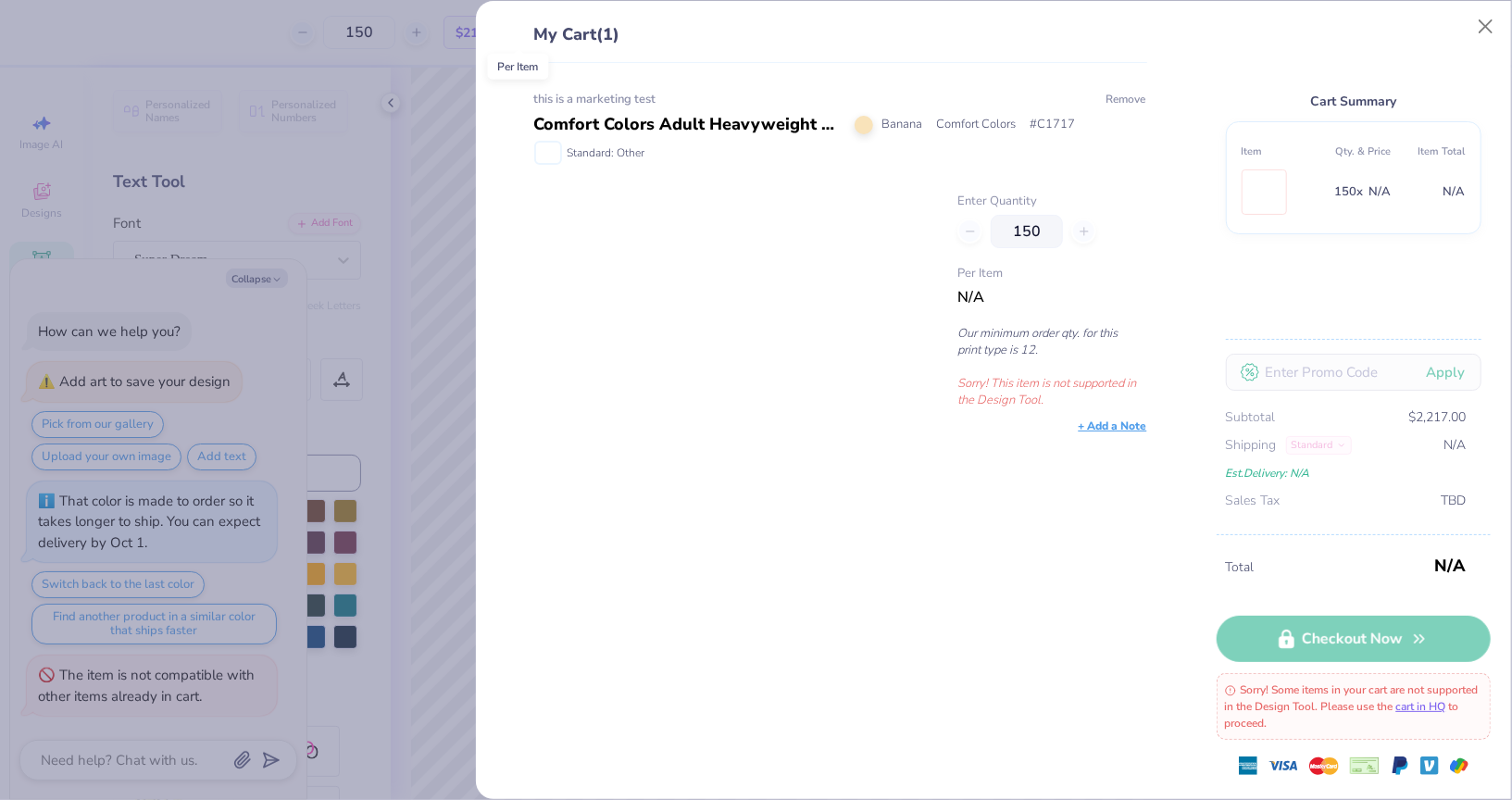 click on "Remove" at bounding box center [1126, 99] 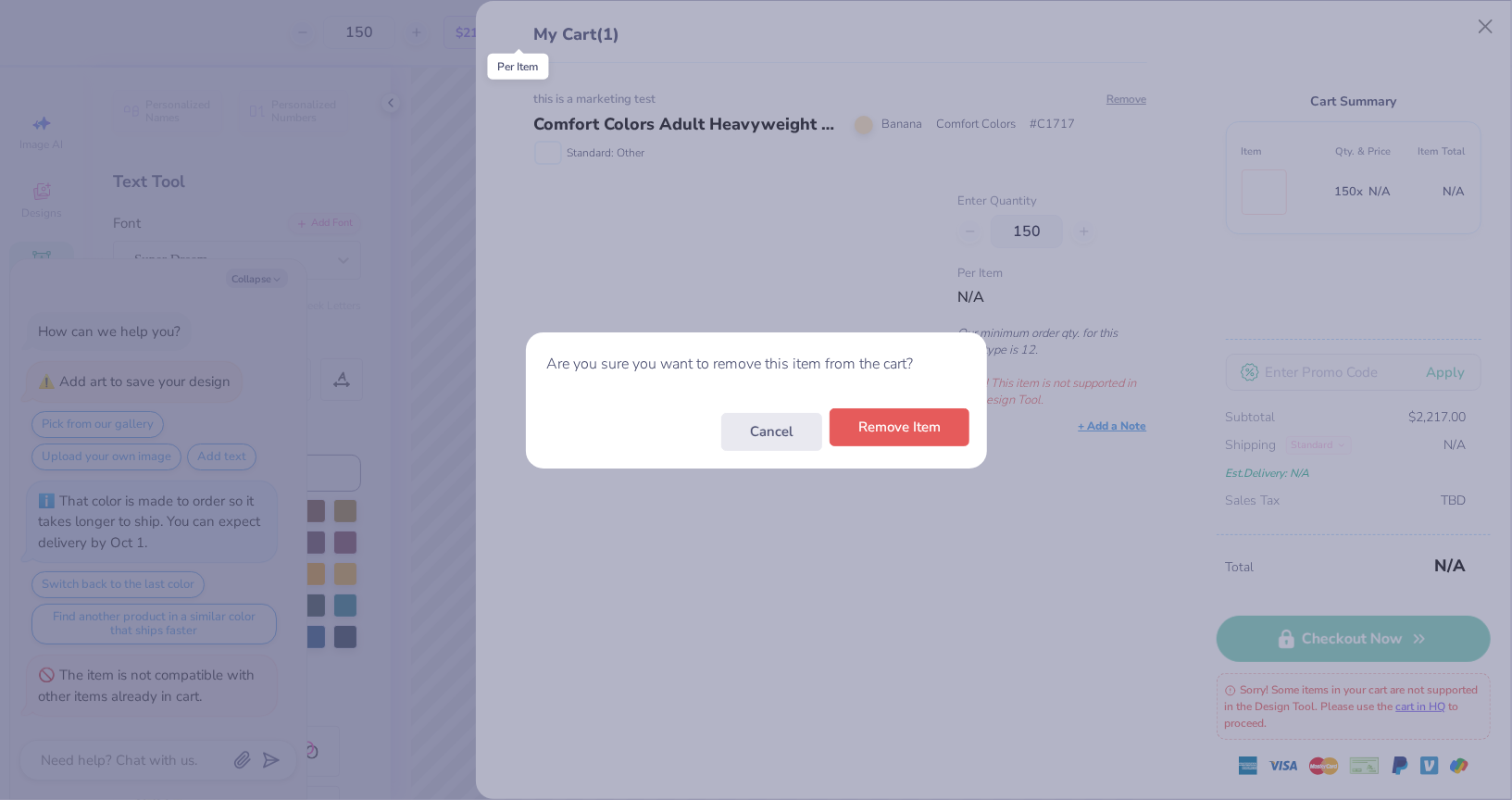 click on "Remove Item" at bounding box center (899, 427) 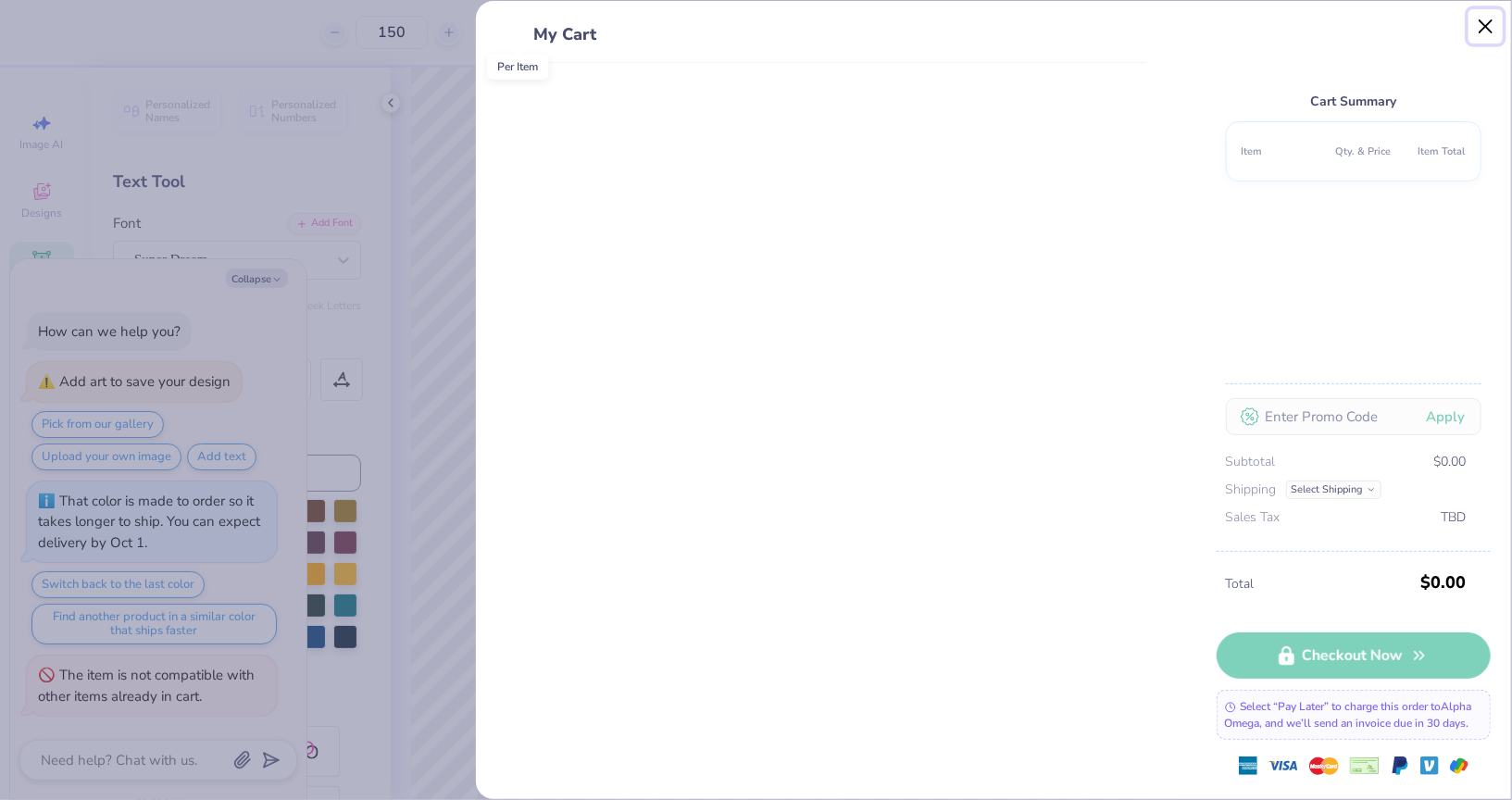 click at bounding box center (1486, 27) 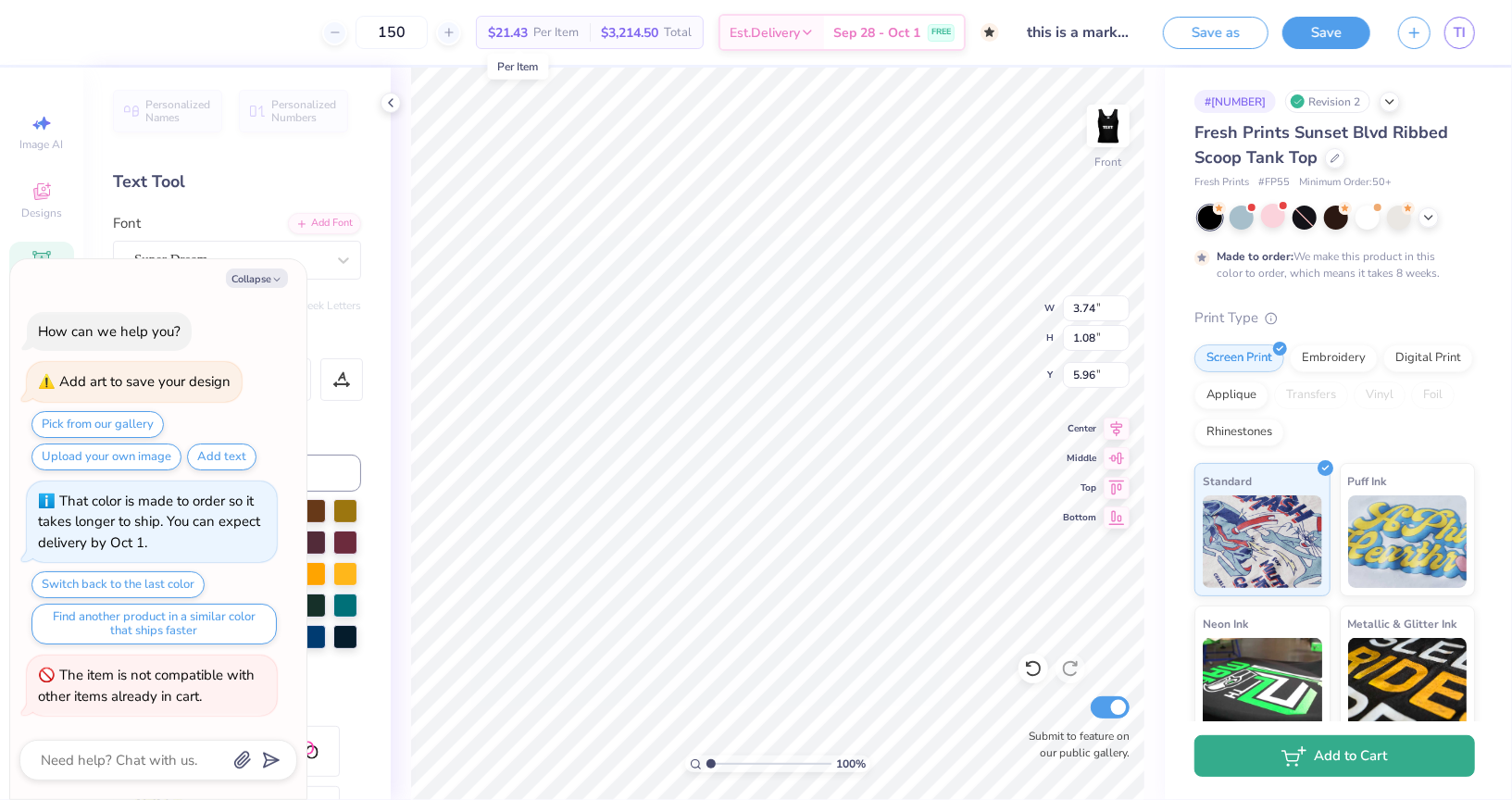 click on "Add to Cart" at bounding box center [1334, 756] 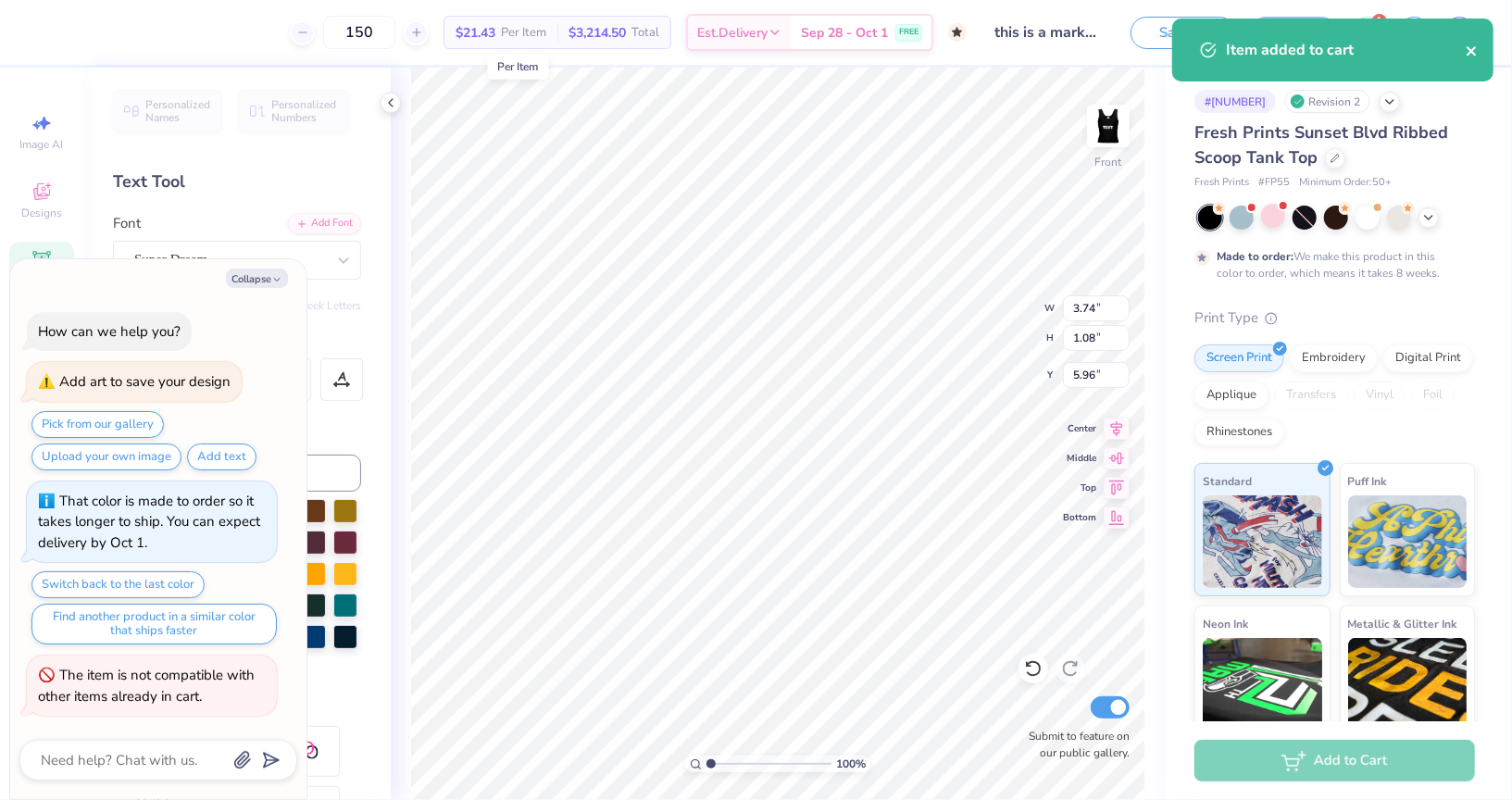 click 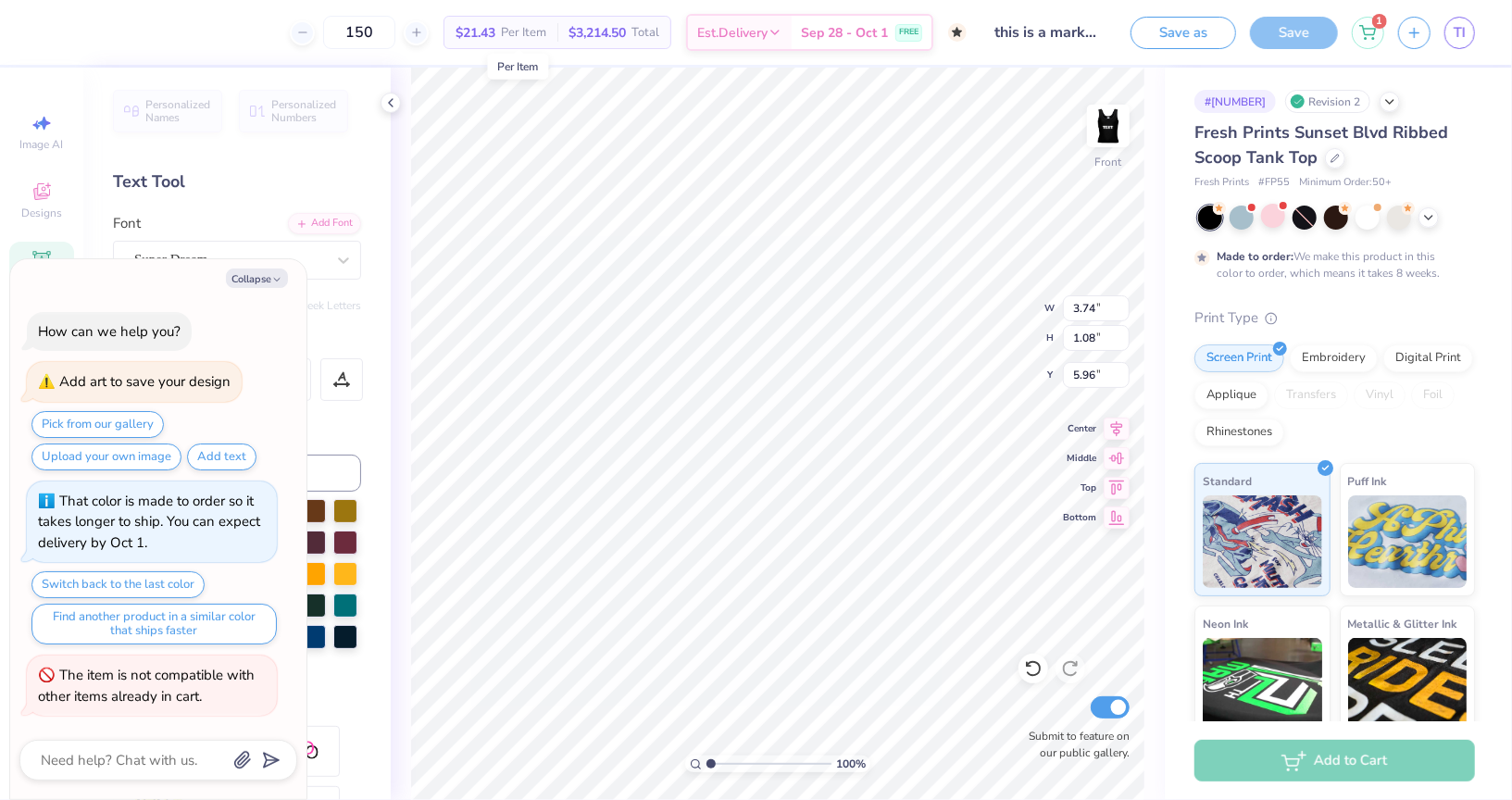 click on "Item added to cart" at bounding box center (1332, 19) 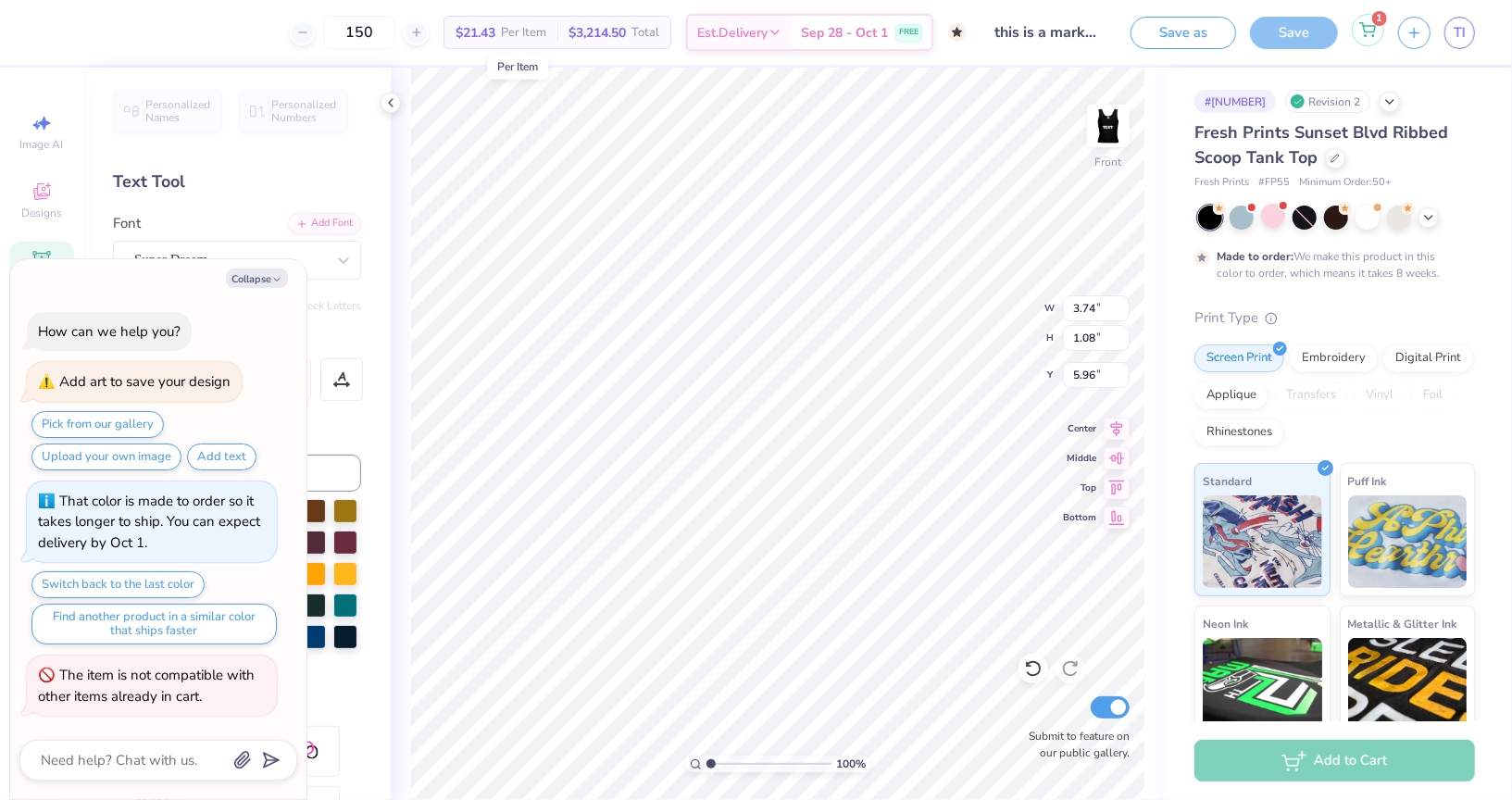 click on "1" at bounding box center [1368, 30] 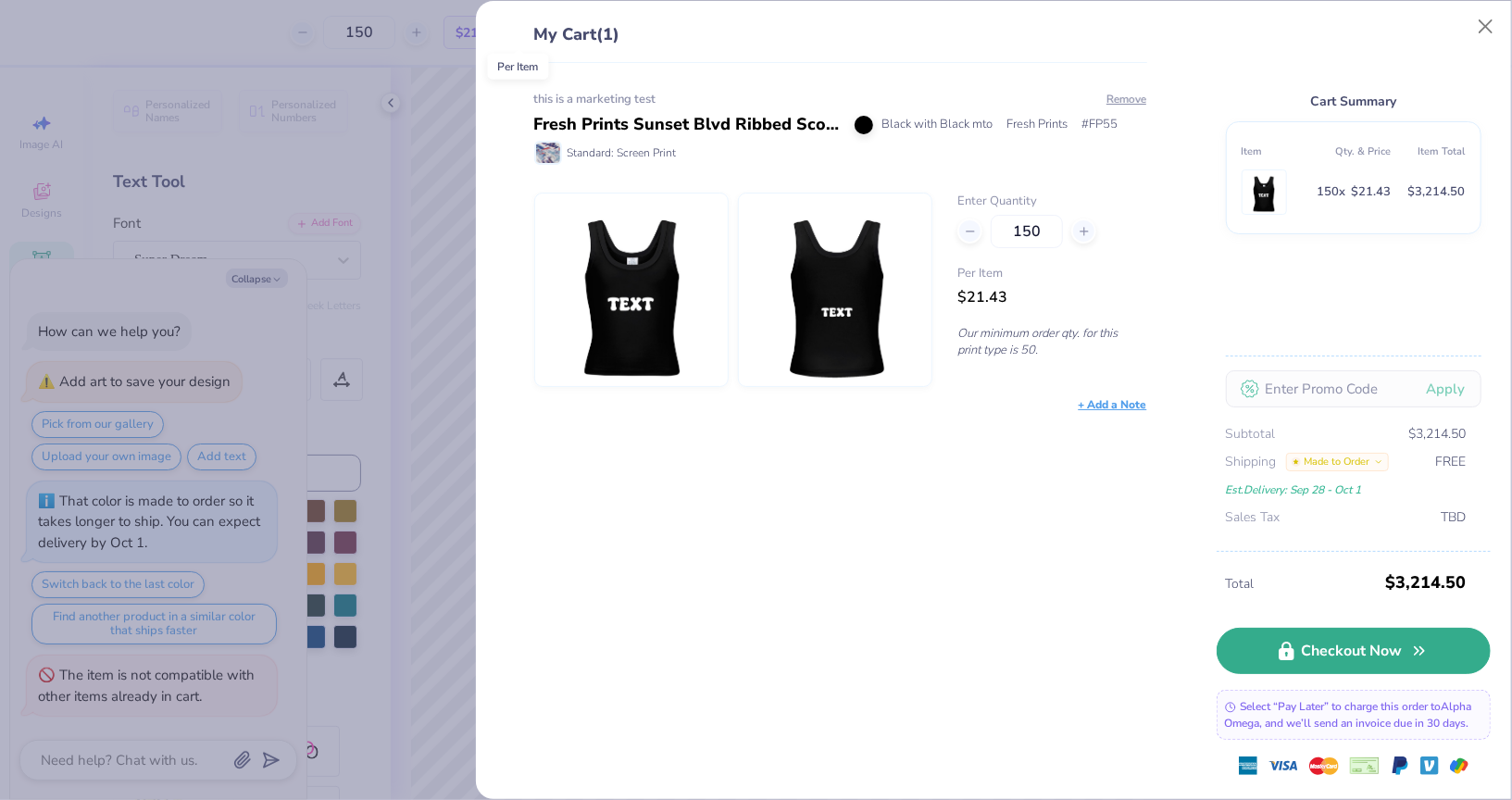 click on "Checkout Now" at bounding box center [1354, 651] 